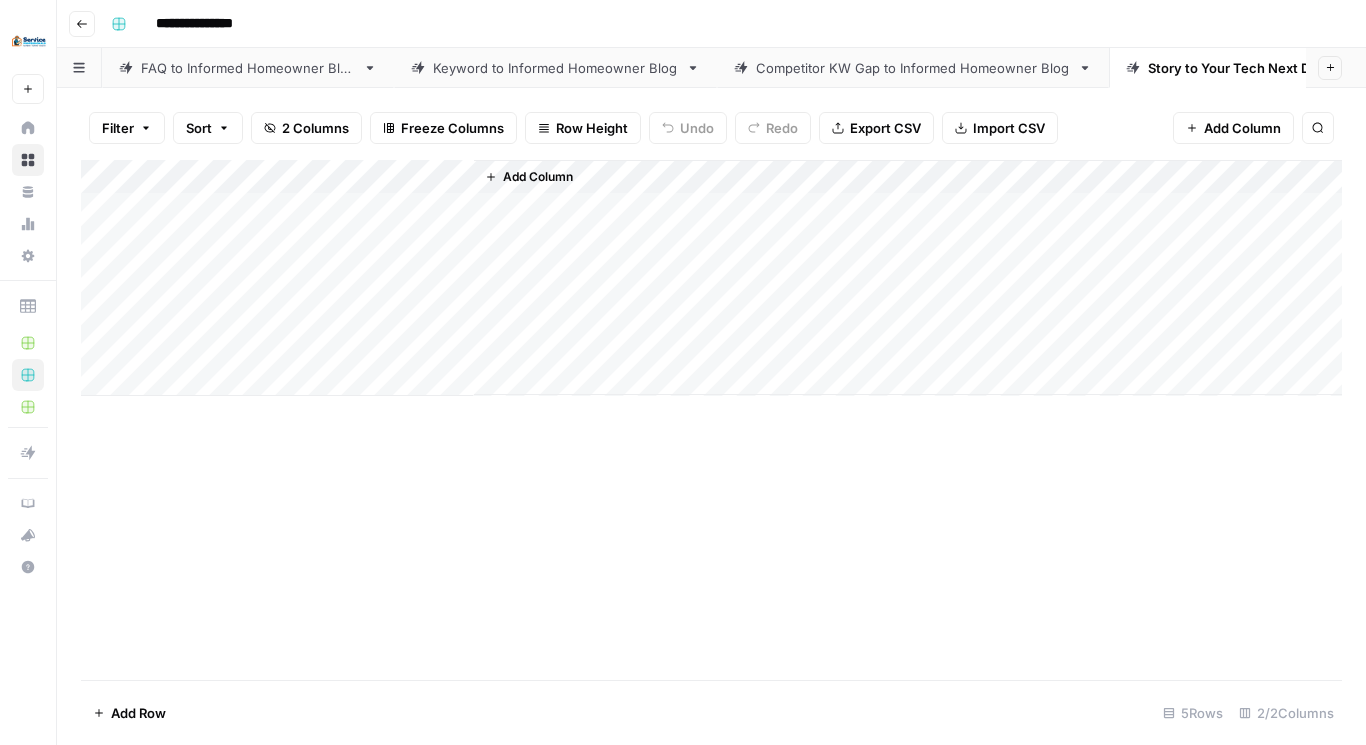 scroll, scrollTop: 0, scrollLeft: 0, axis: both 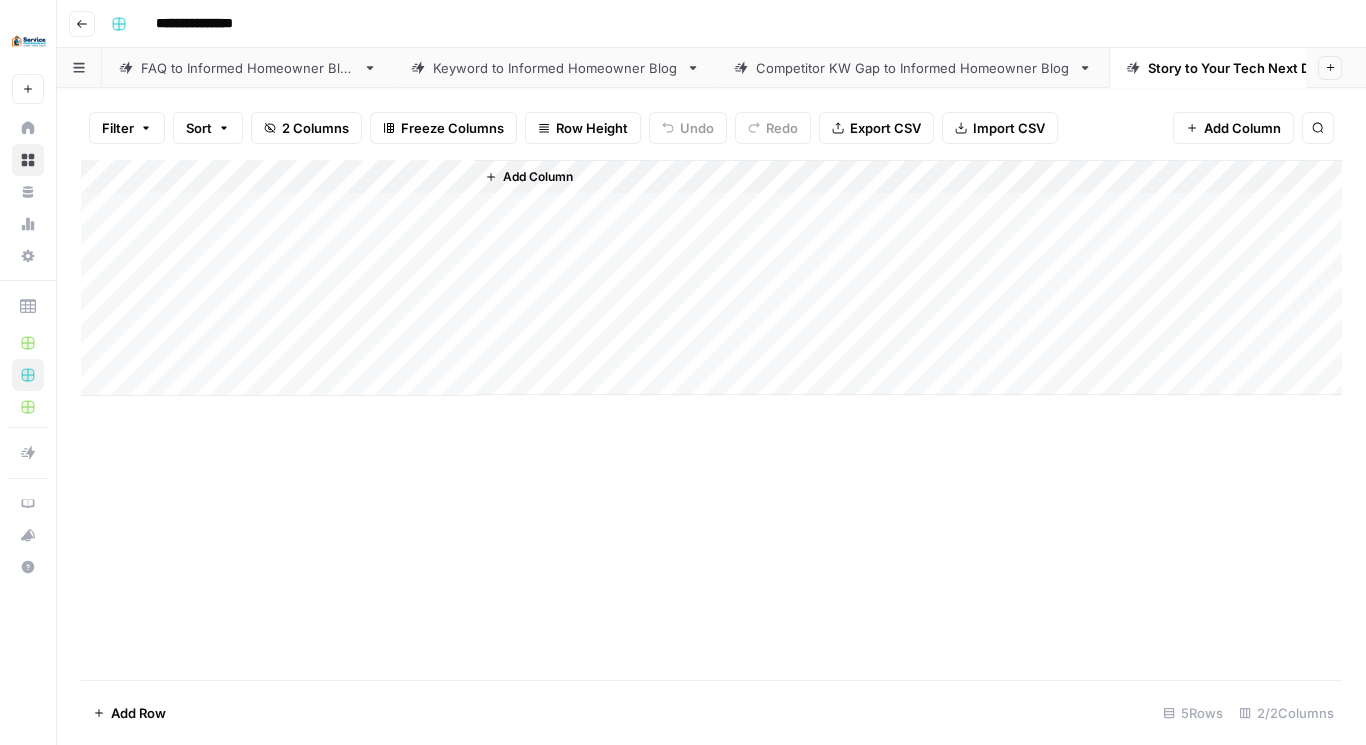 click on "FAQ to Informed Homeowner Blog" at bounding box center [248, 68] 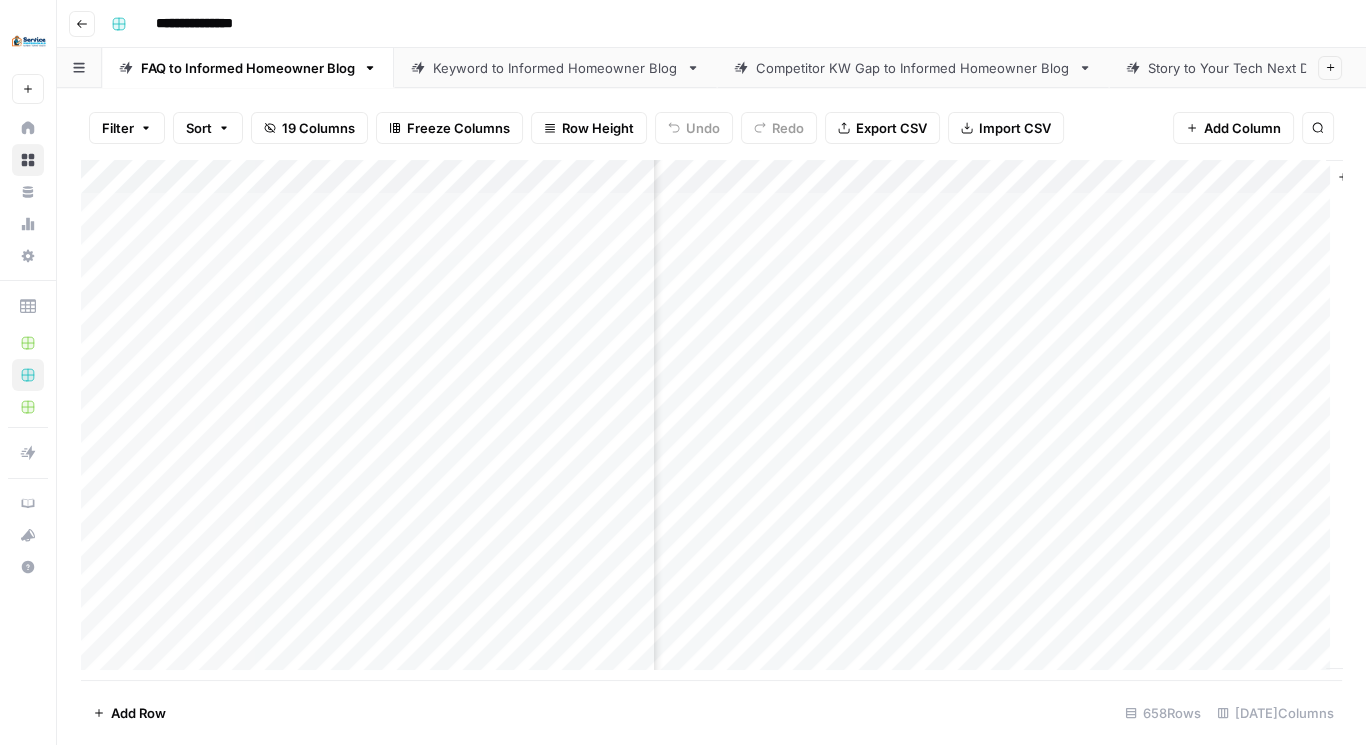 scroll, scrollTop: 0, scrollLeft: 0, axis: both 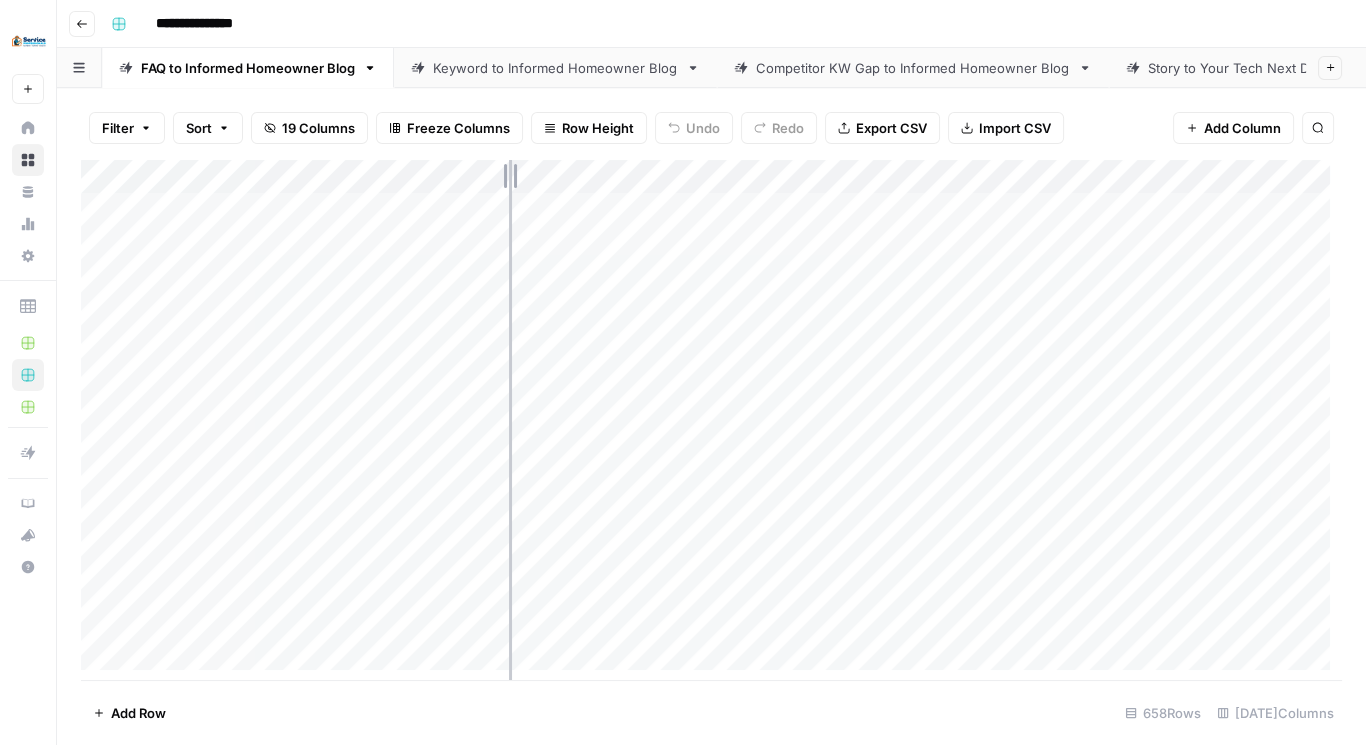 drag, startPoint x: 654, startPoint y: 181, endPoint x: 507, endPoint y: 169, distance: 147.48898 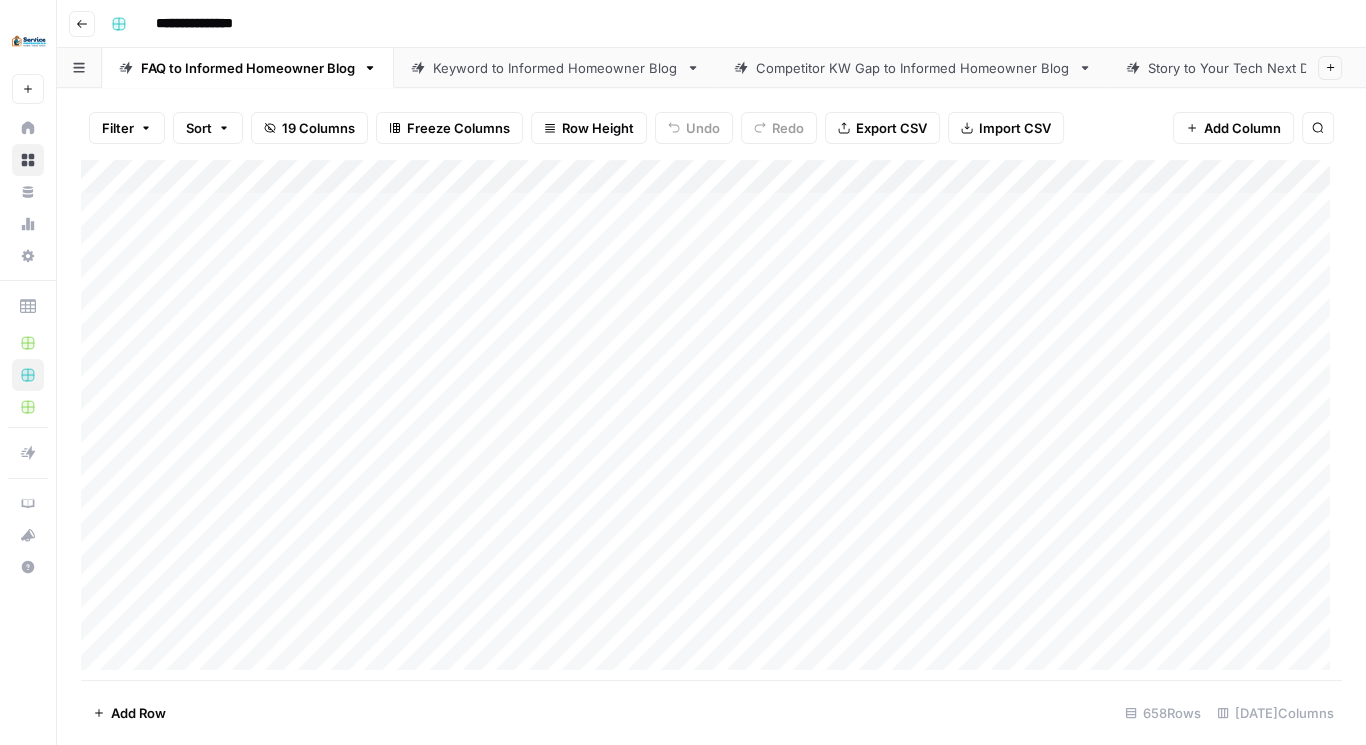 click on "Add Column" at bounding box center [711, 421] 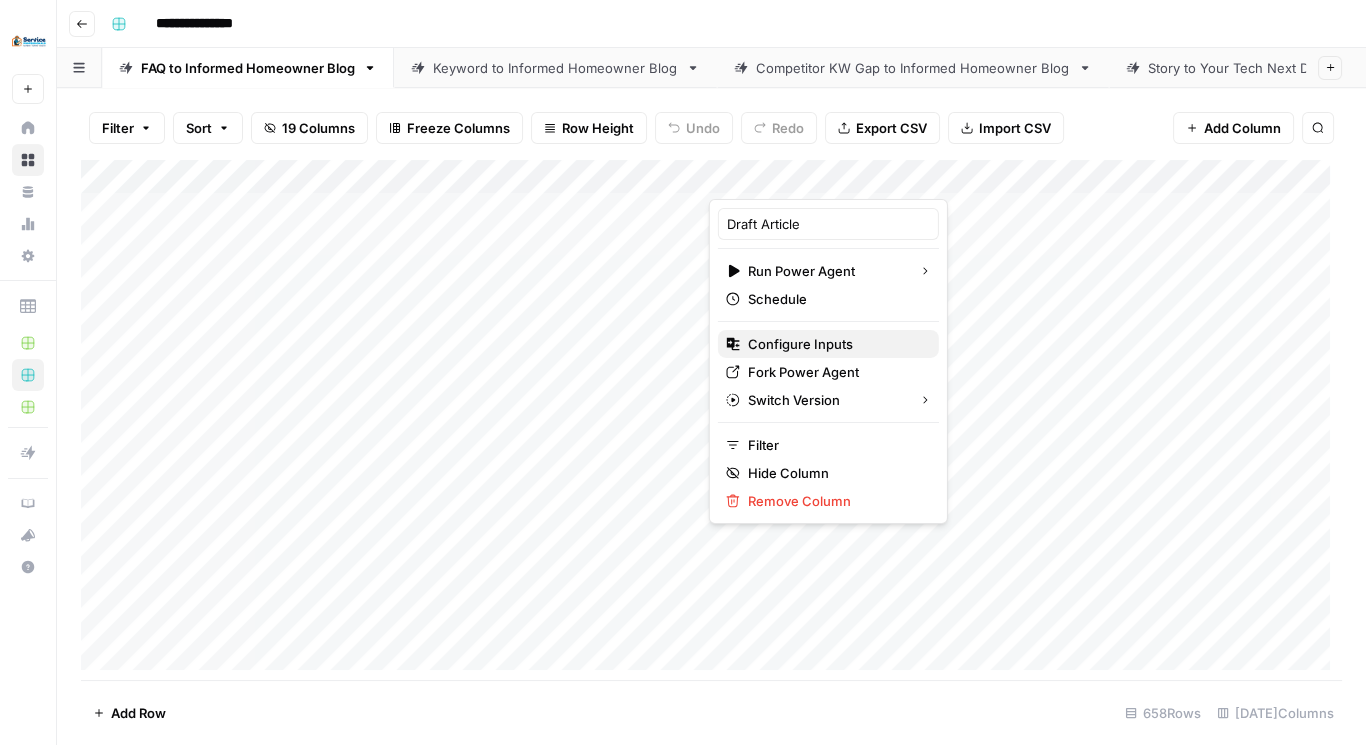 click on "Configure Inputs" at bounding box center (835, 344) 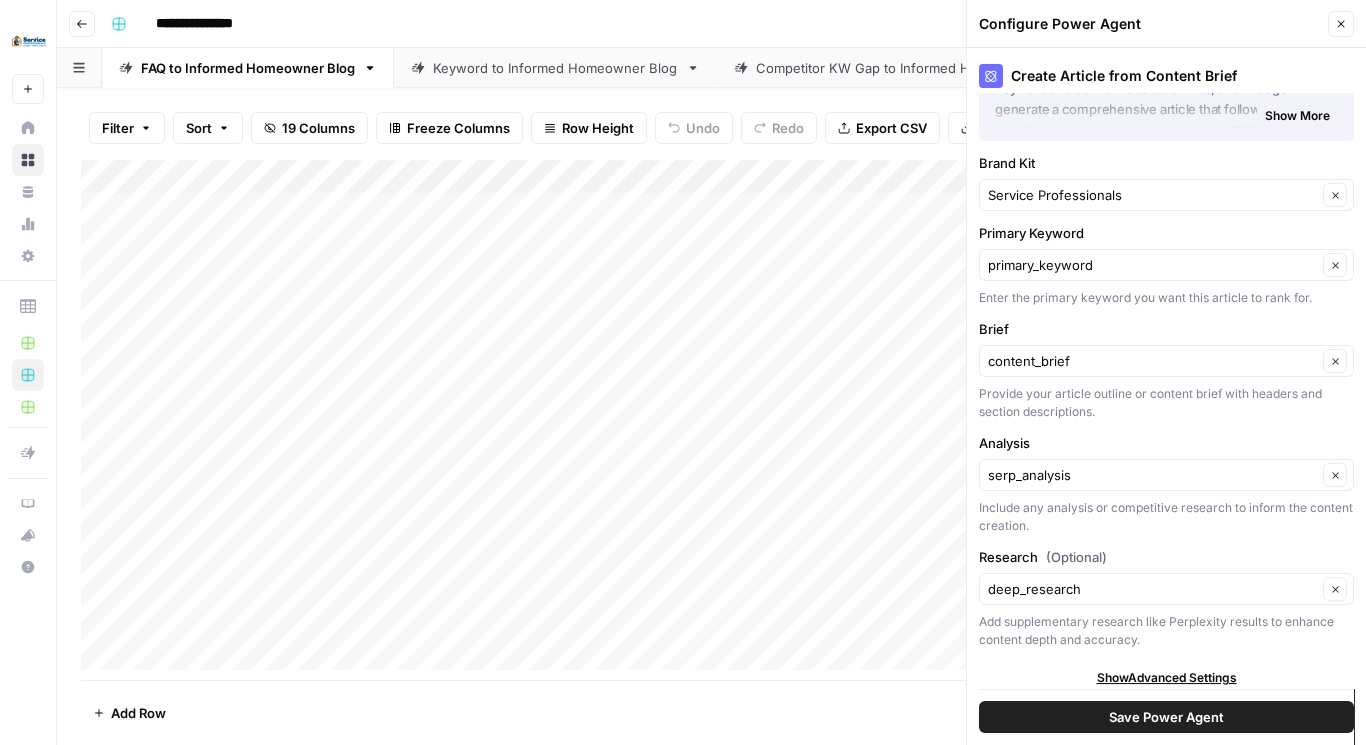 scroll, scrollTop: 0, scrollLeft: 0, axis: both 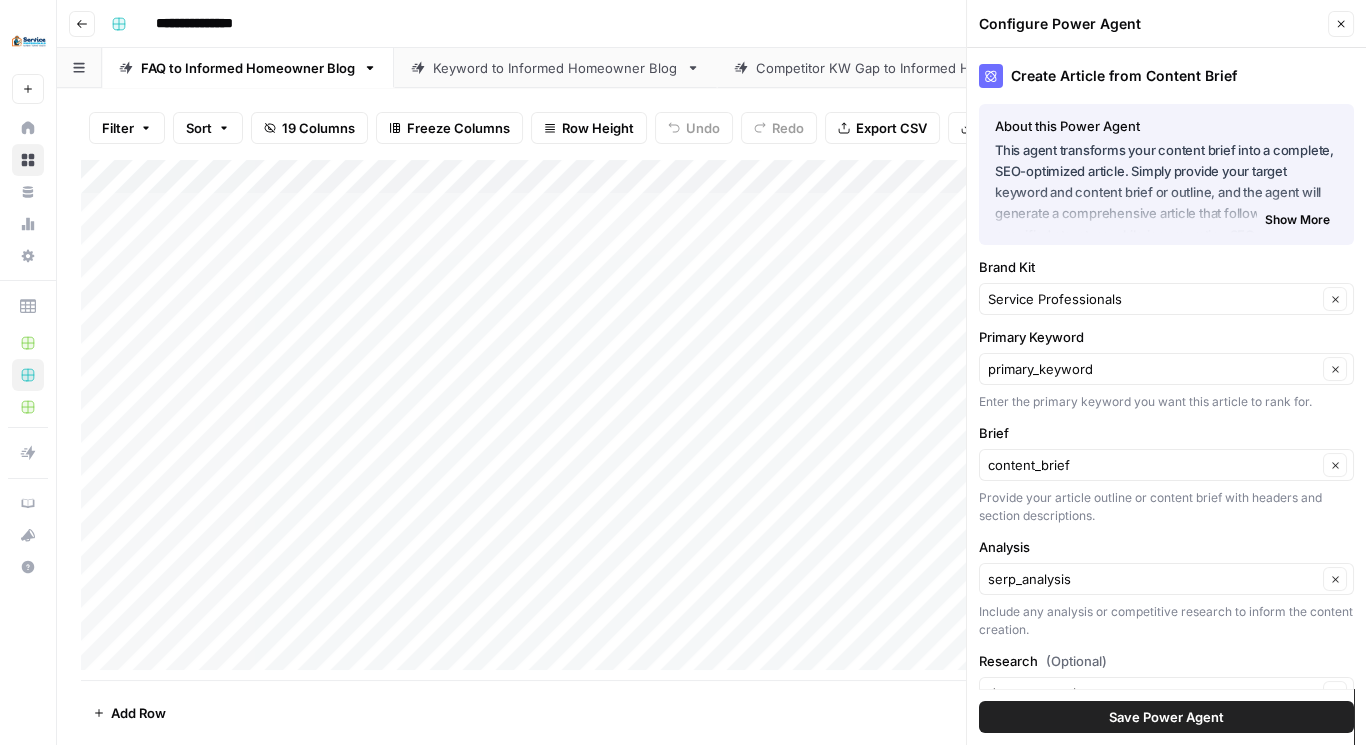 click on "Add Column" at bounding box center (711, 421) 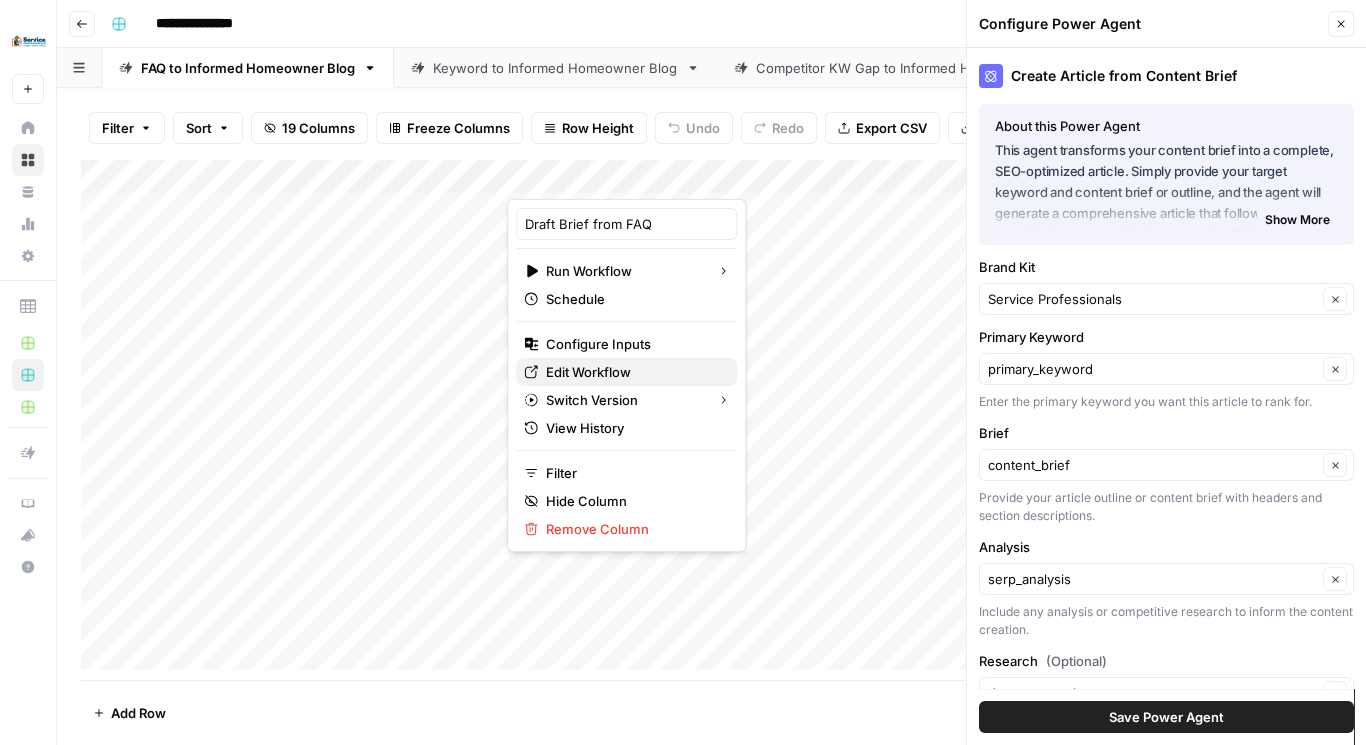 click on "Edit Workflow" at bounding box center (633, 372) 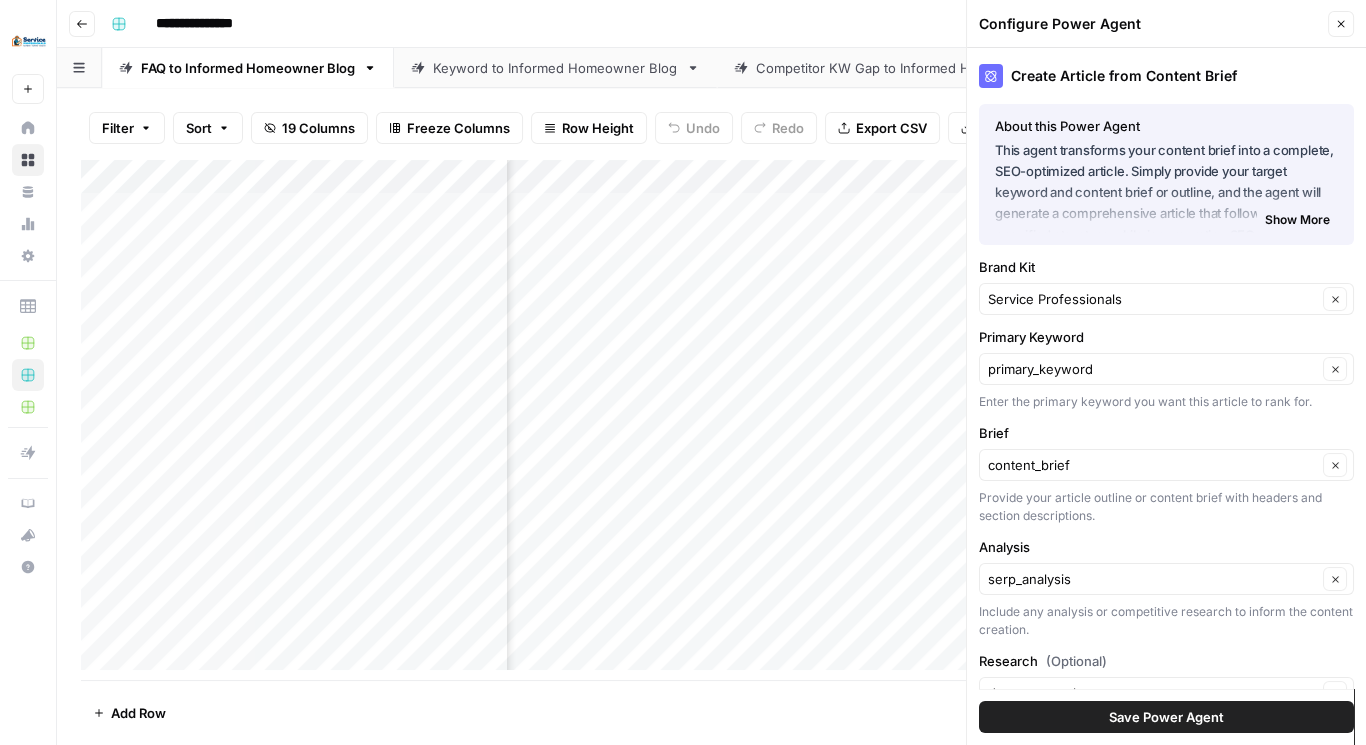 scroll, scrollTop: 0, scrollLeft: 300, axis: horizontal 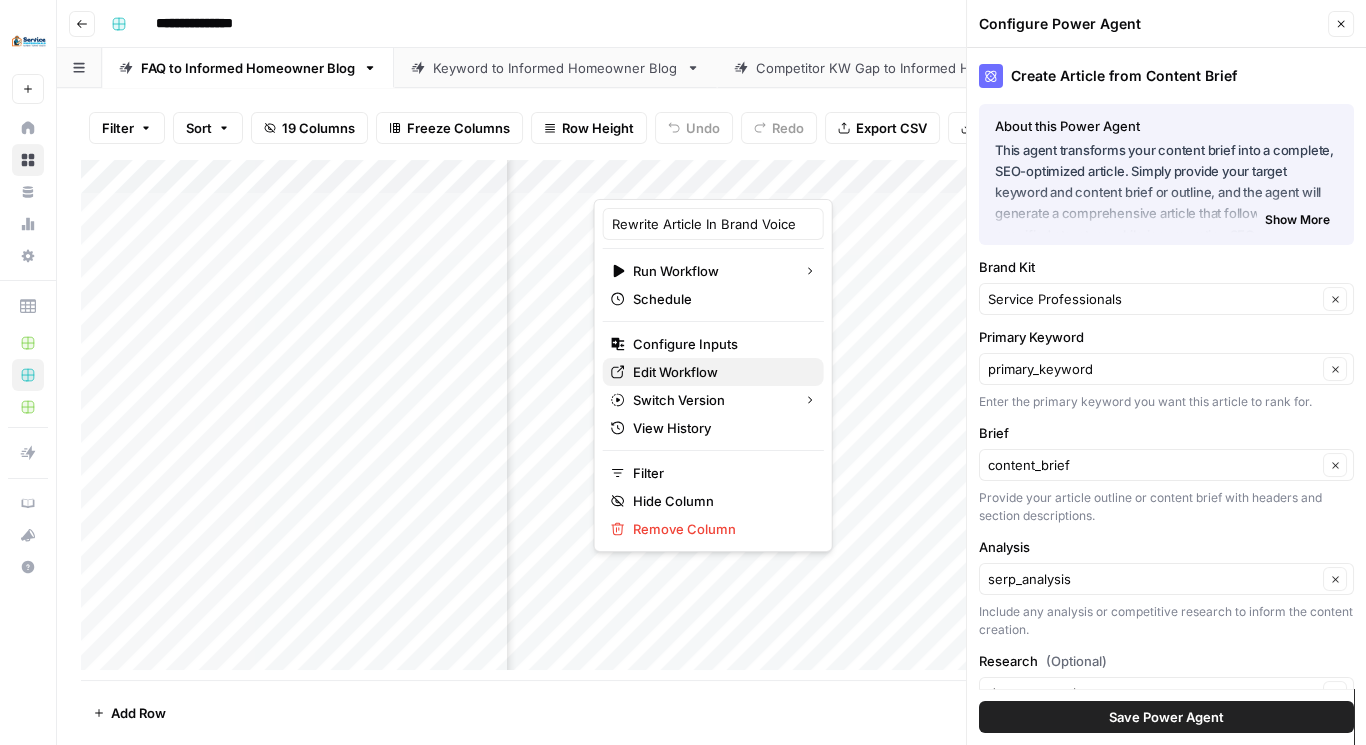 click on "Edit Workflow" at bounding box center [720, 372] 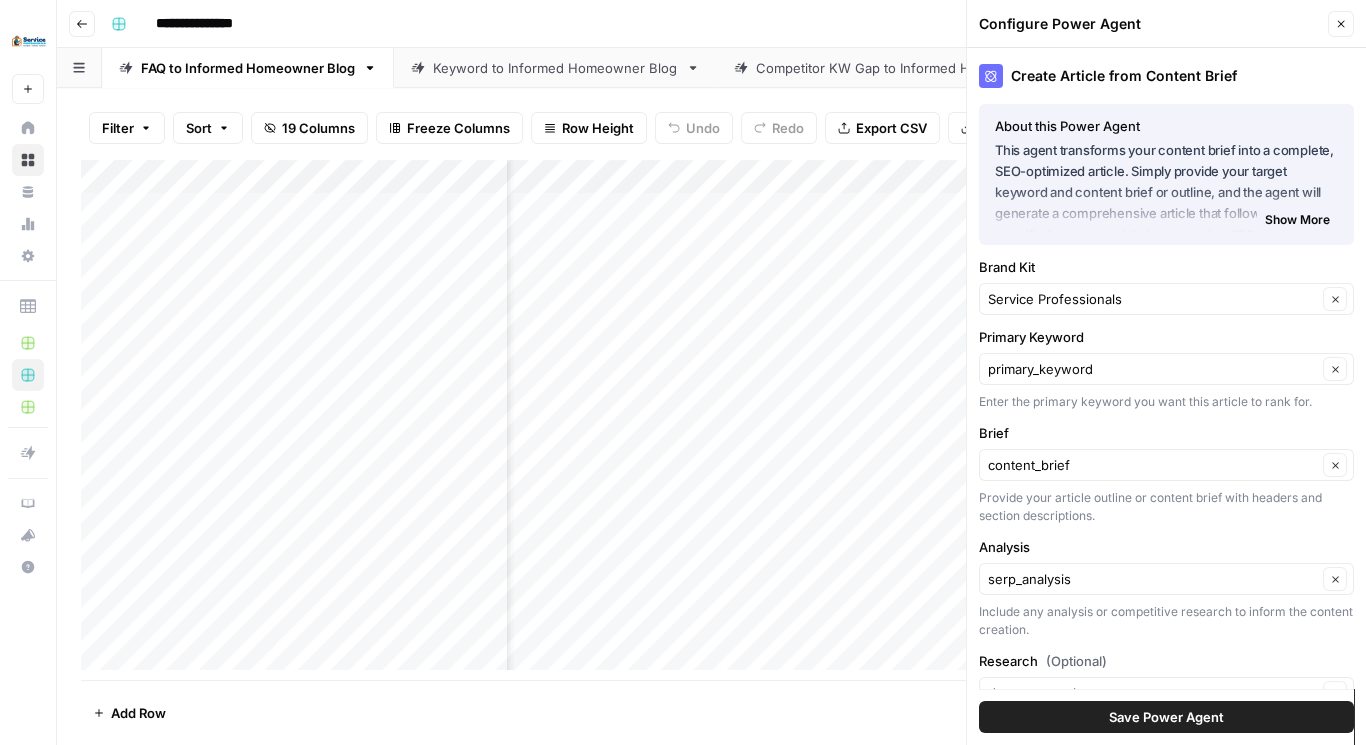 scroll, scrollTop: 0, scrollLeft: 79, axis: horizontal 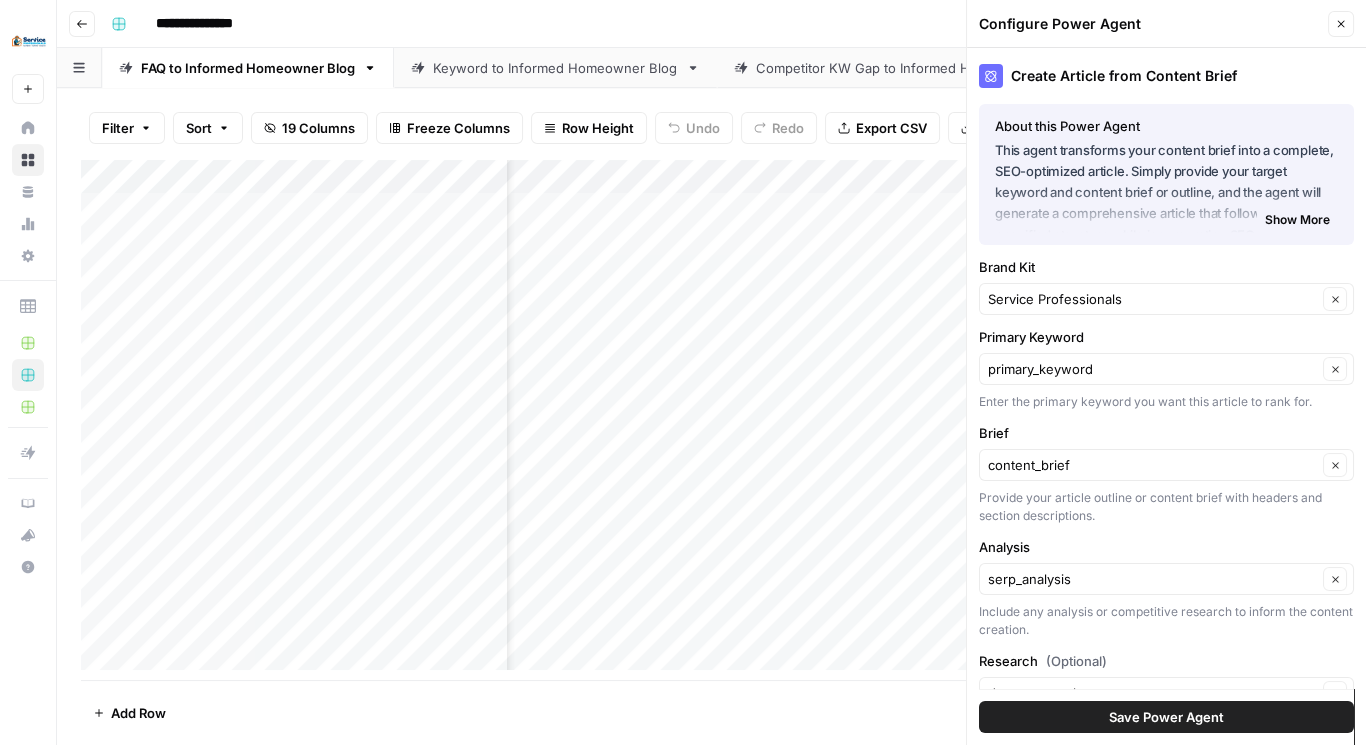 click on "Add Column" at bounding box center (711, 421) 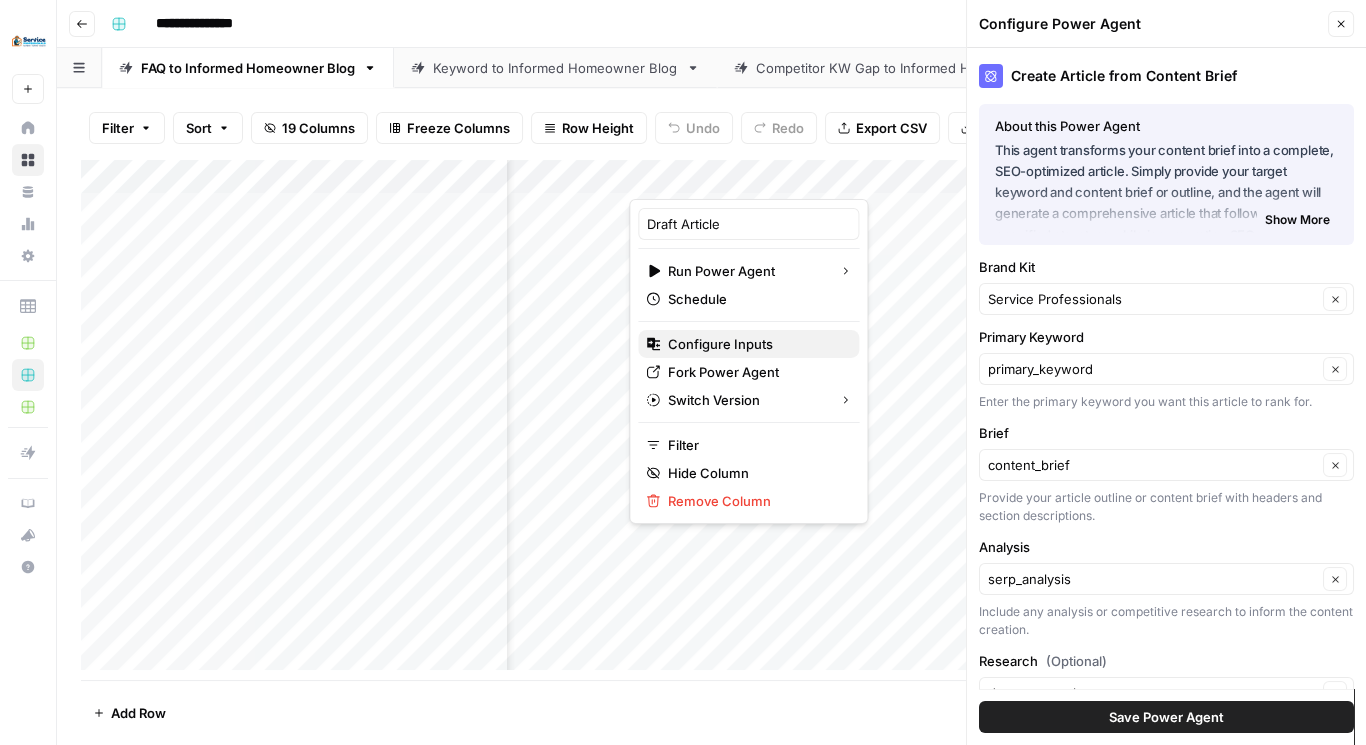click on "Configure Inputs" at bounding box center (755, 344) 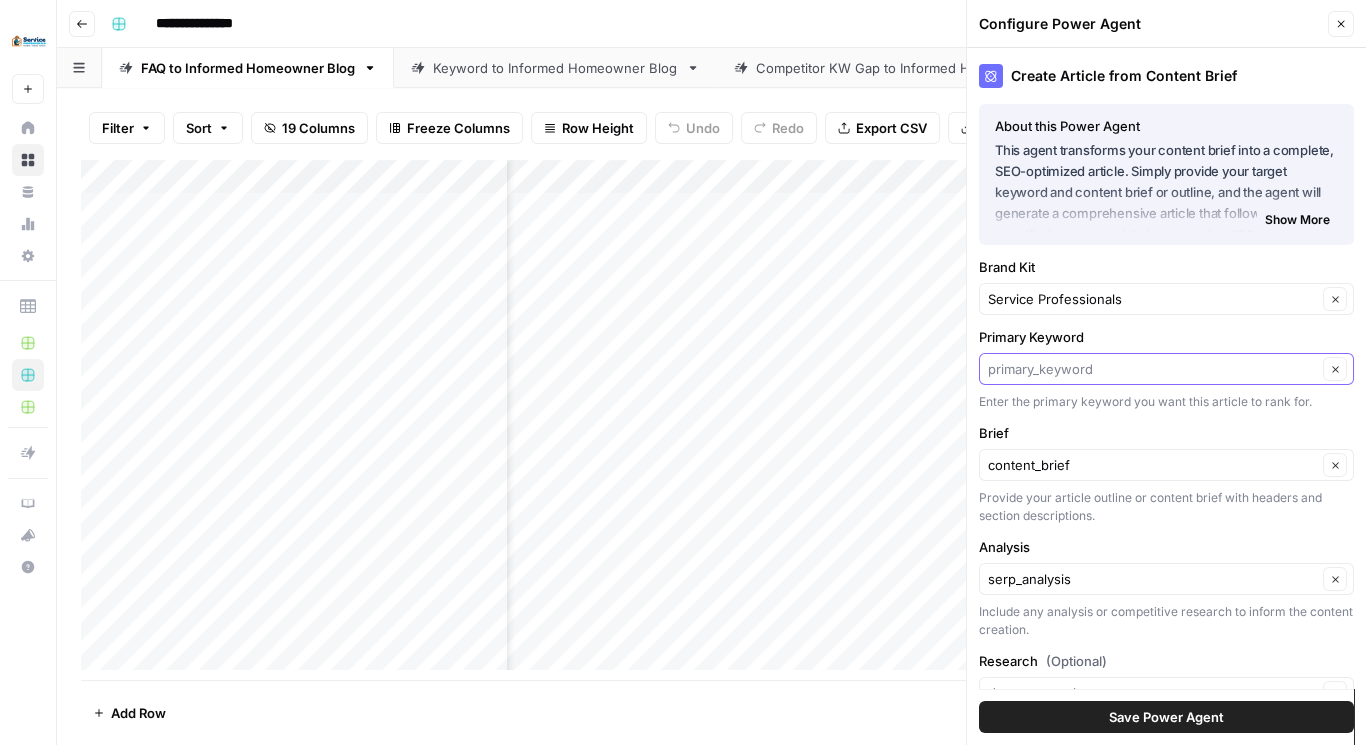 click on "Primary Keyword" at bounding box center (1152, 369) 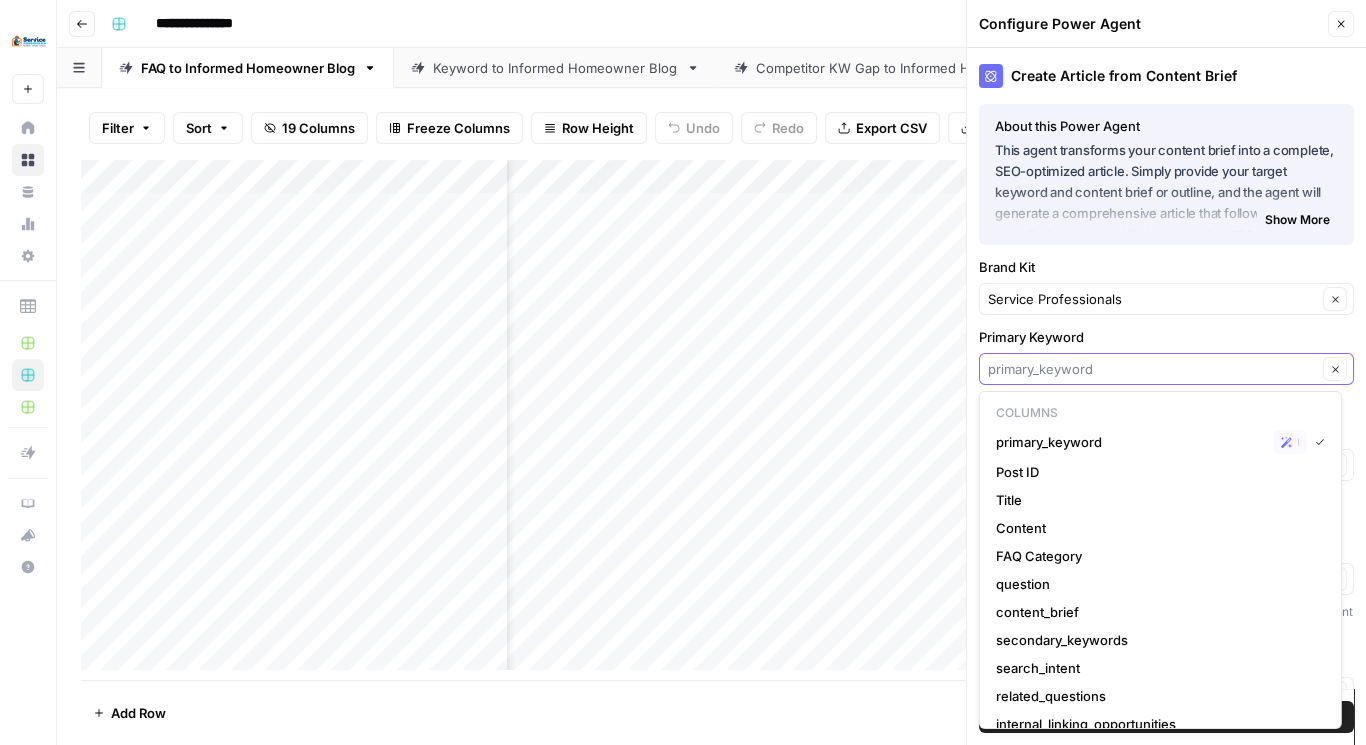 click on "Primary Keyword" at bounding box center (1152, 369) 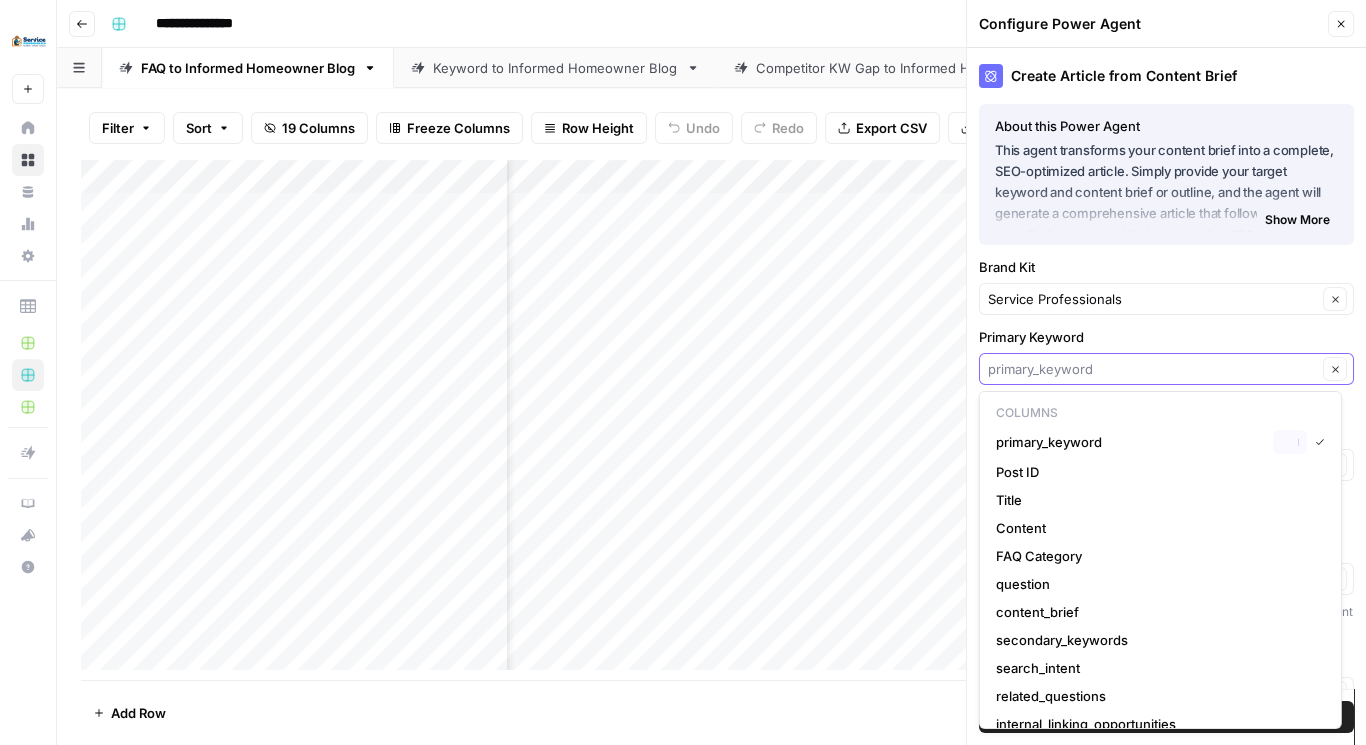 click on "Primary Keyword" at bounding box center [1152, 369] 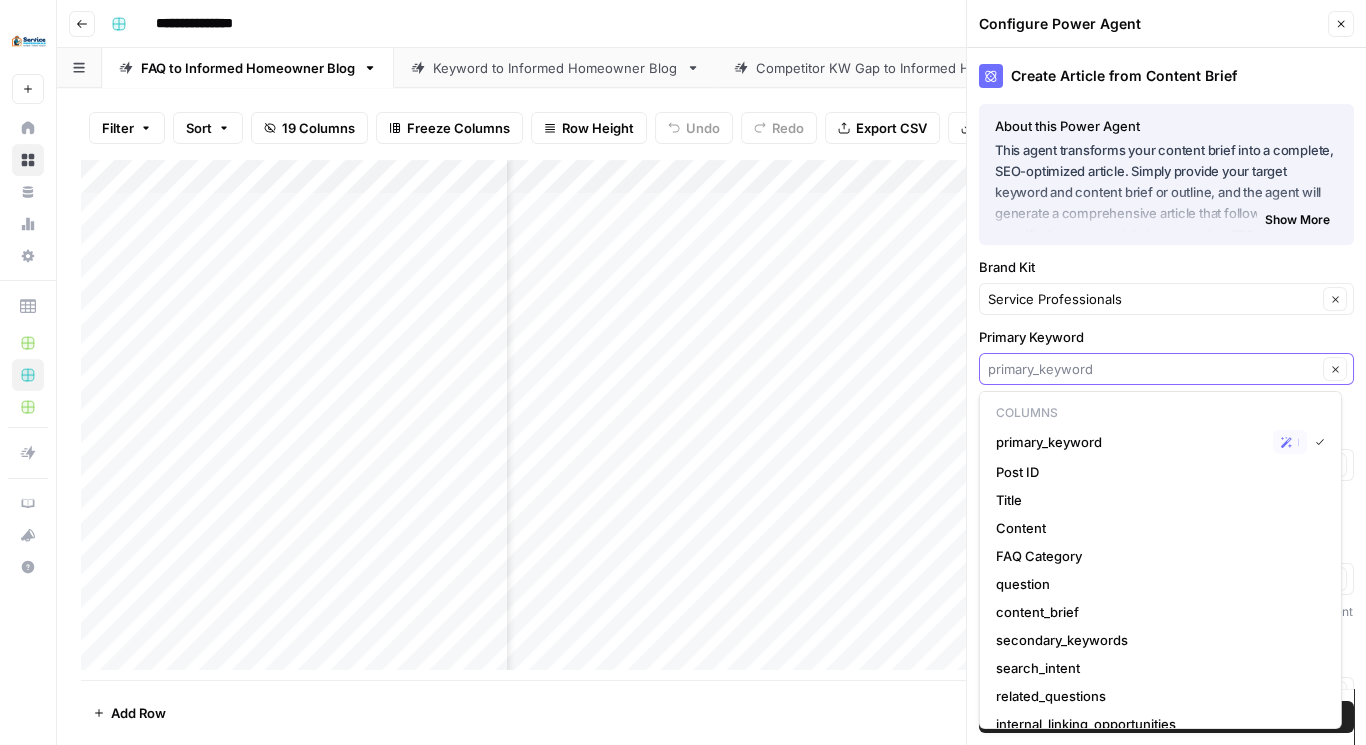 type on "primary_keyword" 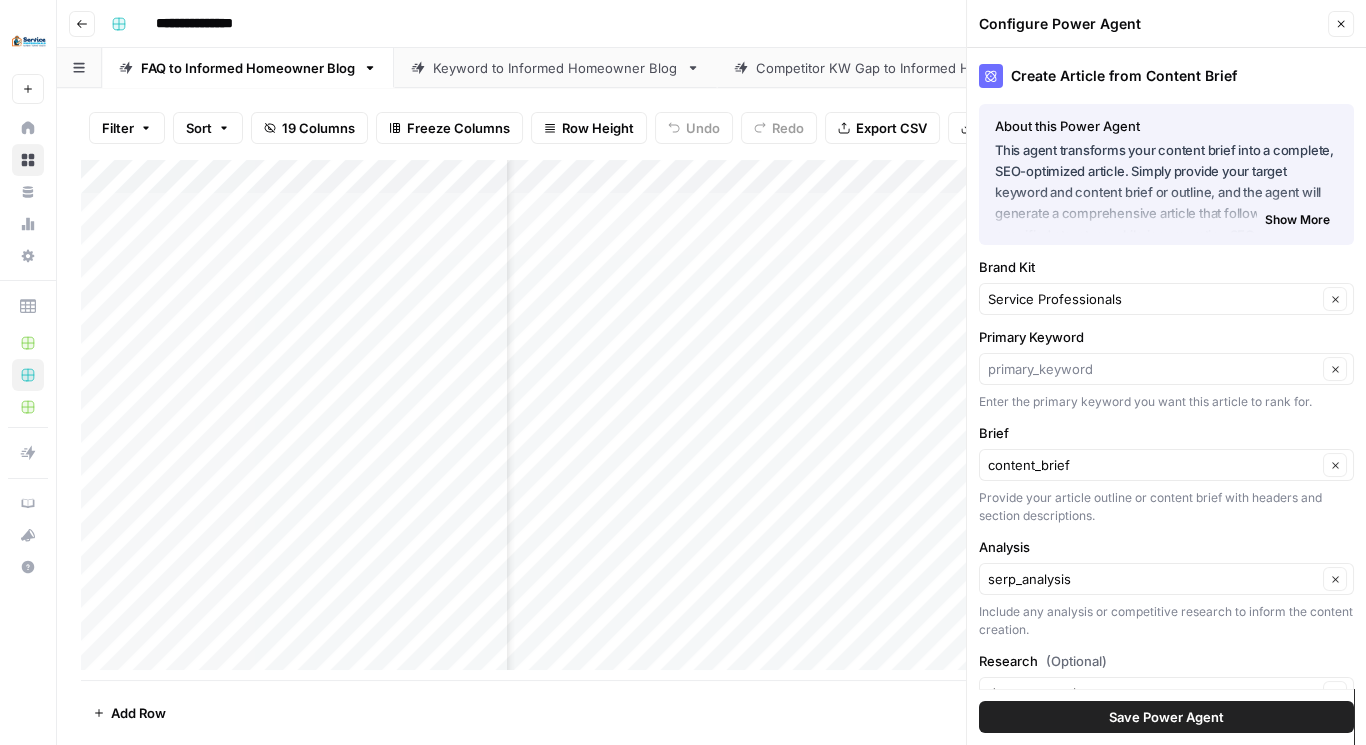 type on "primary_keyword" 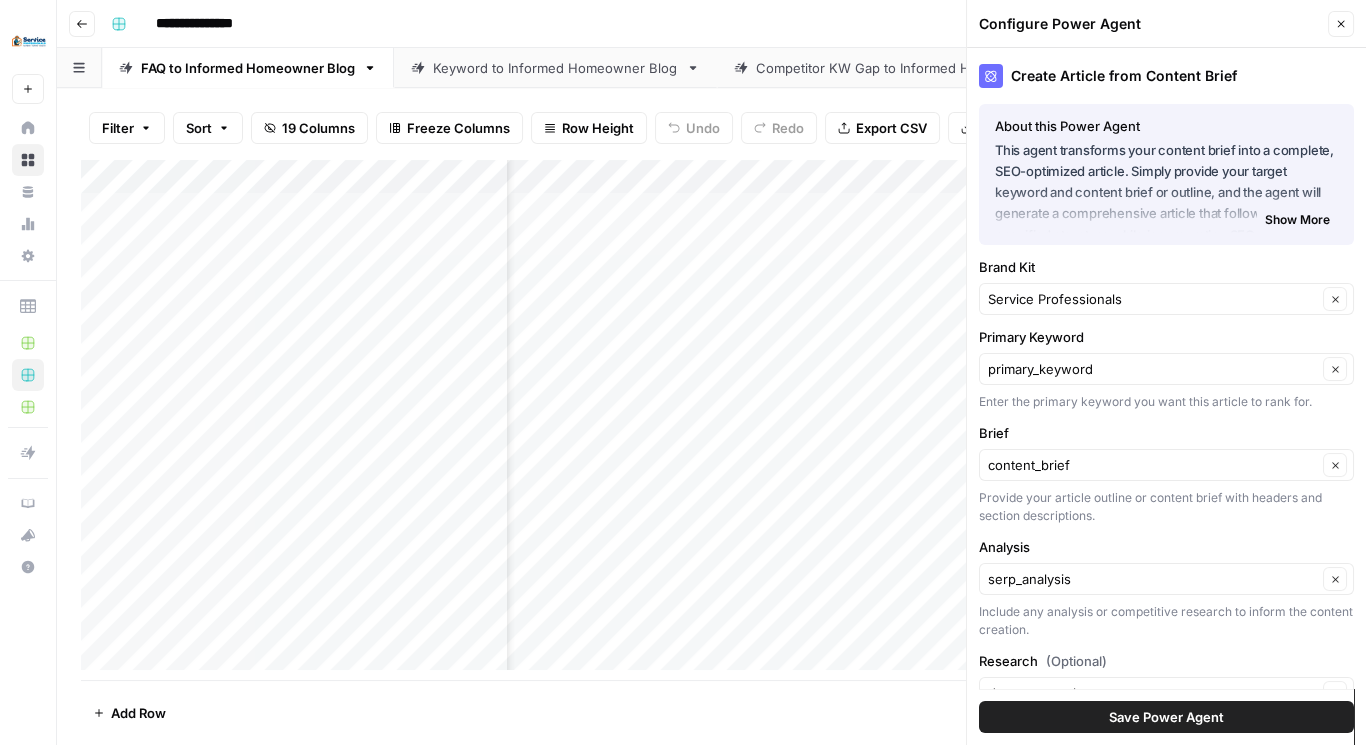 click on "Add Column" at bounding box center (711, 421) 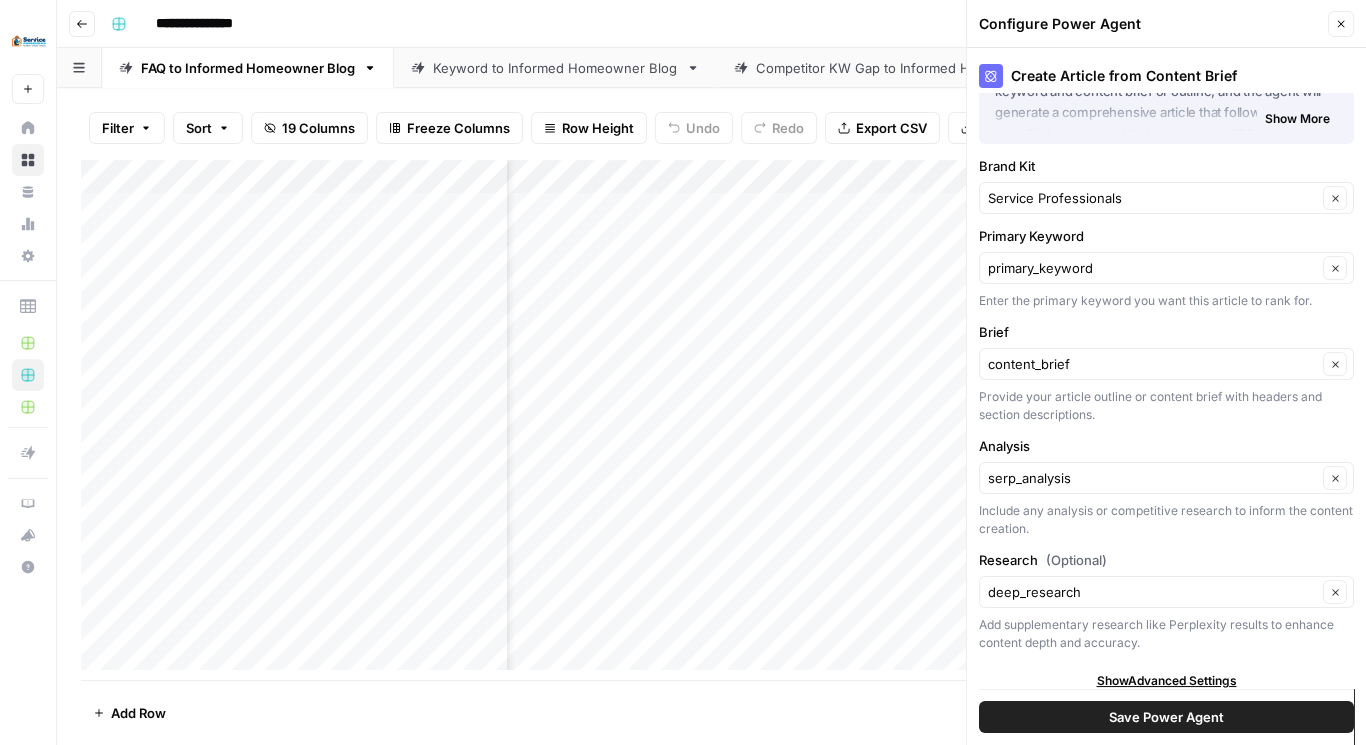 scroll, scrollTop: 104, scrollLeft: 0, axis: vertical 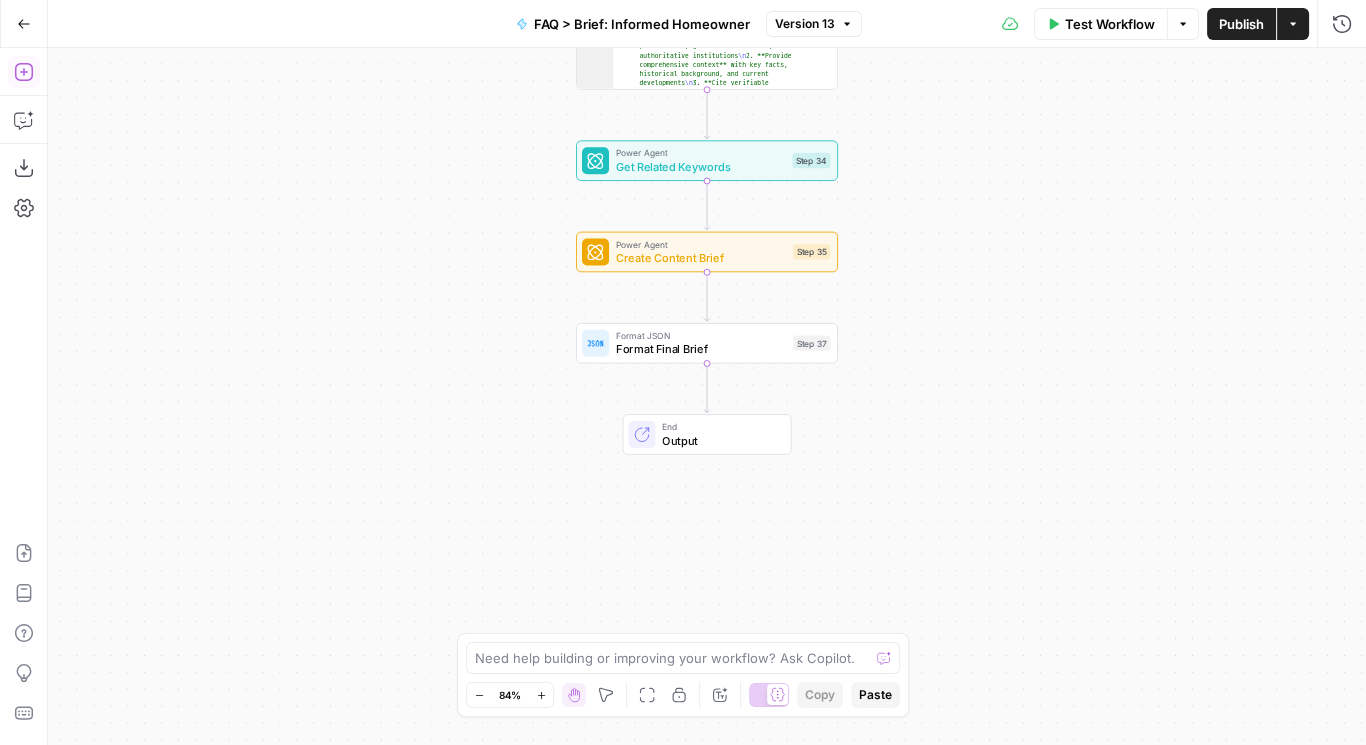 click 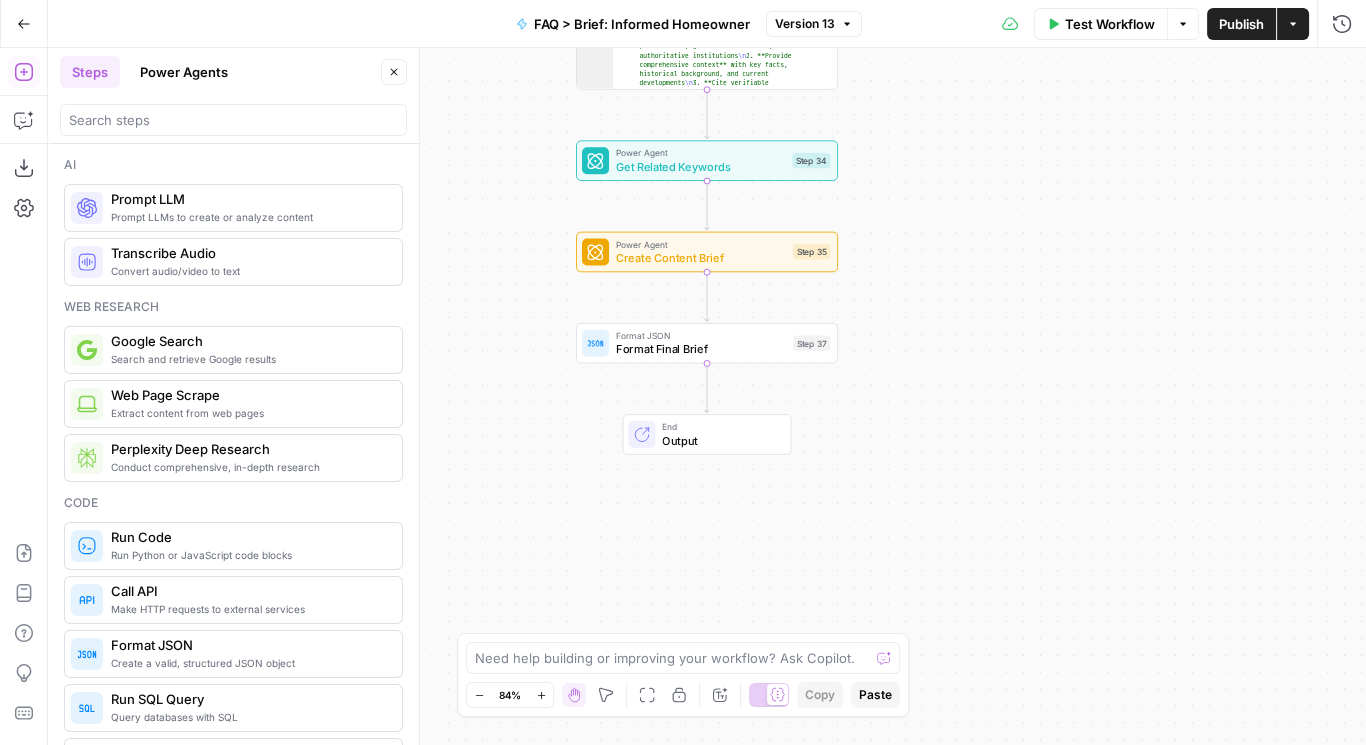click on "Power Agents" at bounding box center (184, 72) 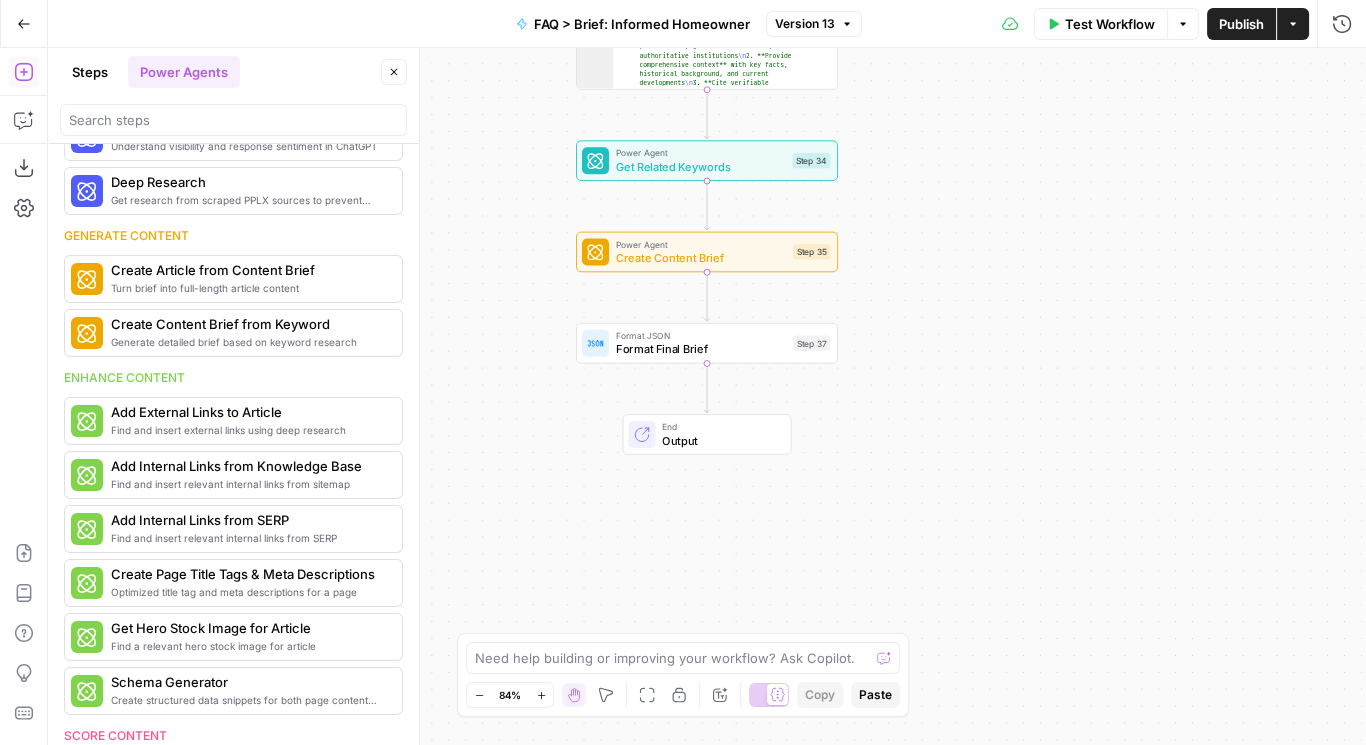 scroll, scrollTop: 126, scrollLeft: 0, axis: vertical 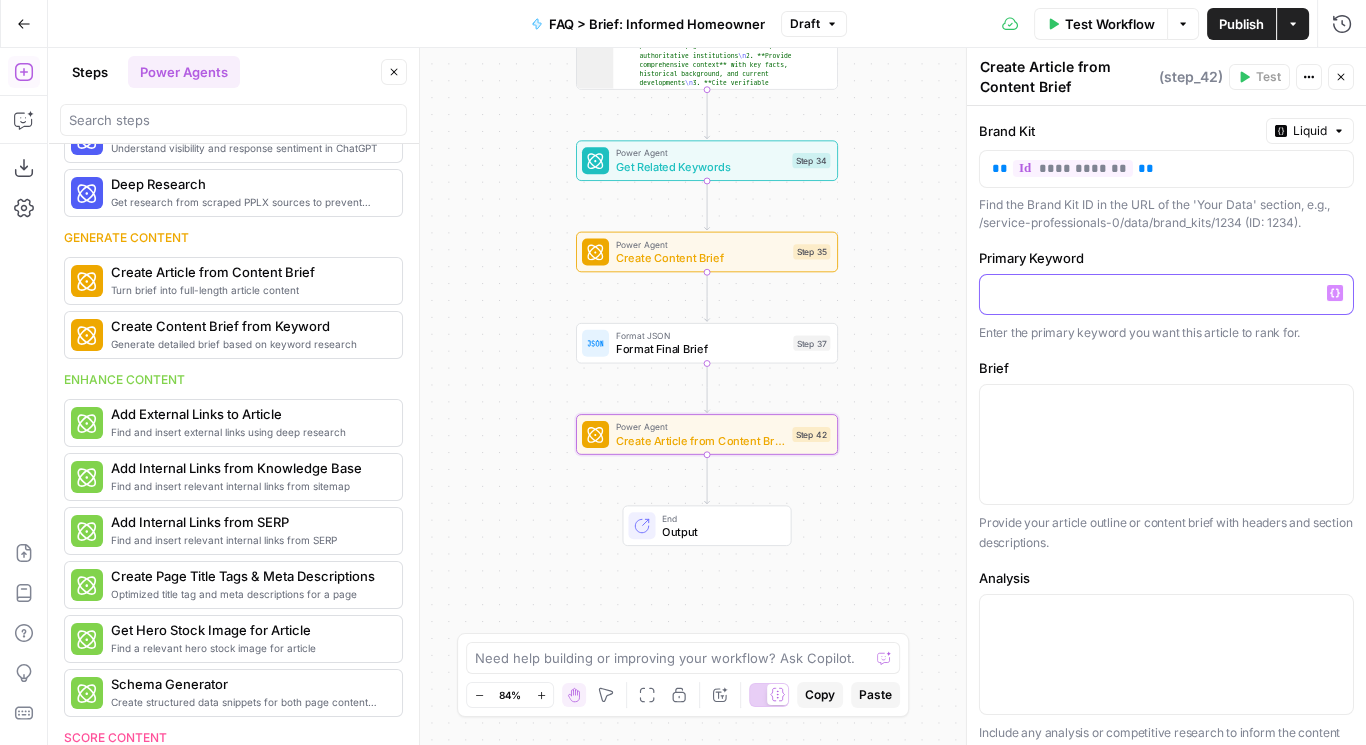 click at bounding box center (1166, 293) 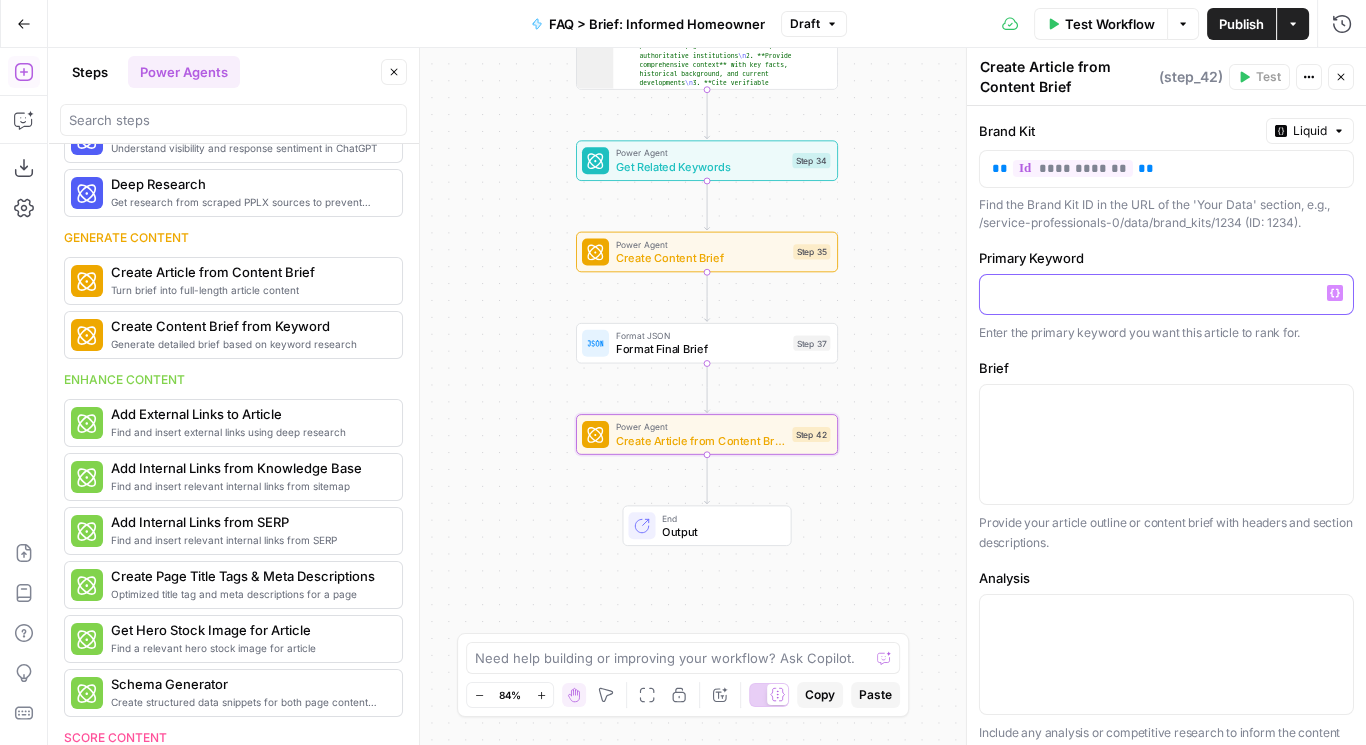 click 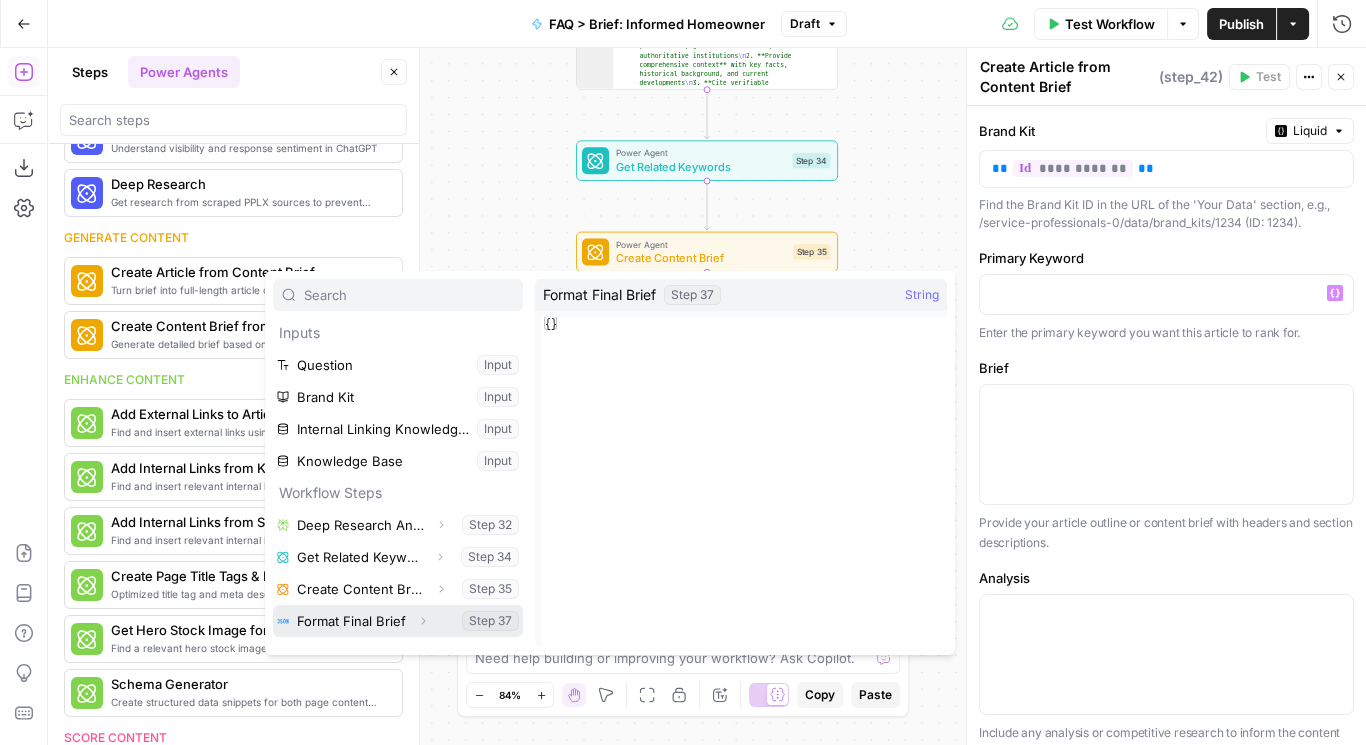 click 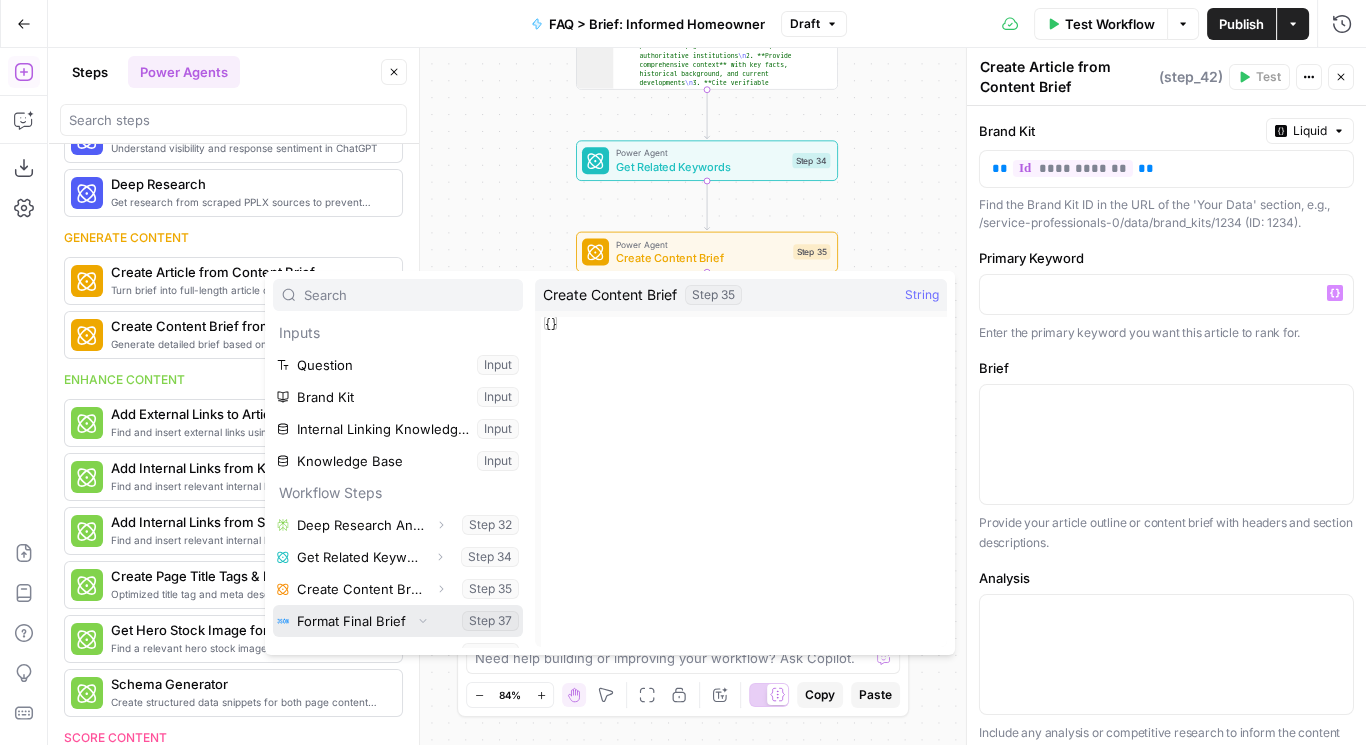 scroll, scrollTop: 20, scrollLeft: 0, axis: vertical 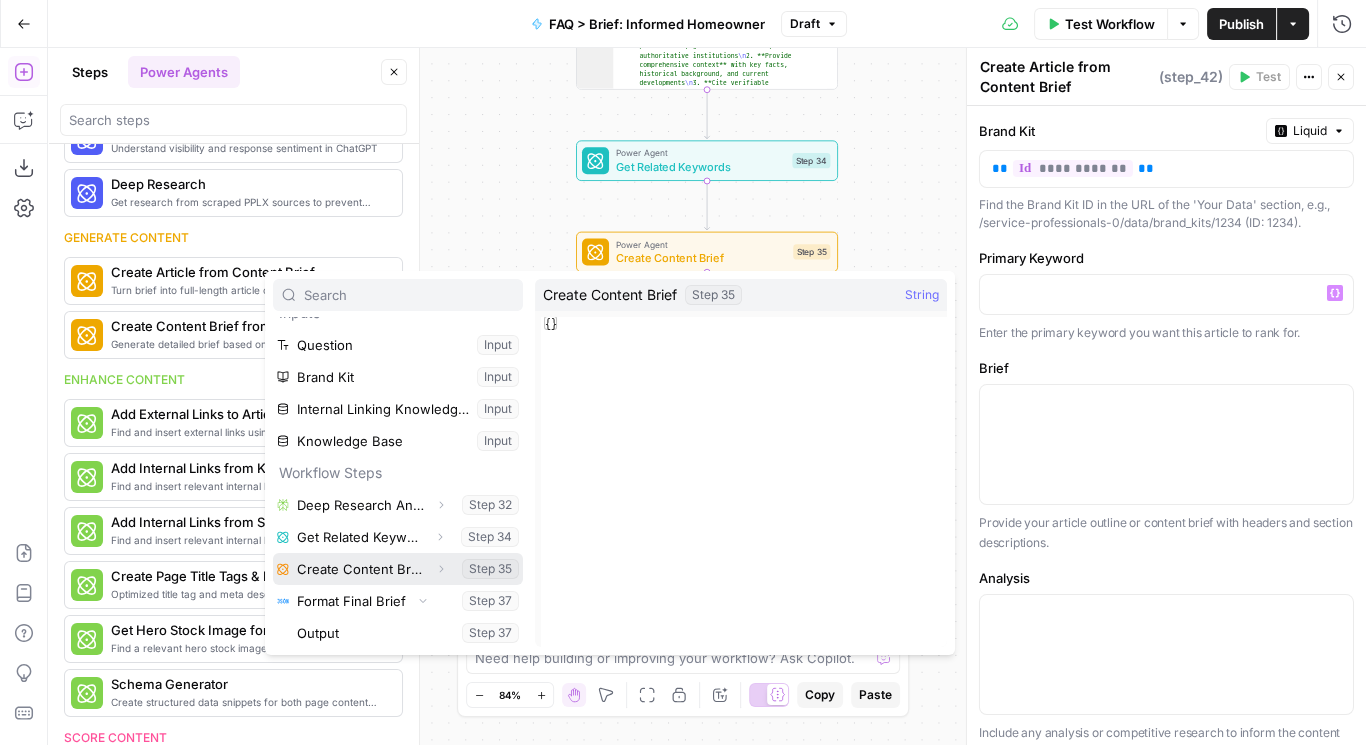 click at bounding box center [398, 569] 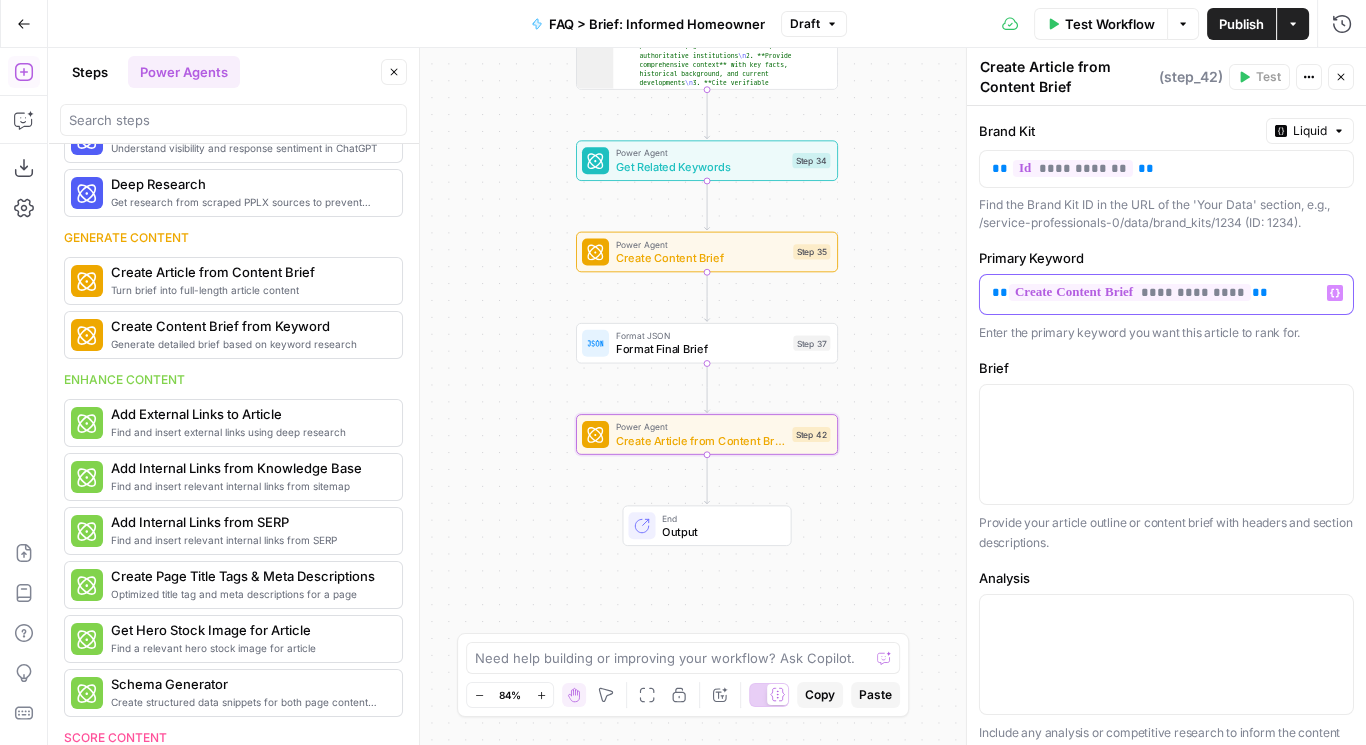 click on "**********" at bounding box center [1166, 293] 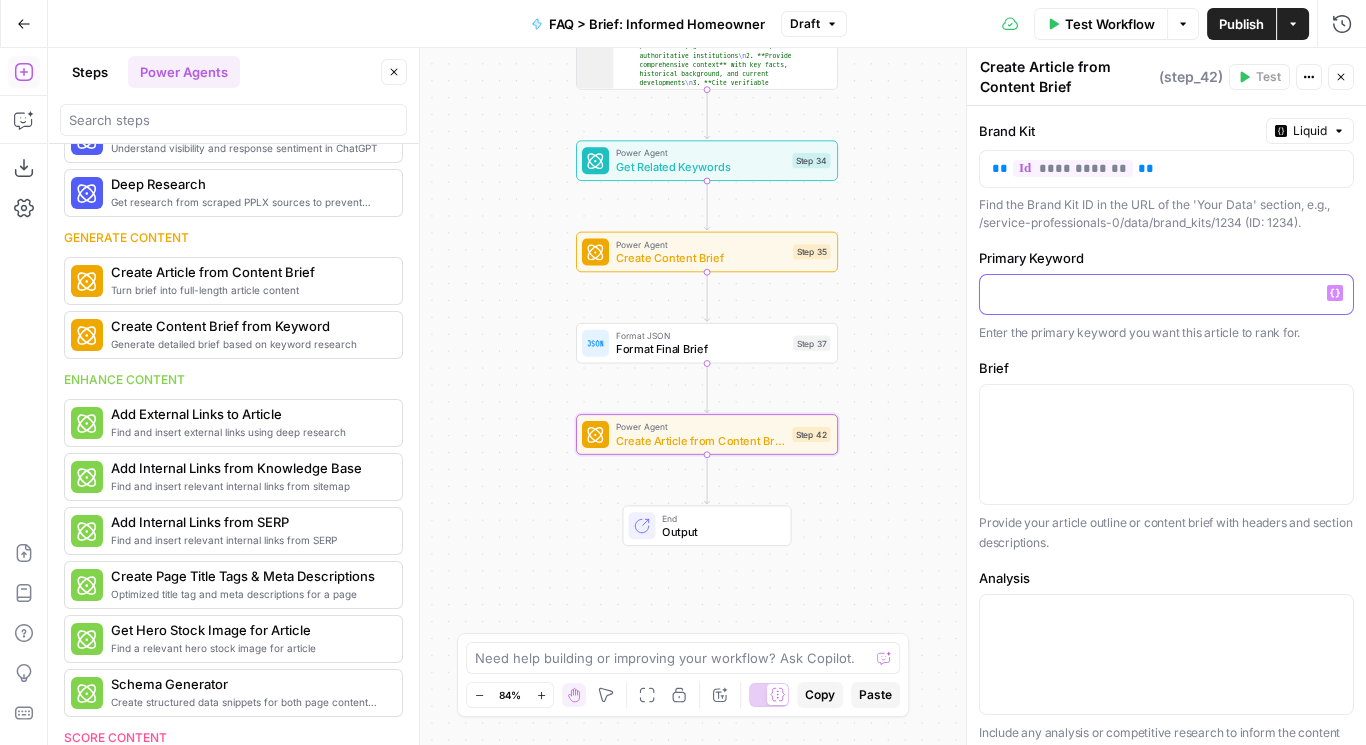 click 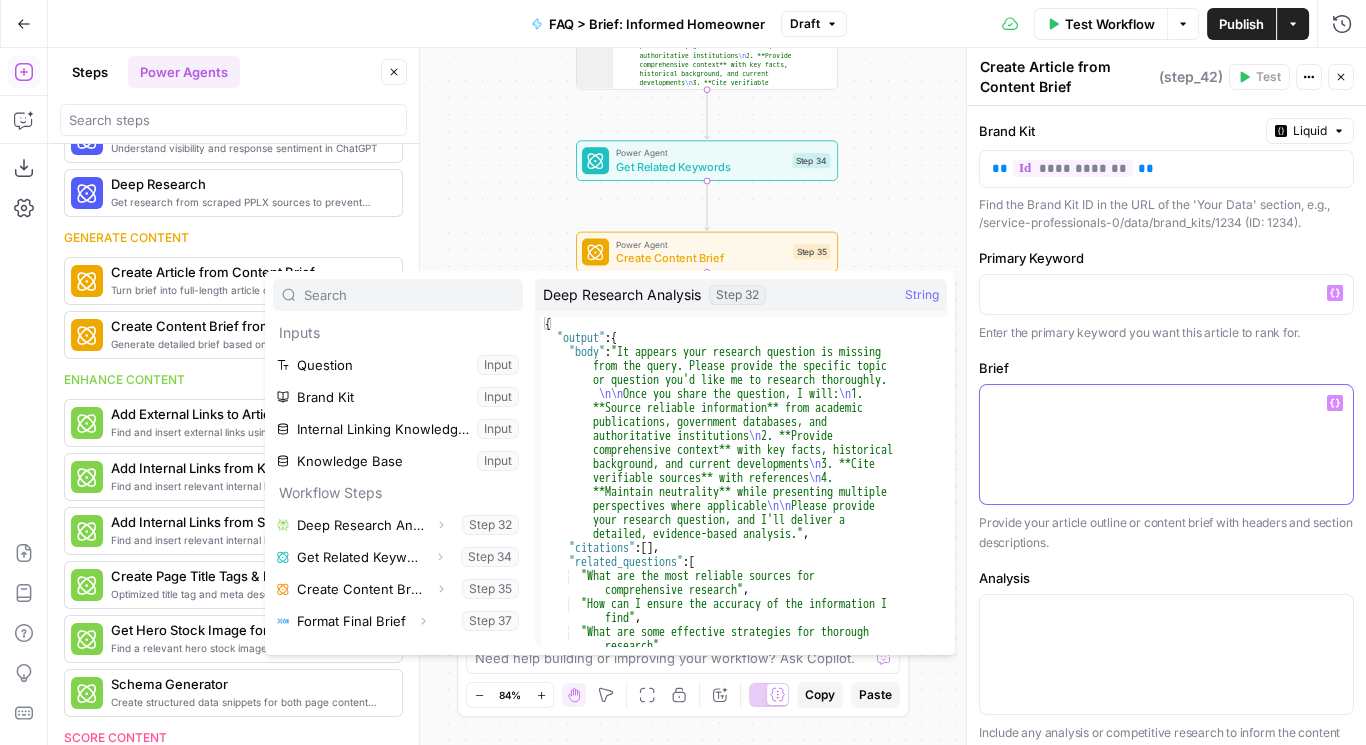 click at bounding box center [1166, 444] 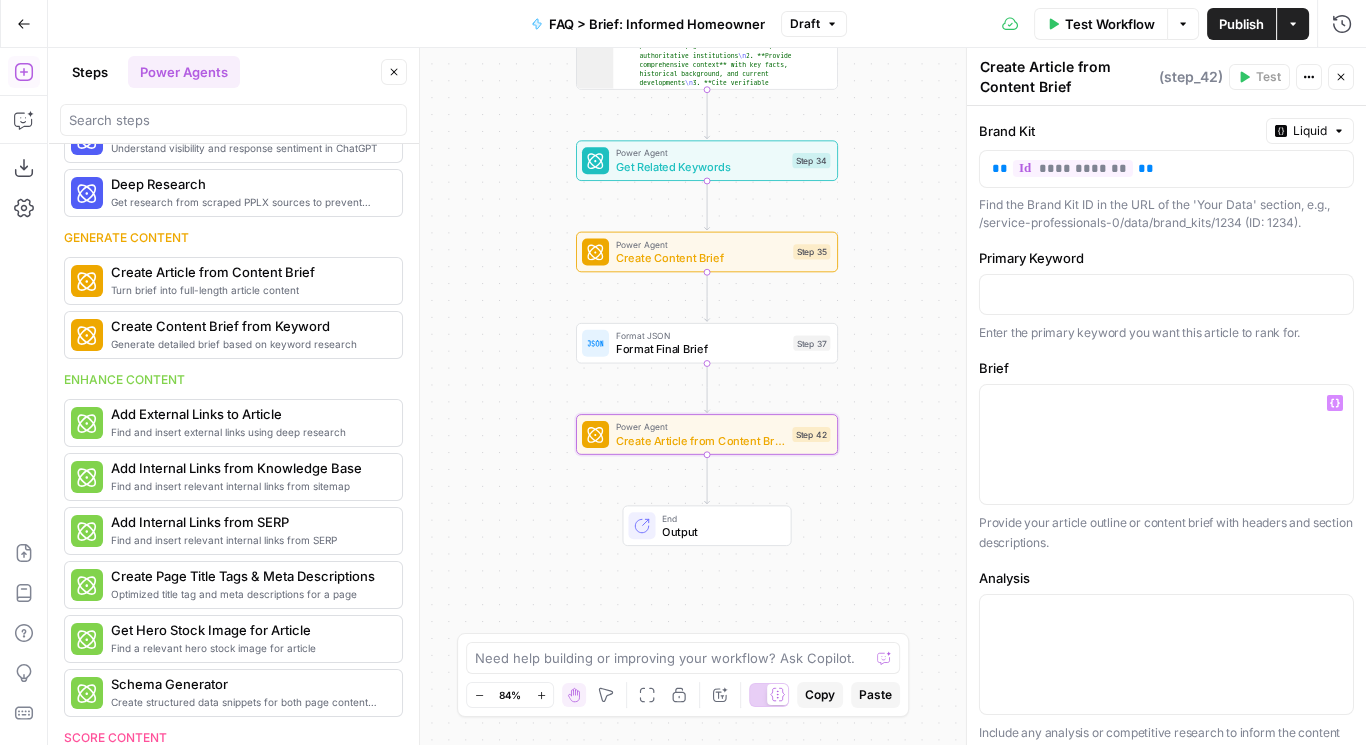 click on "Workflow Set Inputs Inputs Perplexity Deep Research Deep Research Analysis Step 32 Output Expand Output Copy 1 2 {    "body" :  "It appears your research question is         missing from the query. Please provide the         specific topic or question you'd like me to         research thoroughly.   \n\n Once you share         the question, I will:   \n 1. **Source         reliable information** from academic         publications, government databases, and         authoritative institutions   \n 2. **Provide         comprehensive context** with key facts,         historical background, and current         developments   \n 3. **Cite verifiable         sources** with references   \n 4. **Maintain         neutrality** while presenting multiple         perspectives where applicable   \n\n Please         provide your research question, and I'll         deliver a detailed, evidence-based analysis        ." ,     End" at bounding box center (707, 396) 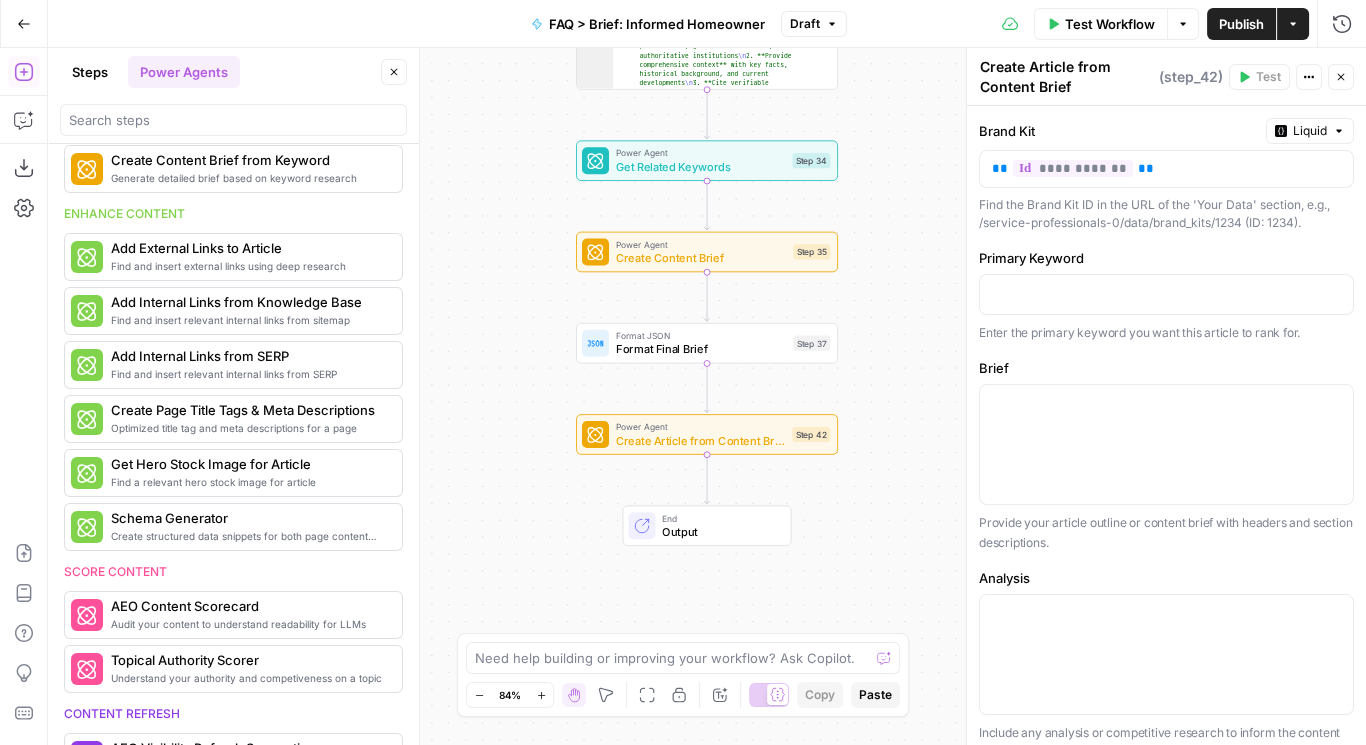 scroll, scrollTop: 126, scrollLeft: 0, axis: vertical 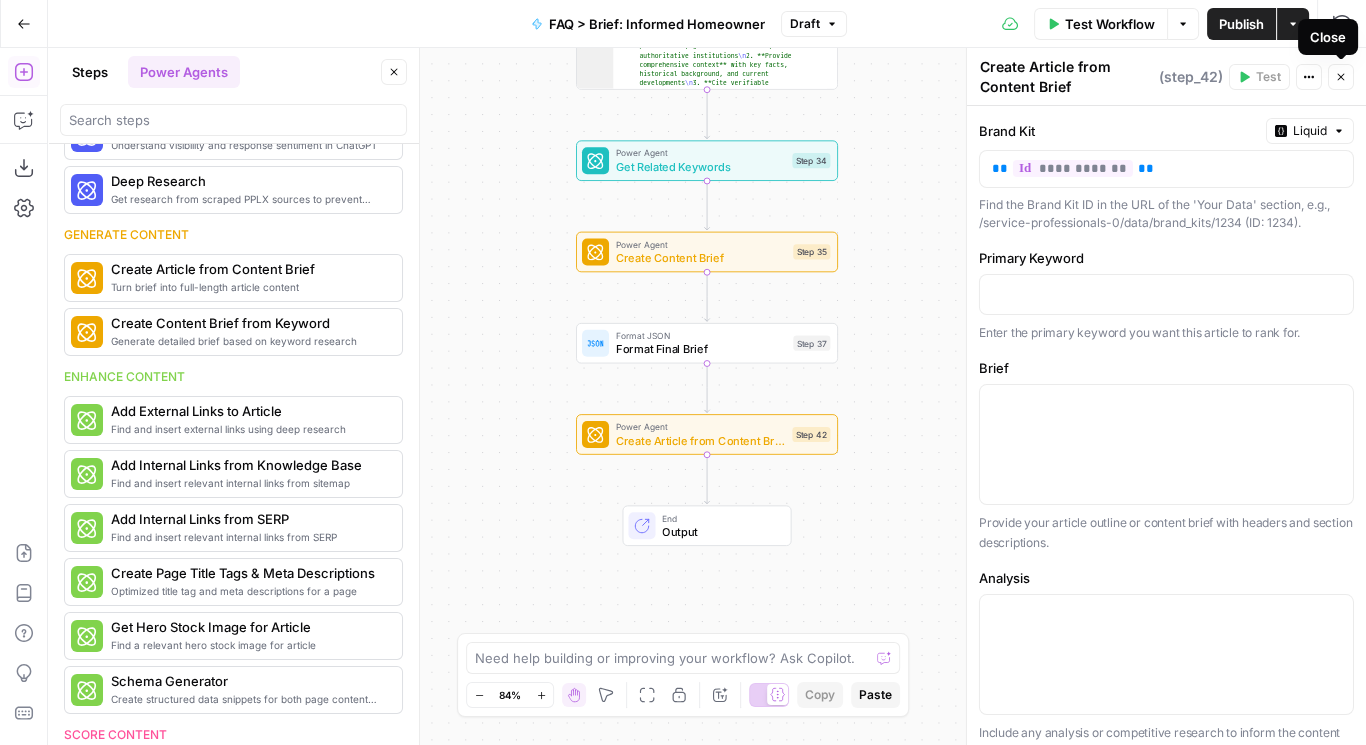 click 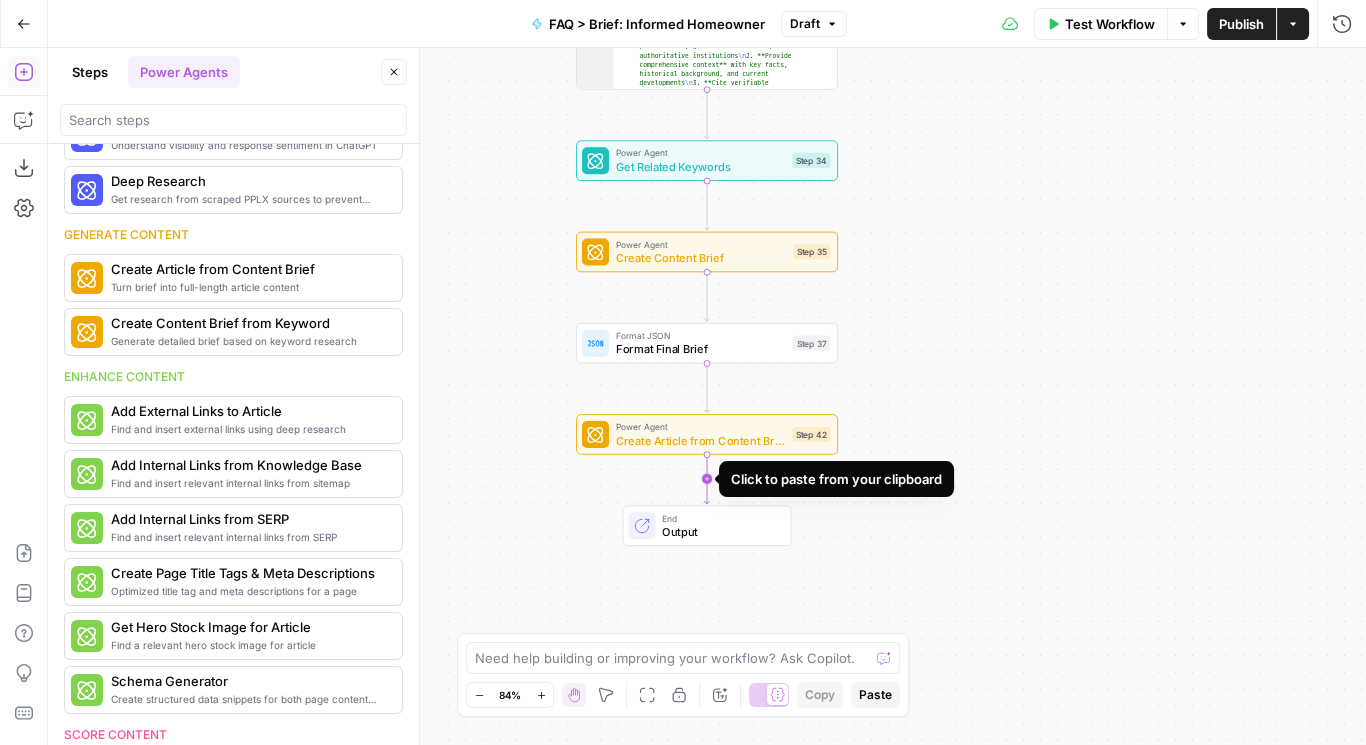 click 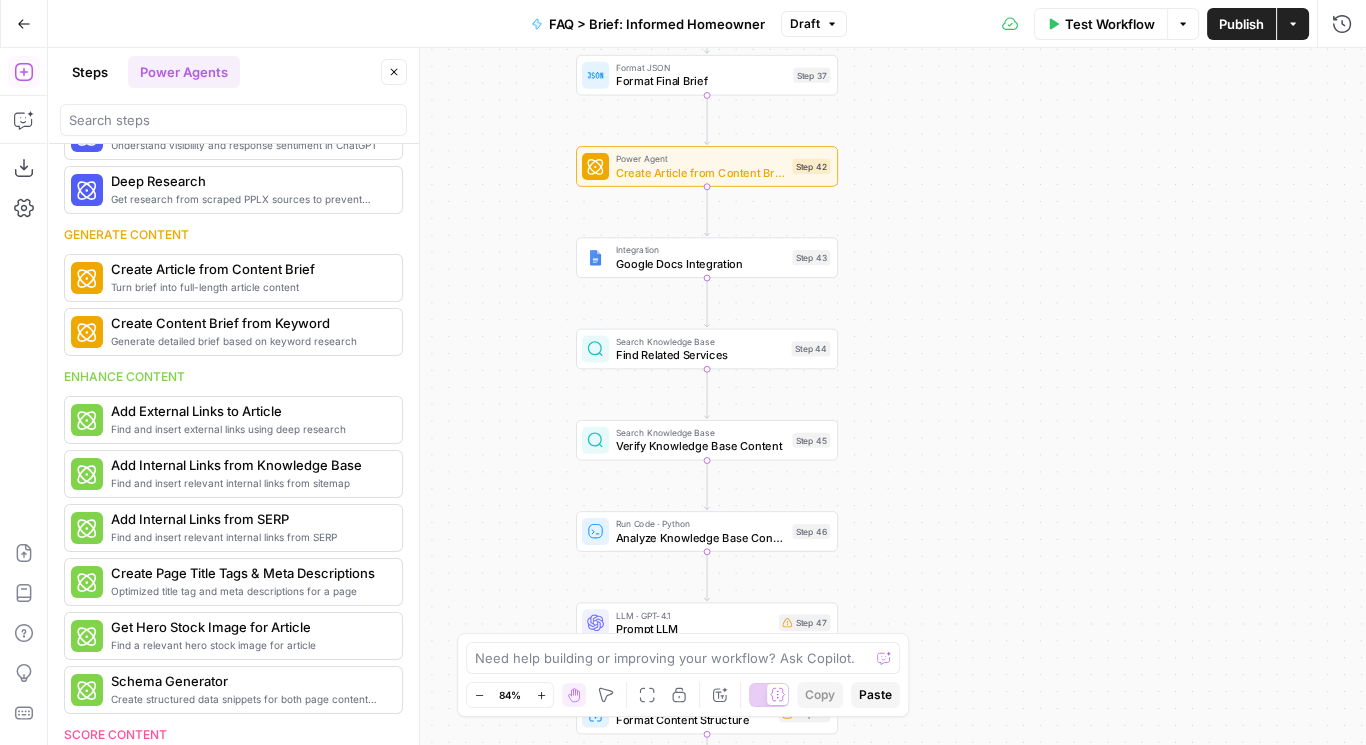 drag, startPoint x: 952, startPoint y: 545, endPoint x: 952, endPoint y: 277, distance: 268 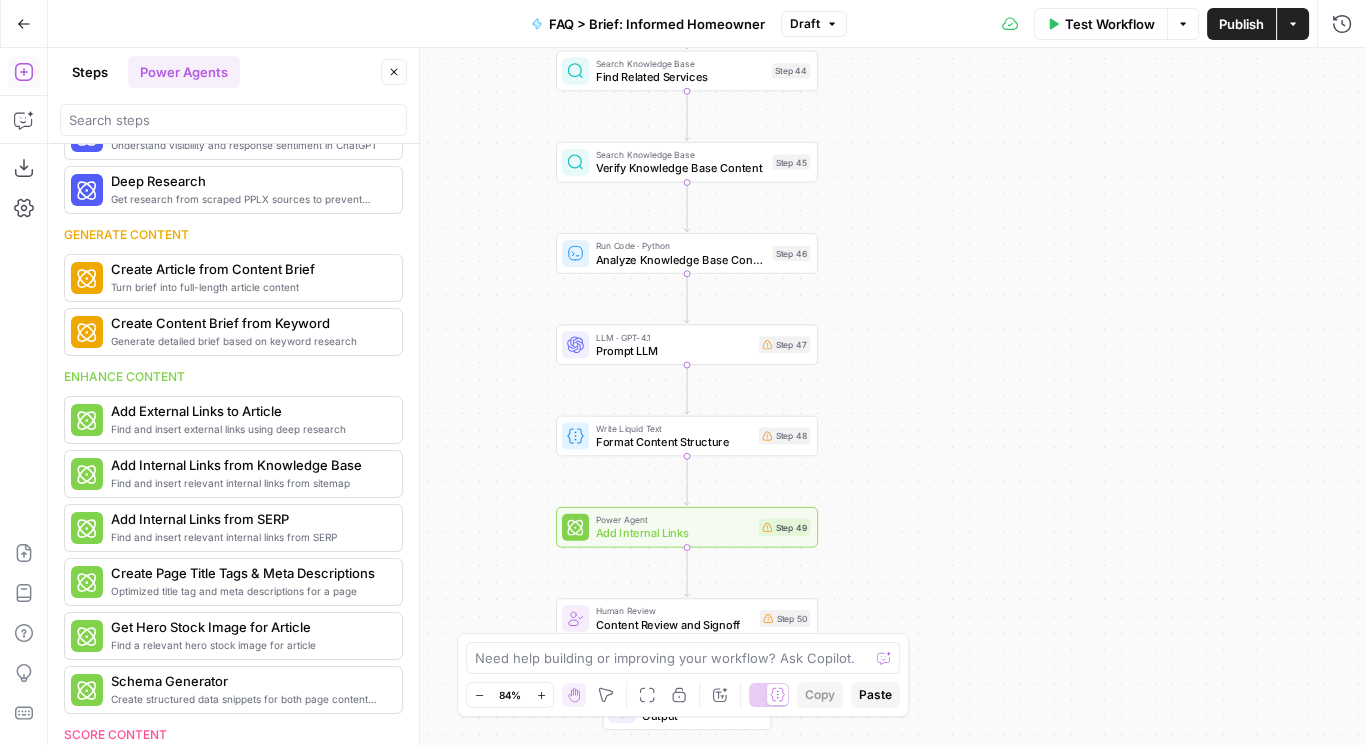 drag, startPoint x: 944, startPoint y: 456, endPoint x: 929, endPoint y: 208, distance: 248.45322 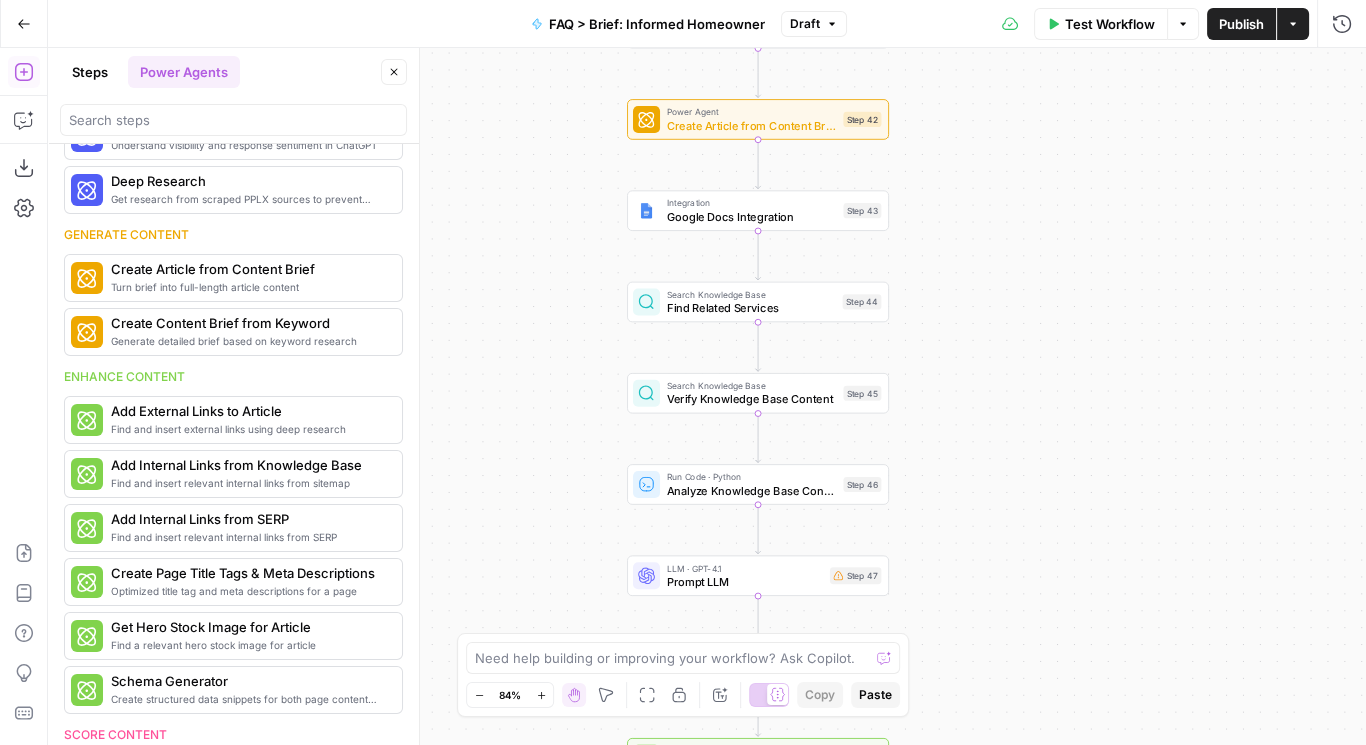 drag, startPoint x: 901, startPoint y: 437, endPoint x: 972, endPoint y: 698, distance: 270.48474 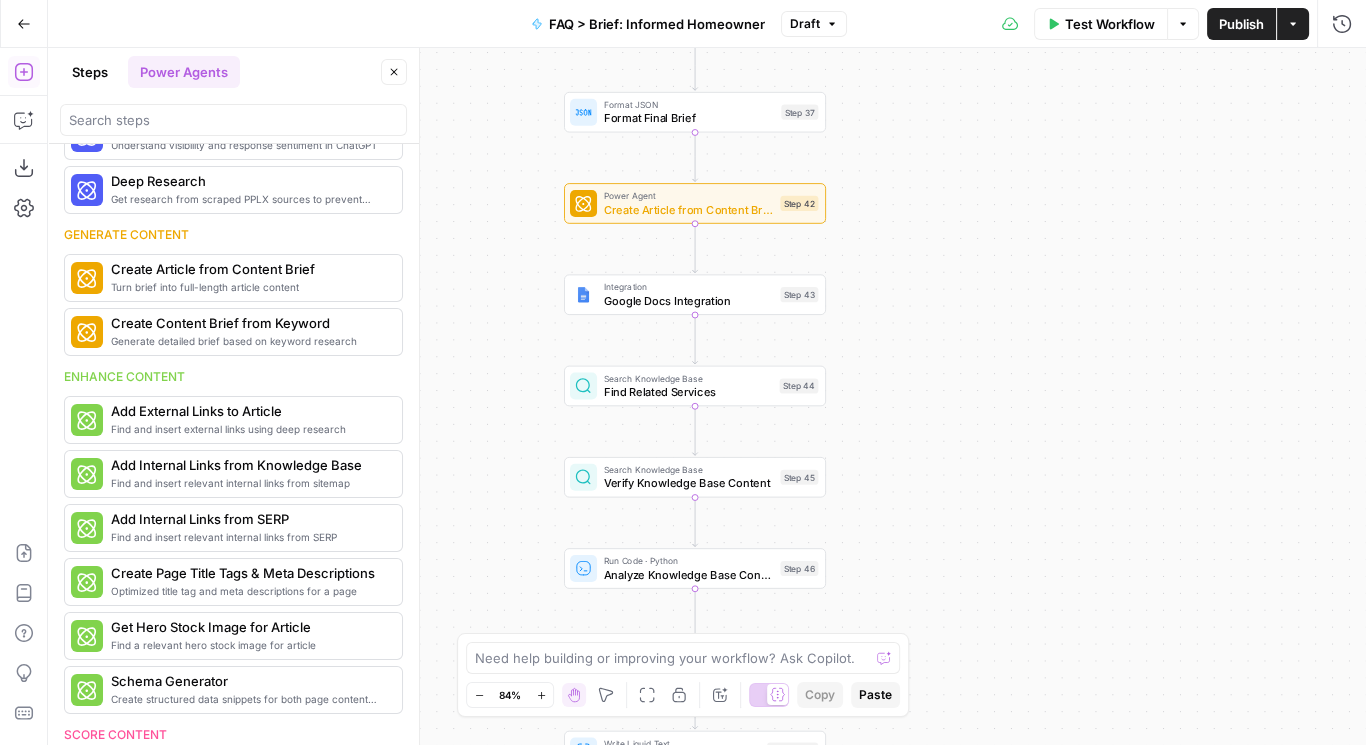 drag, startPoint x: 1030, startPoint y: 445, endPoint x: 957, endPoint y: 534, distance: 115.10864 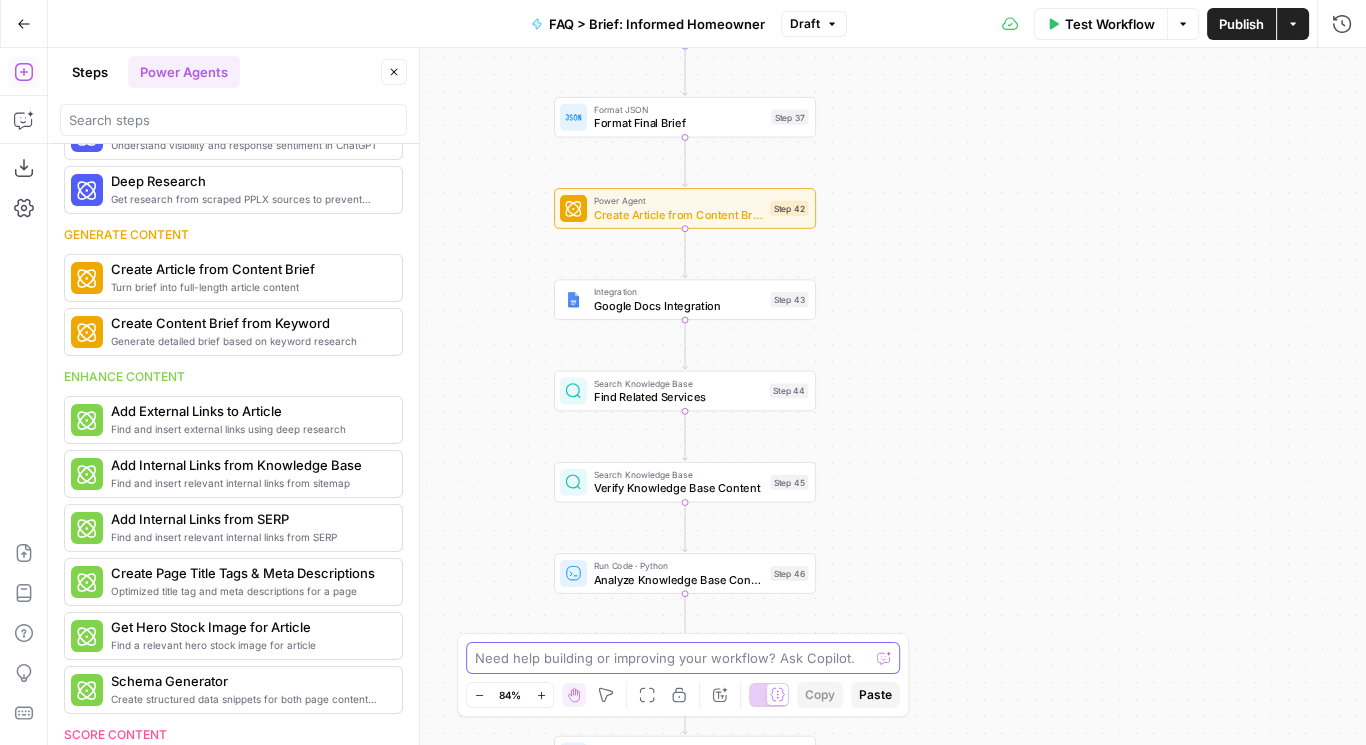 click at bounding box center (672, 658) 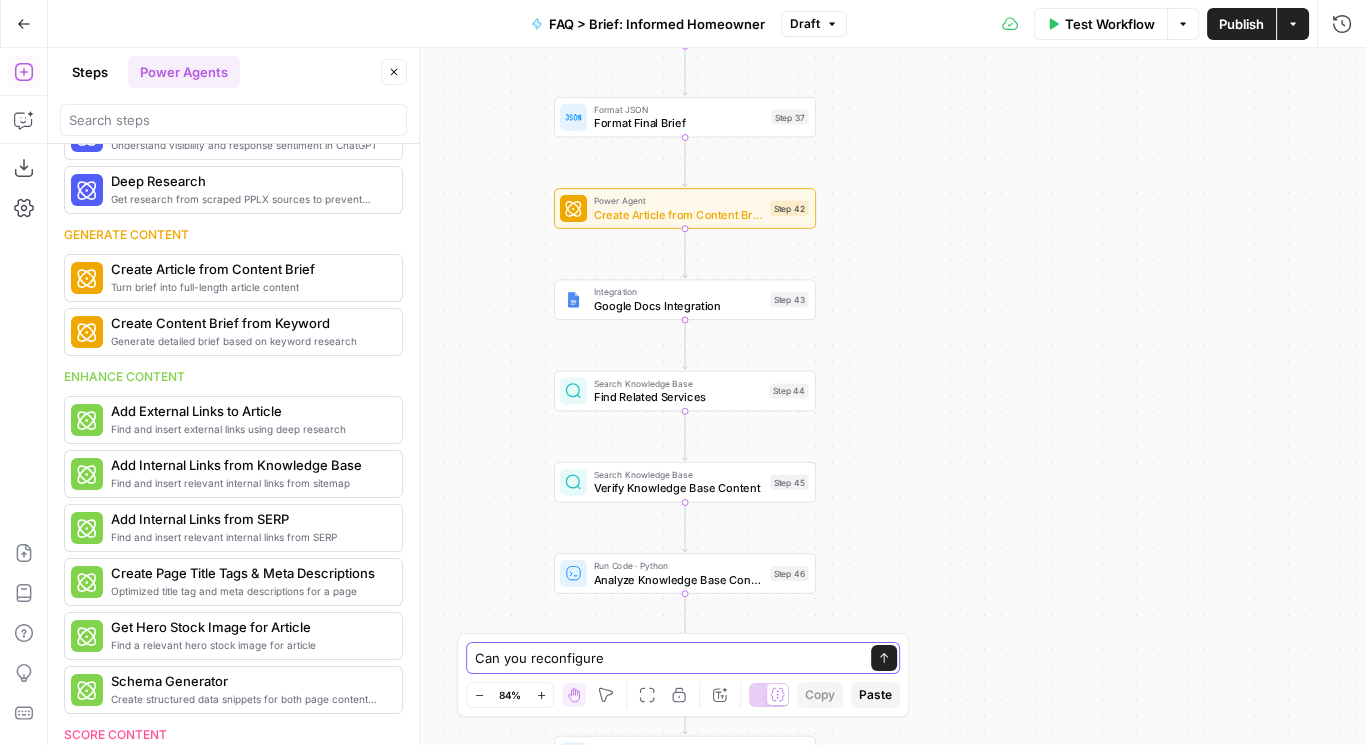 click on "Can you reconfigure" at bounding box center (663, 658) 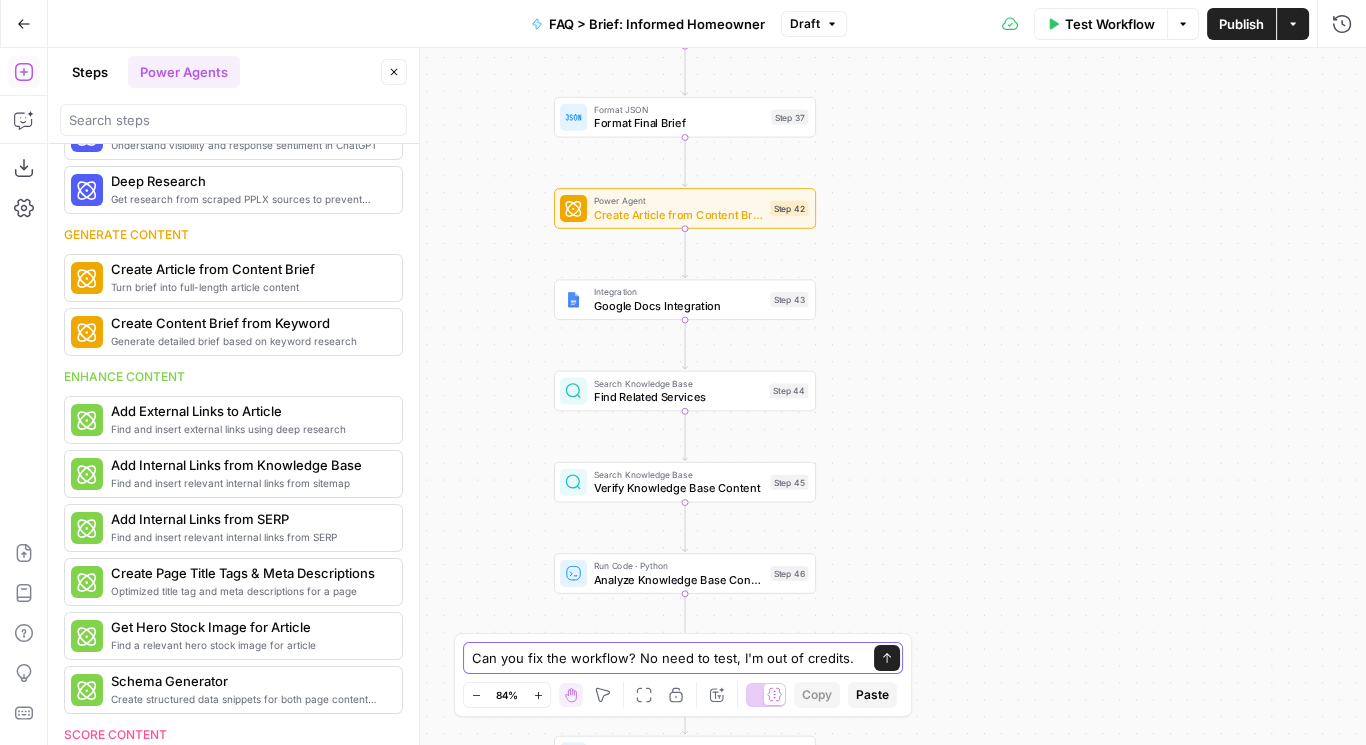 type on "Can you fix the workflow? No need to test, I'm out of credits." 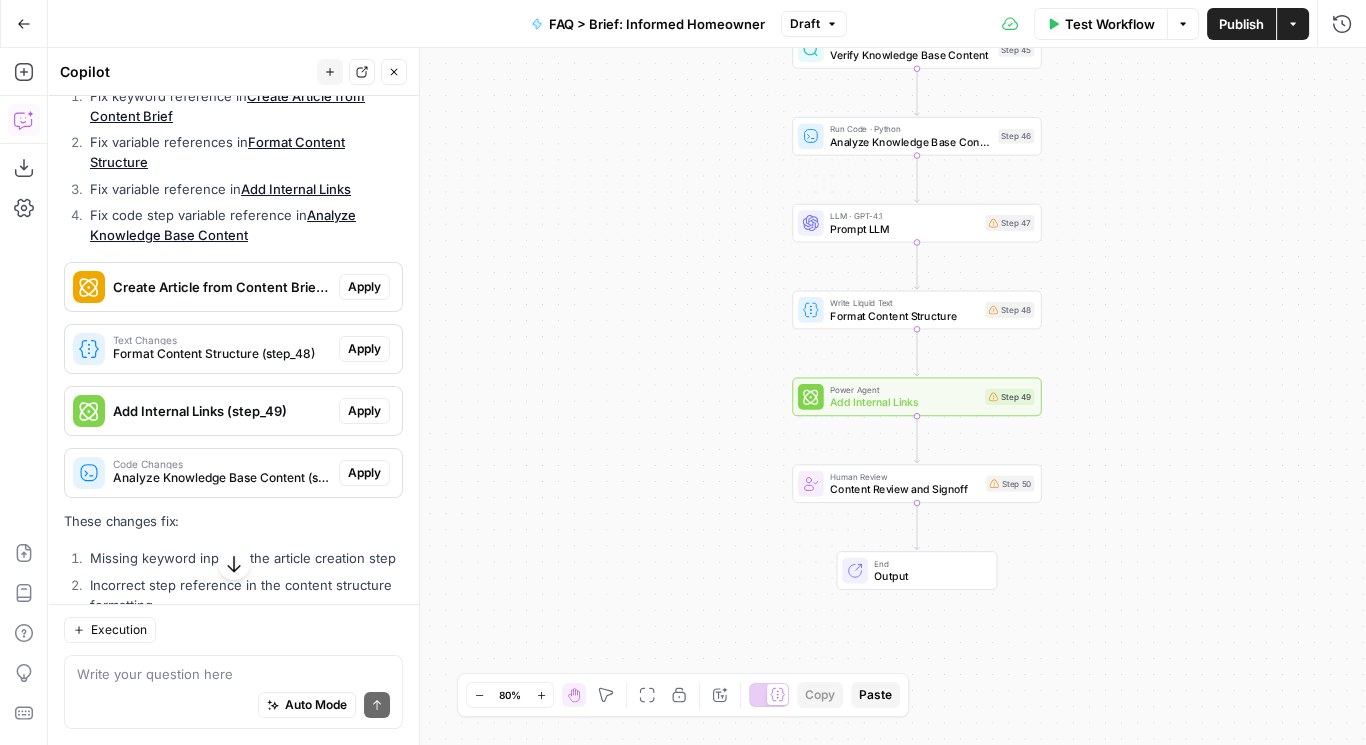 scroll, scrollTop: 377, scrollLeft: 0, axis: vertical 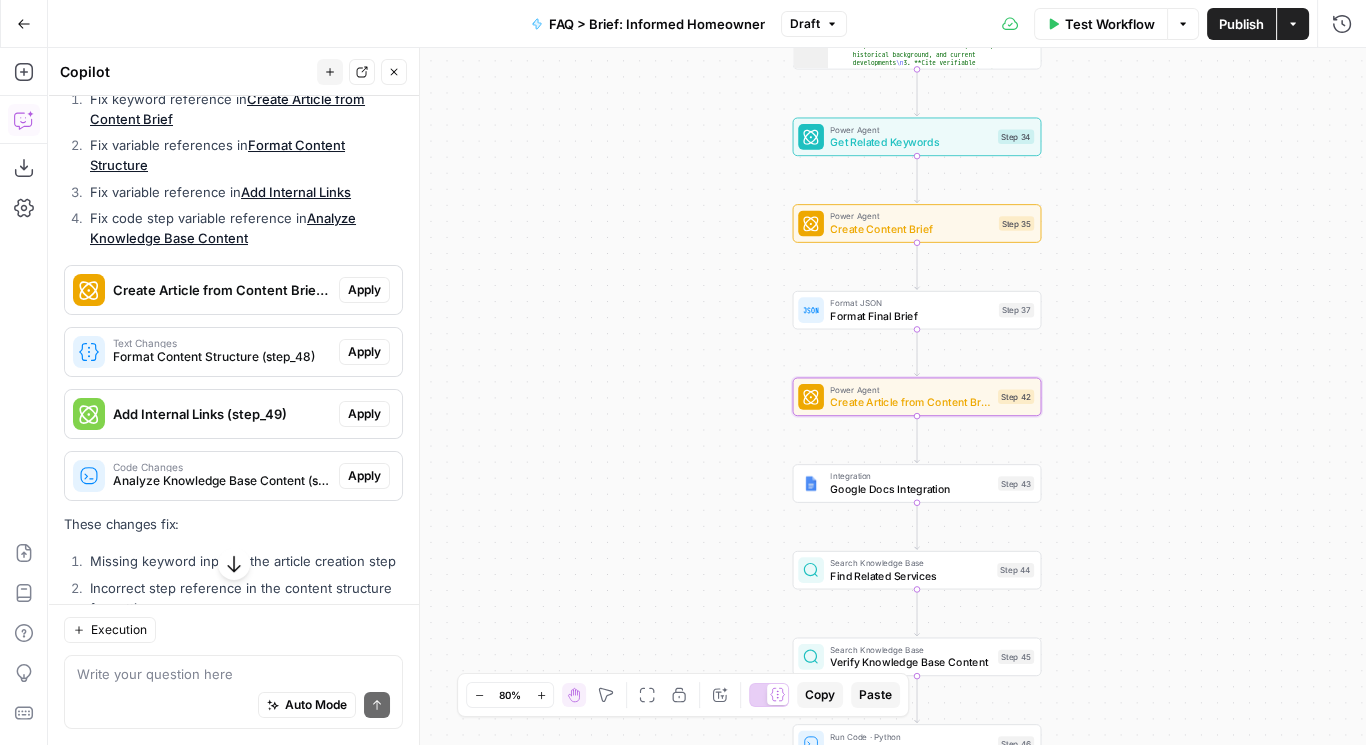 click on "Apply" at bounding box center [364, 290] 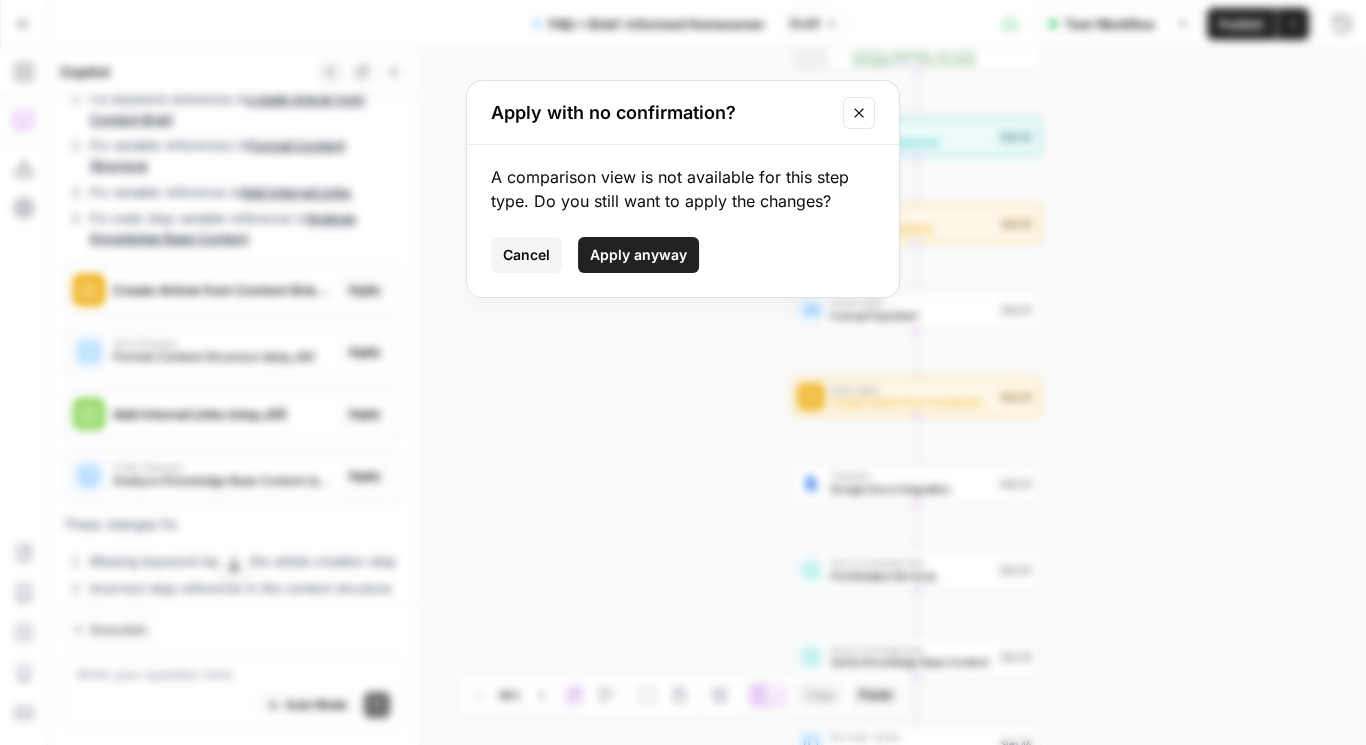 click on "Apply anyway" at bounding box center [638, 255] 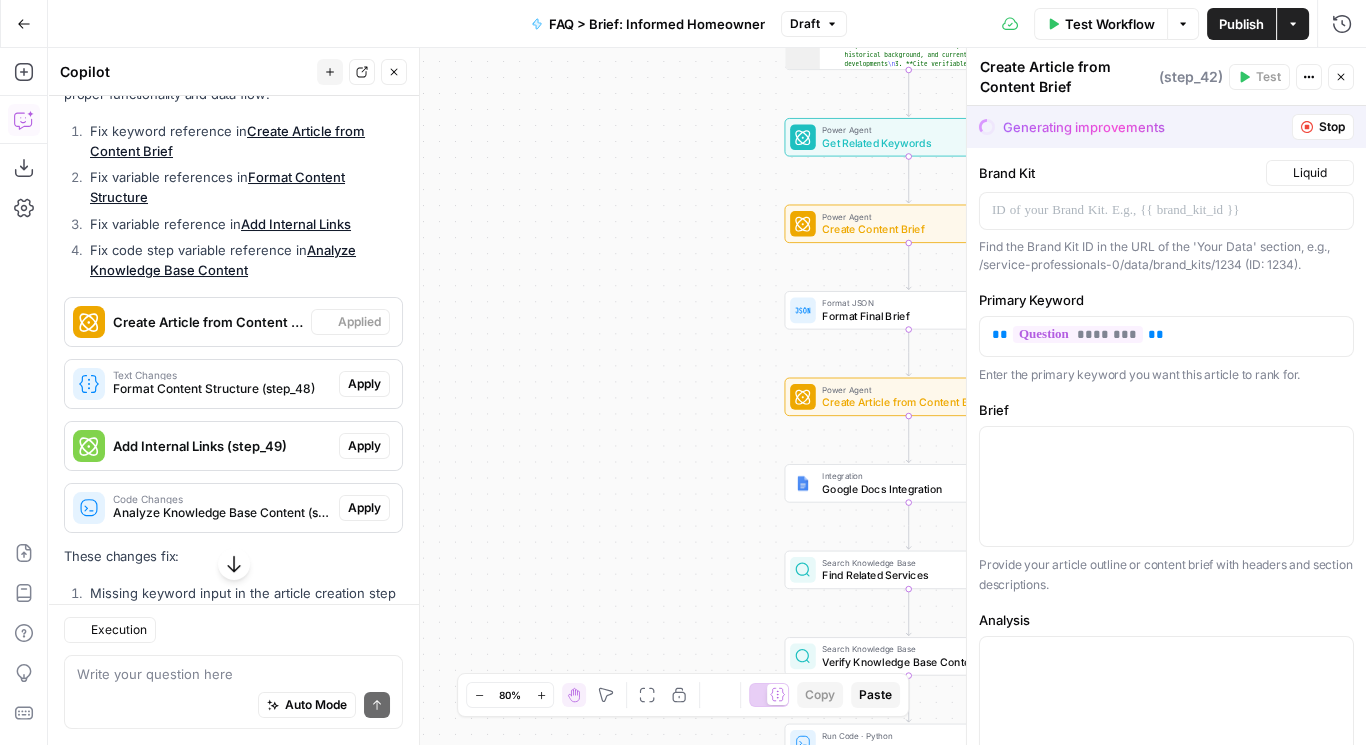 scroll, scrollTop: 409, scrollLeft: 0, axis: vertical 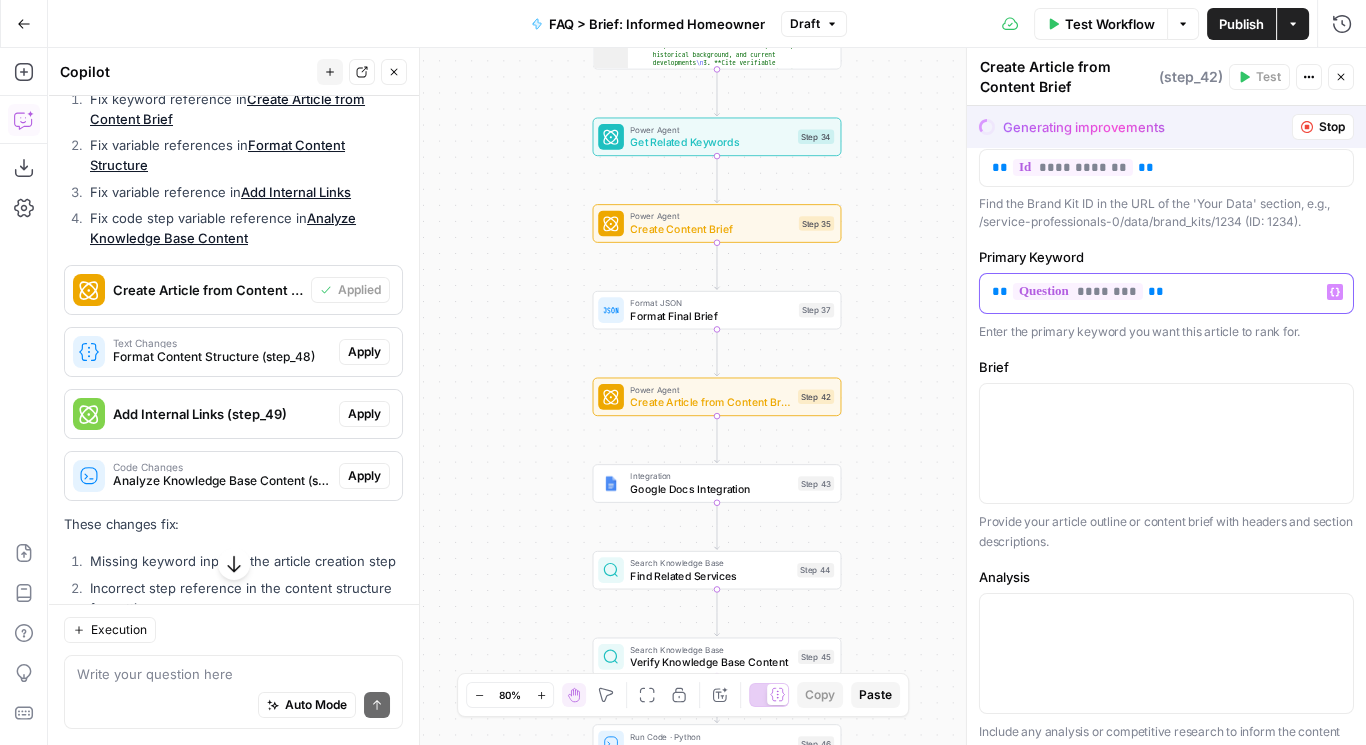 click on "**   ********   **" at bounding box center [1161, 292] 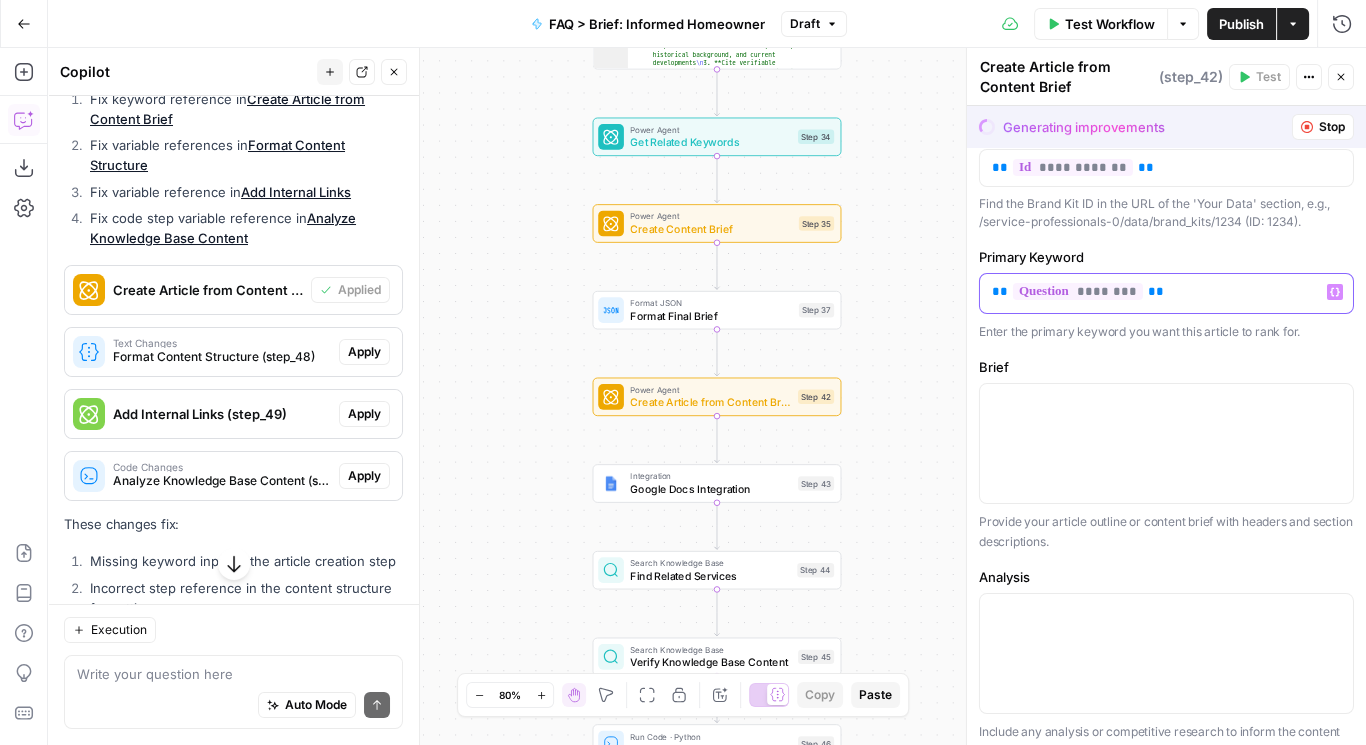 type 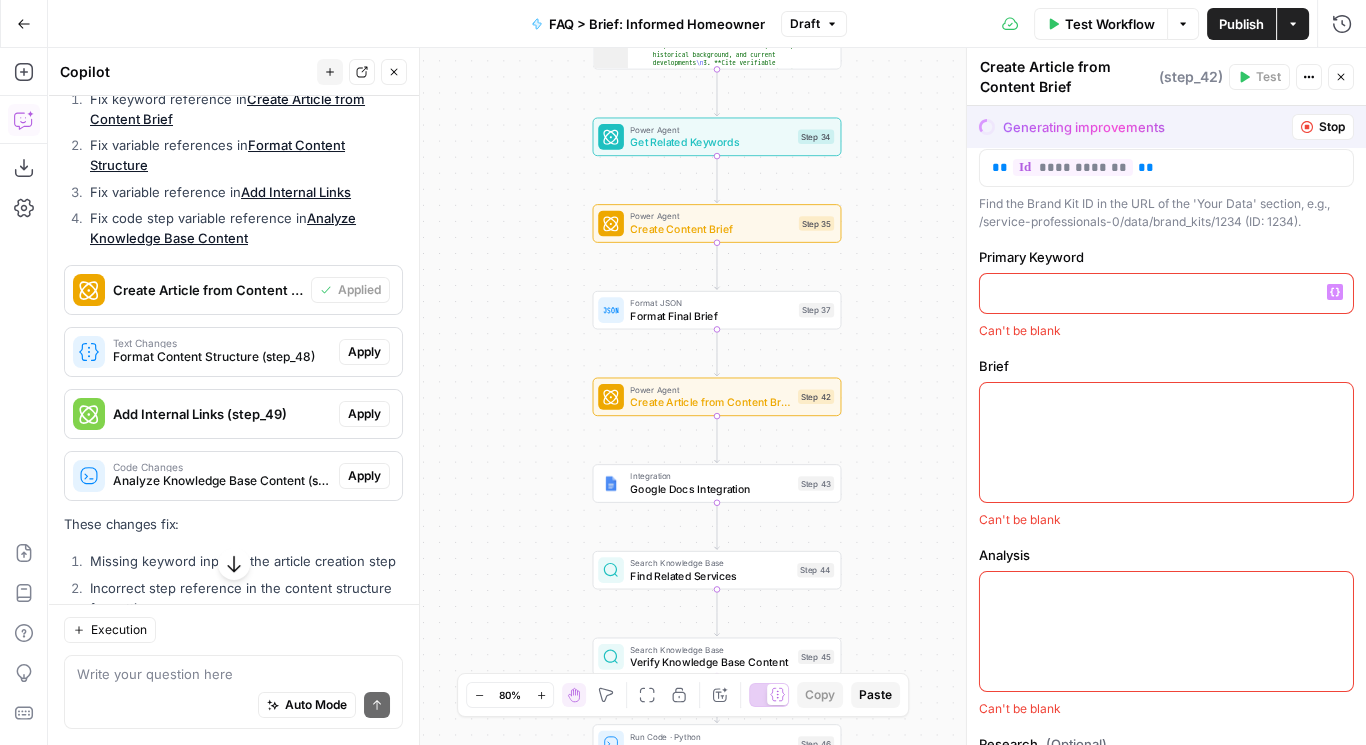 scroll, scrollTop: 377, scrollLeft: 0, axis: vertical 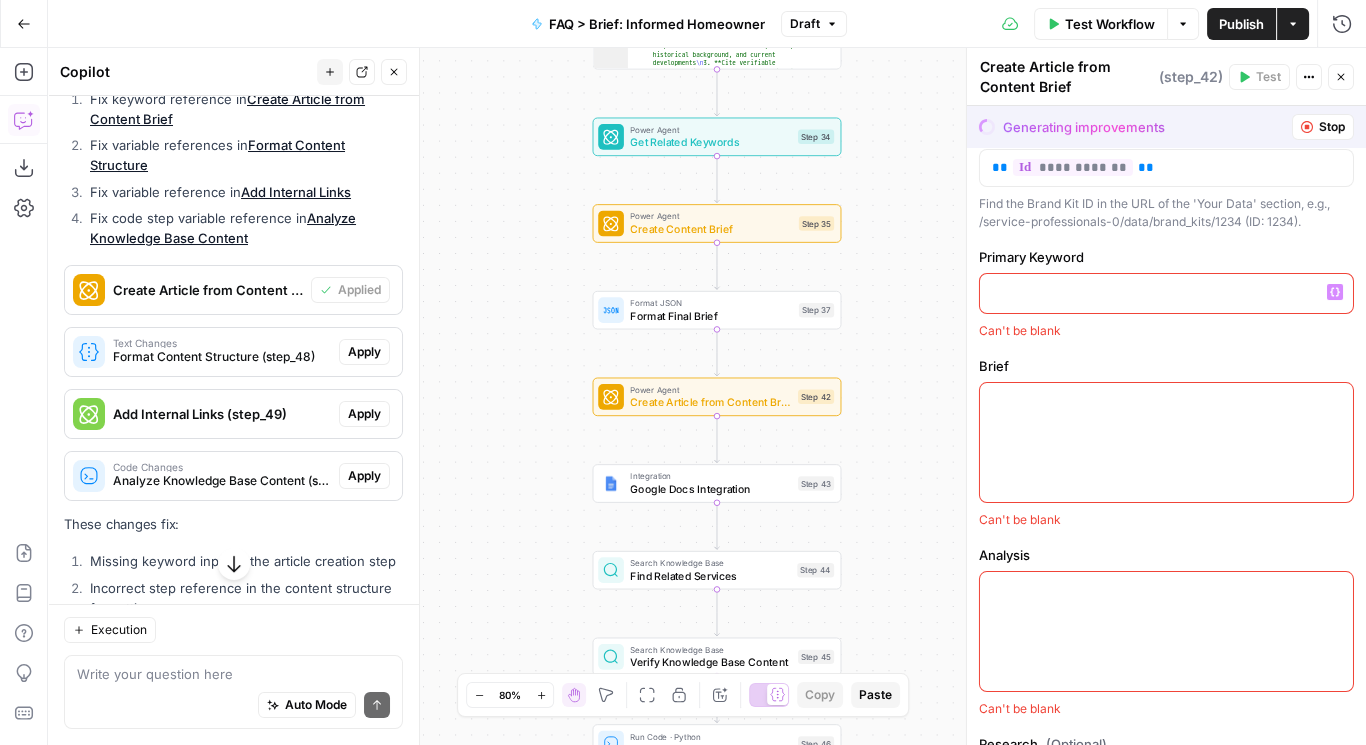click at bounding box center (1161, 292) 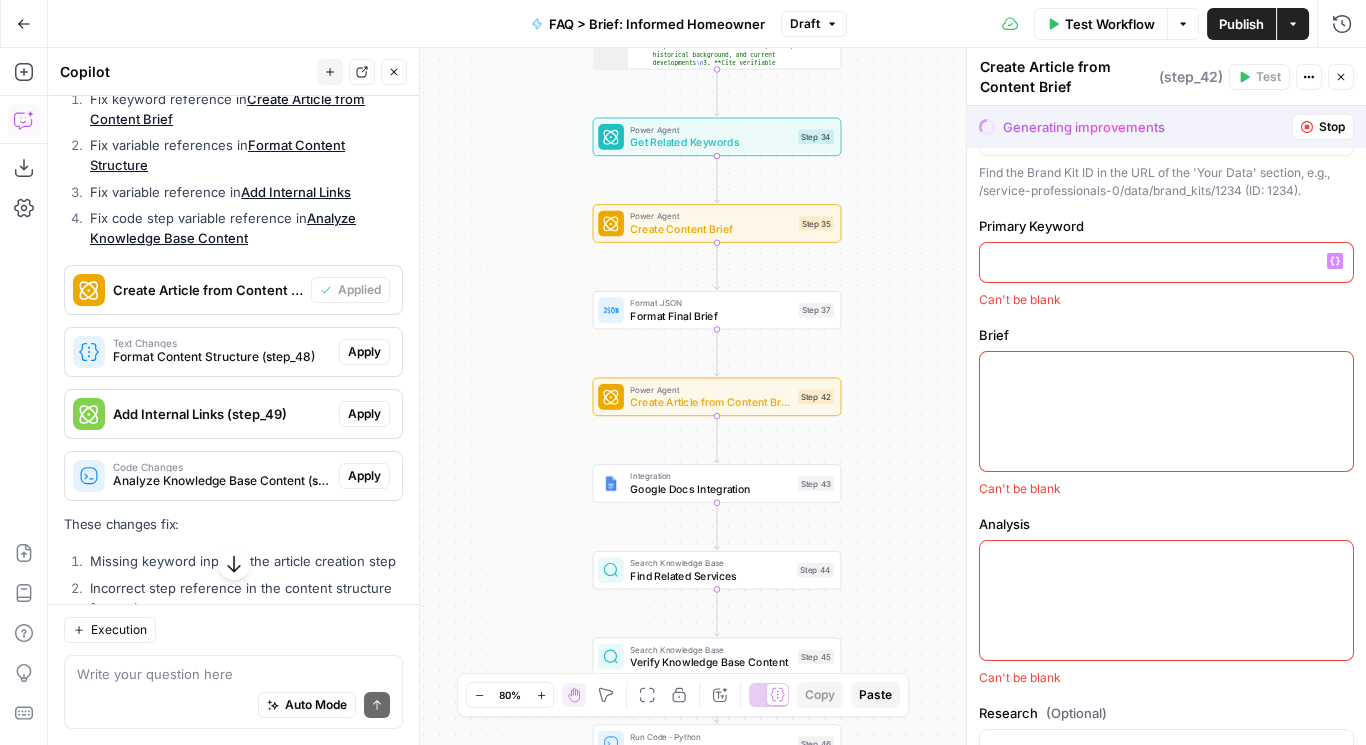 scroll, scrollTop: 75, scrollLeft: 0, axis: vertical 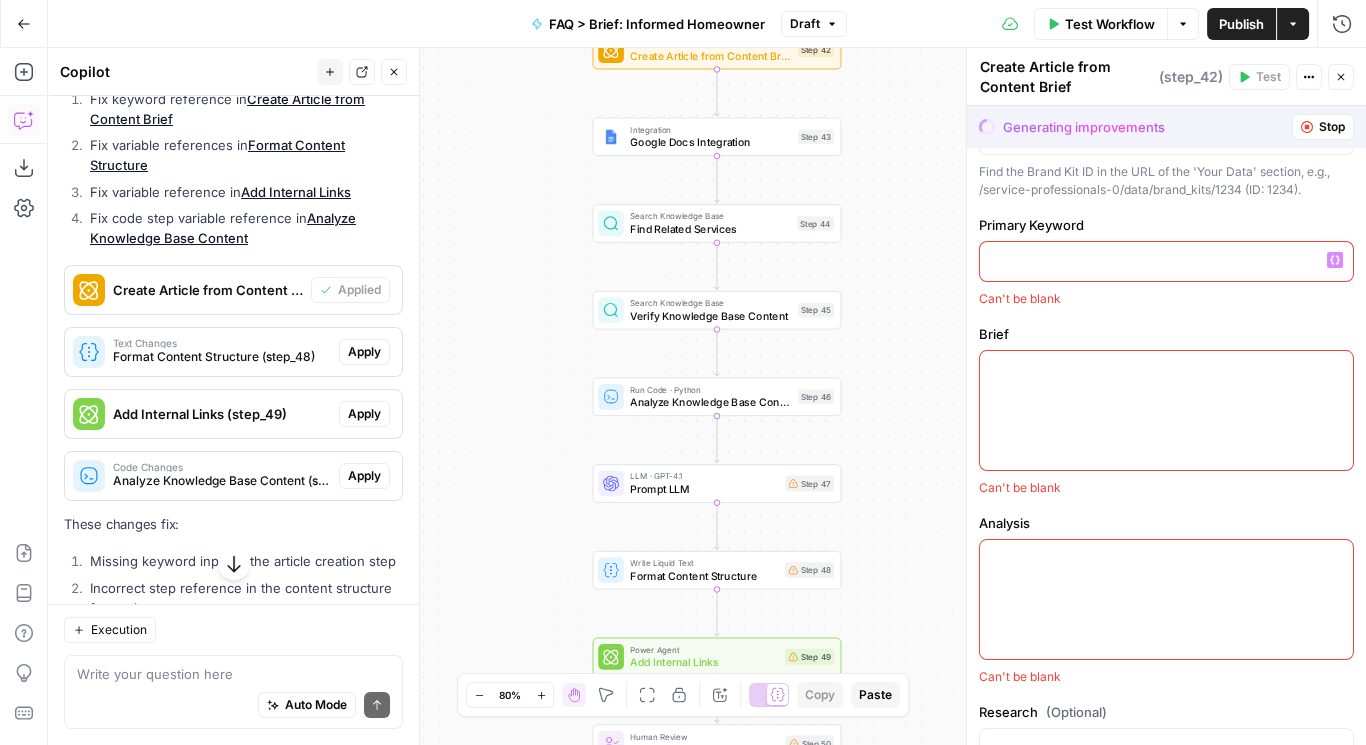 click on "Write your question here Auto Mode Send" at bounding box center (233, 693) 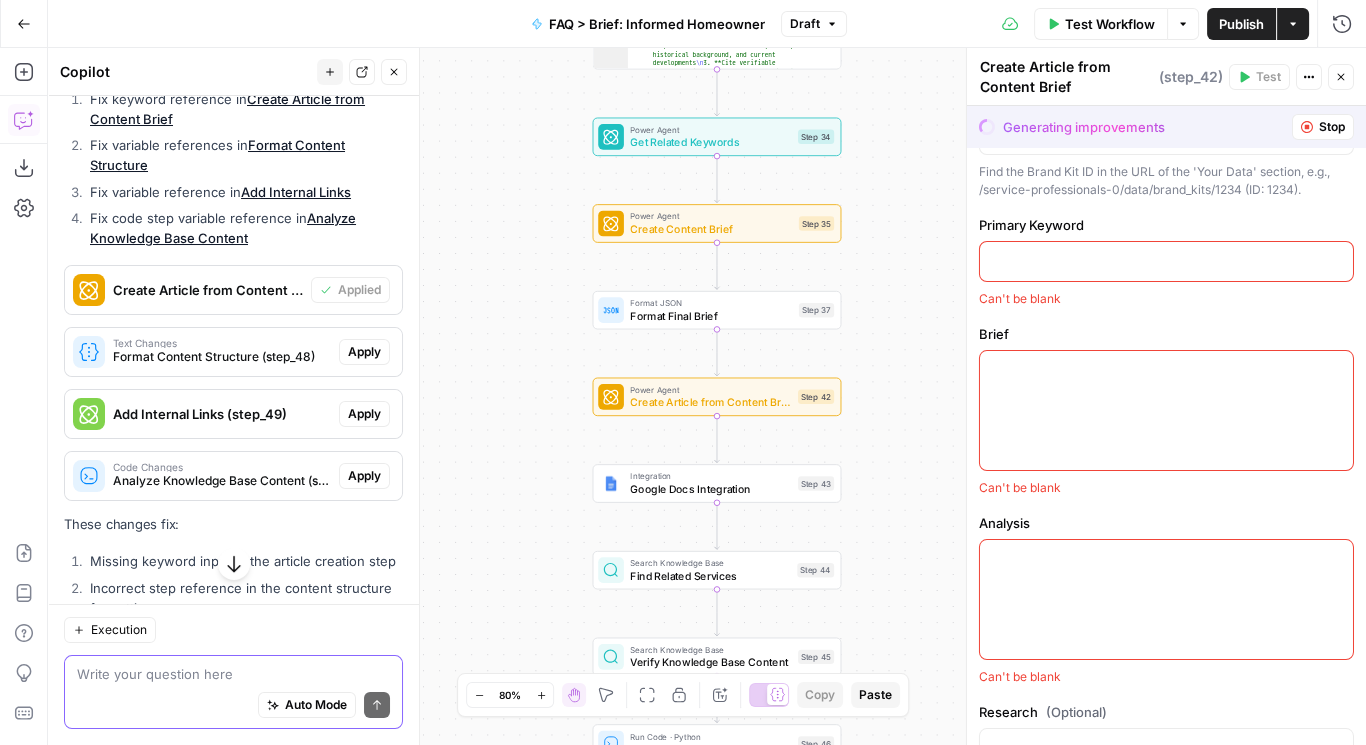 click at bounding box center (233, 675) 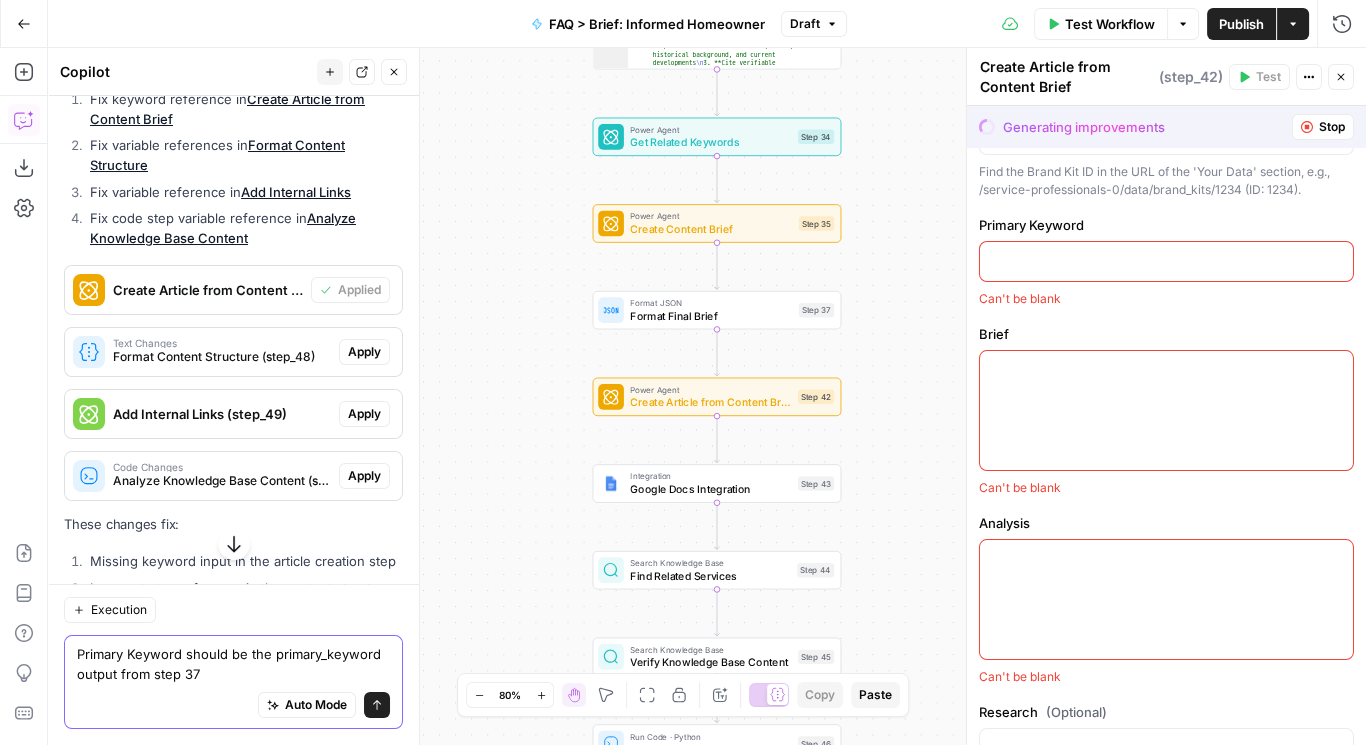 click on "Primary Keyword should be the primary_keyword output from step 37" at bounding box center [233, 665] 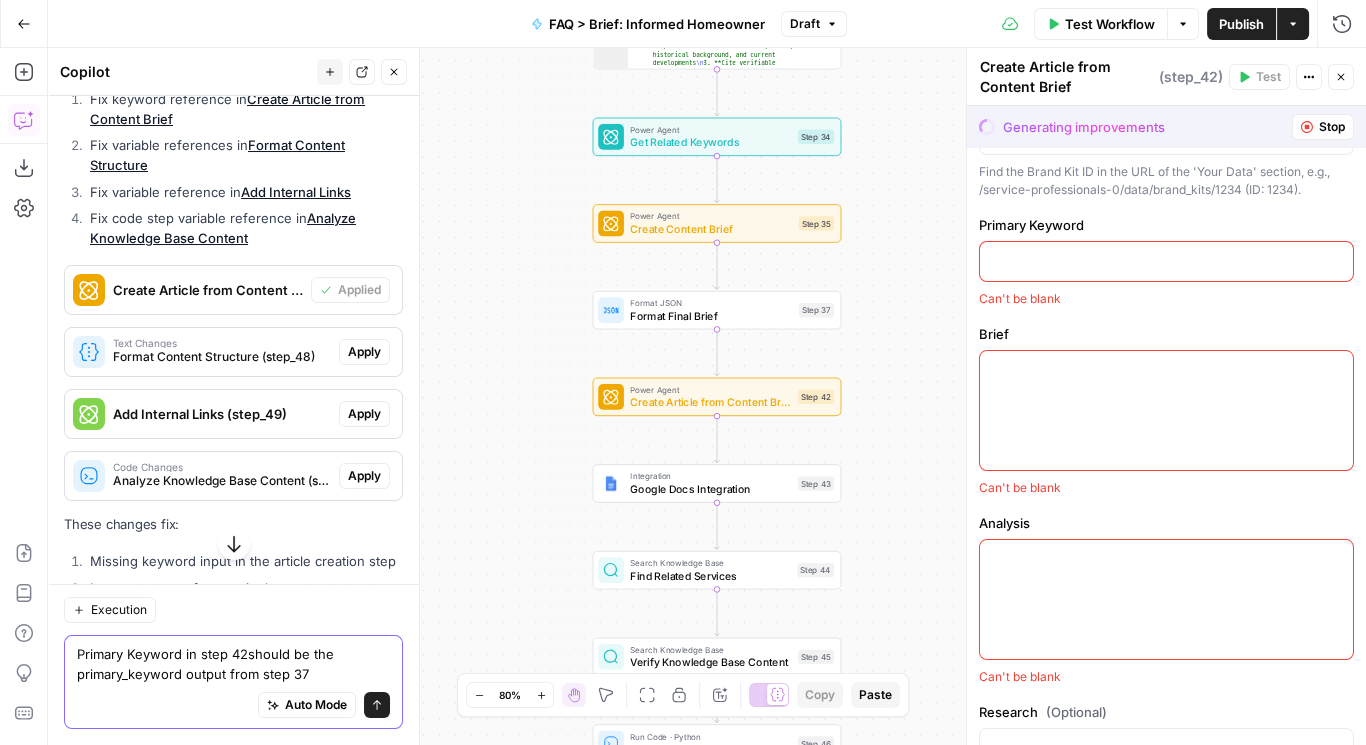 type on "Primary Keyword in step 42 should be the primary_keyword output from step 37" 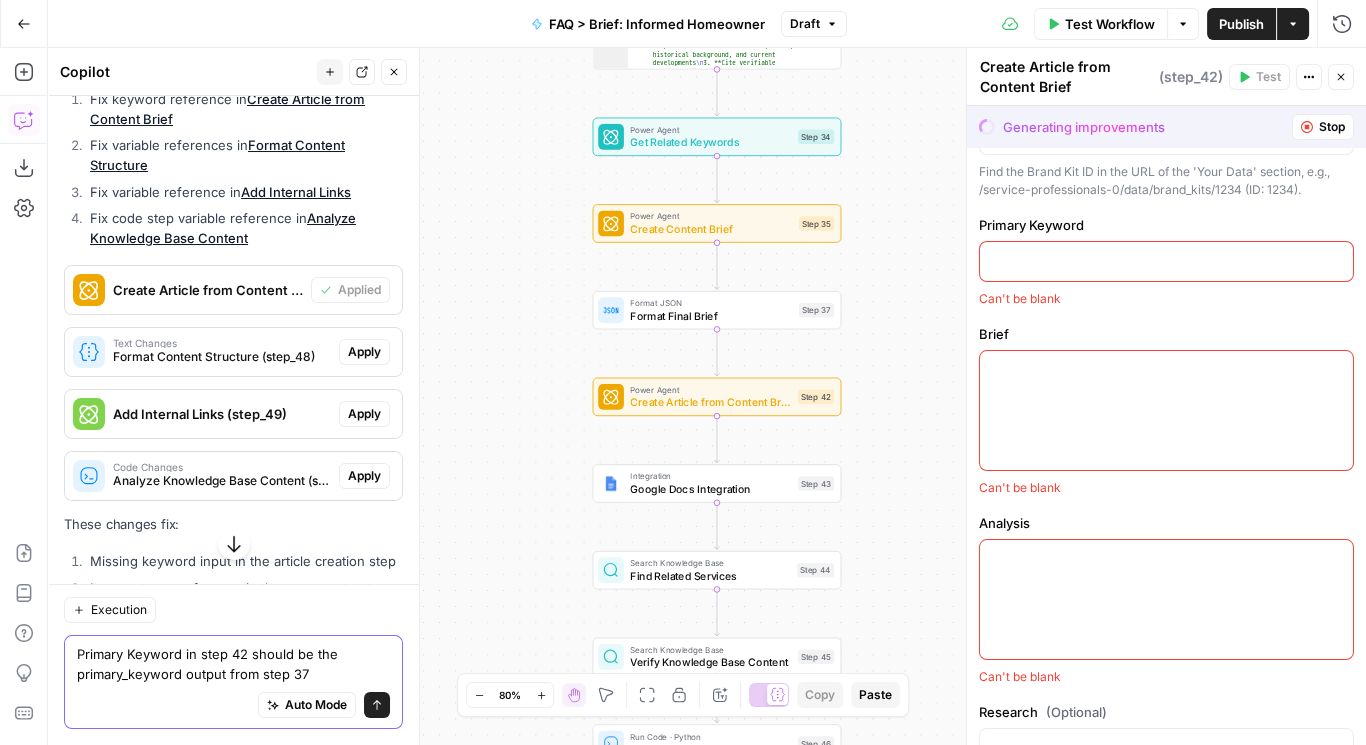 type 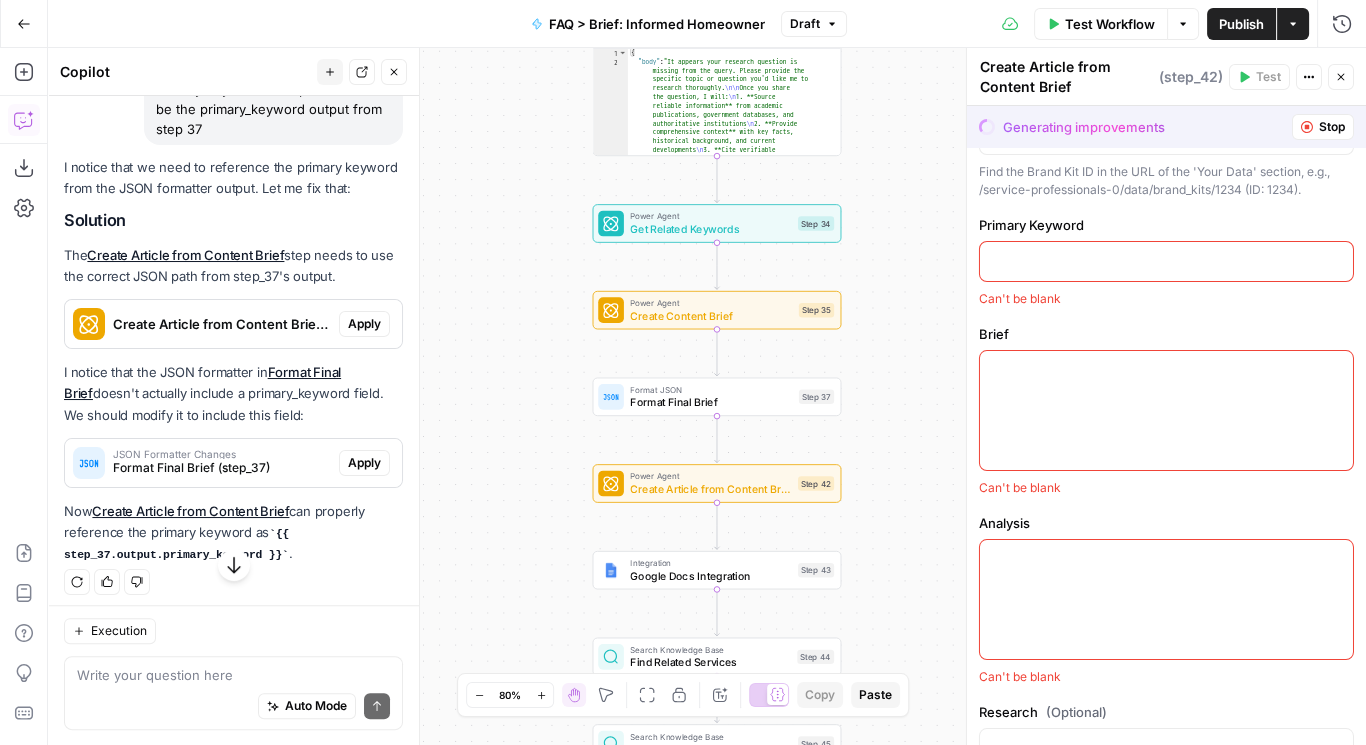 scroll, scrollTop: 1126, scrollLeft: 0, axis: vertical 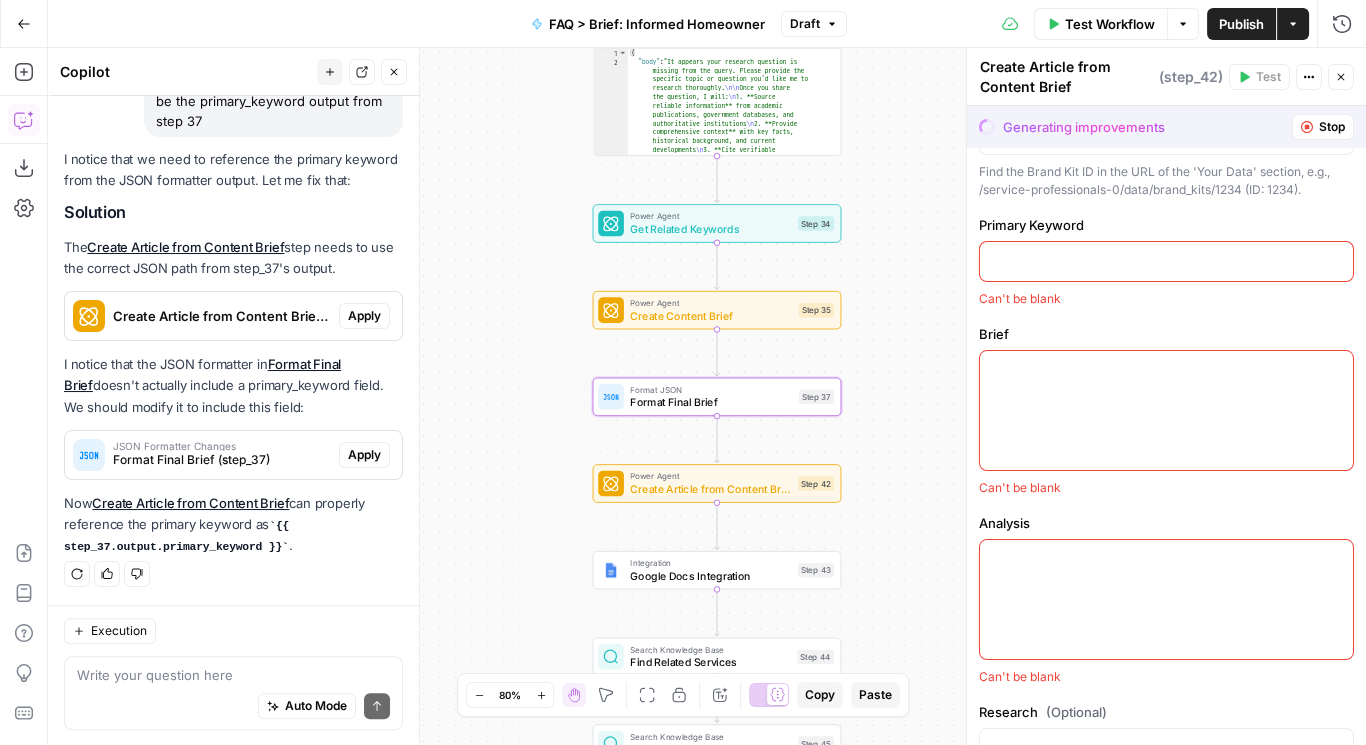 click on "JSON Formatter Changes" at bounding box center [222, 446] 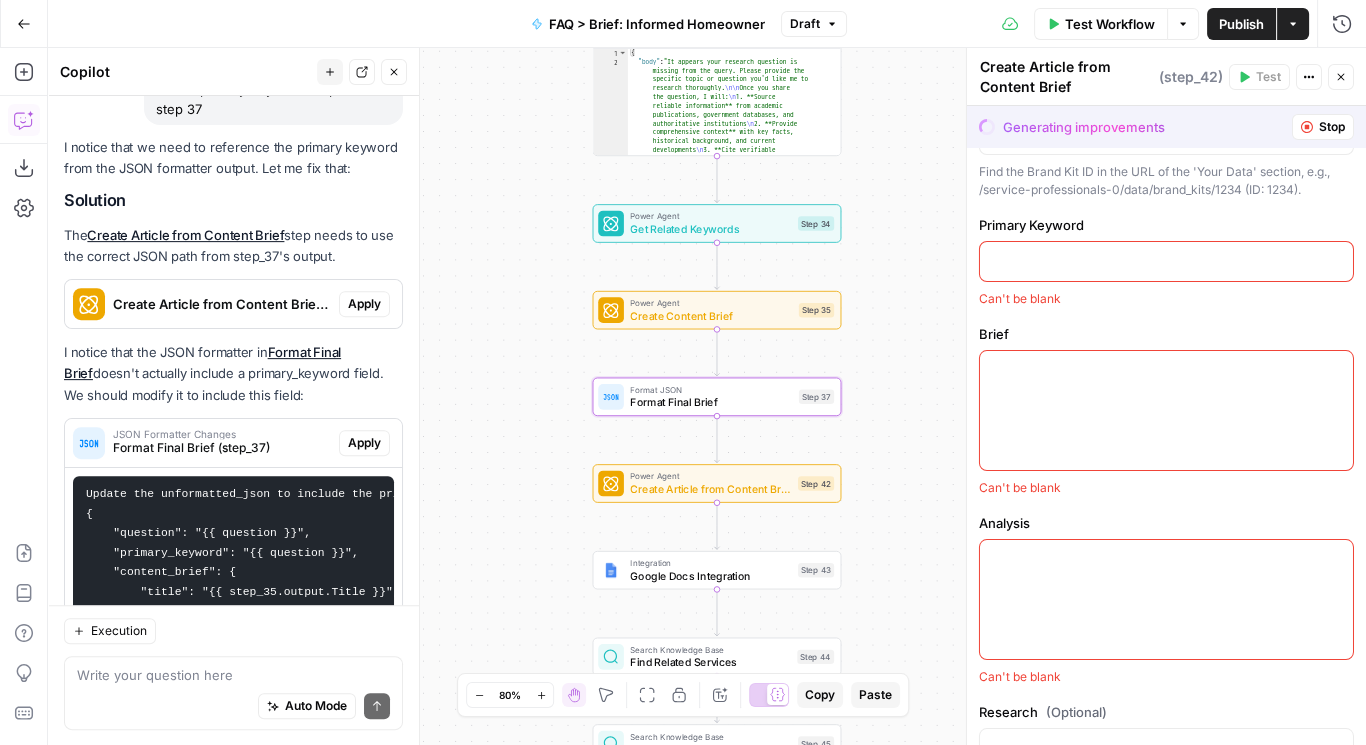 click on "JSON Formatter Changes" at bounding box center [222, 434] 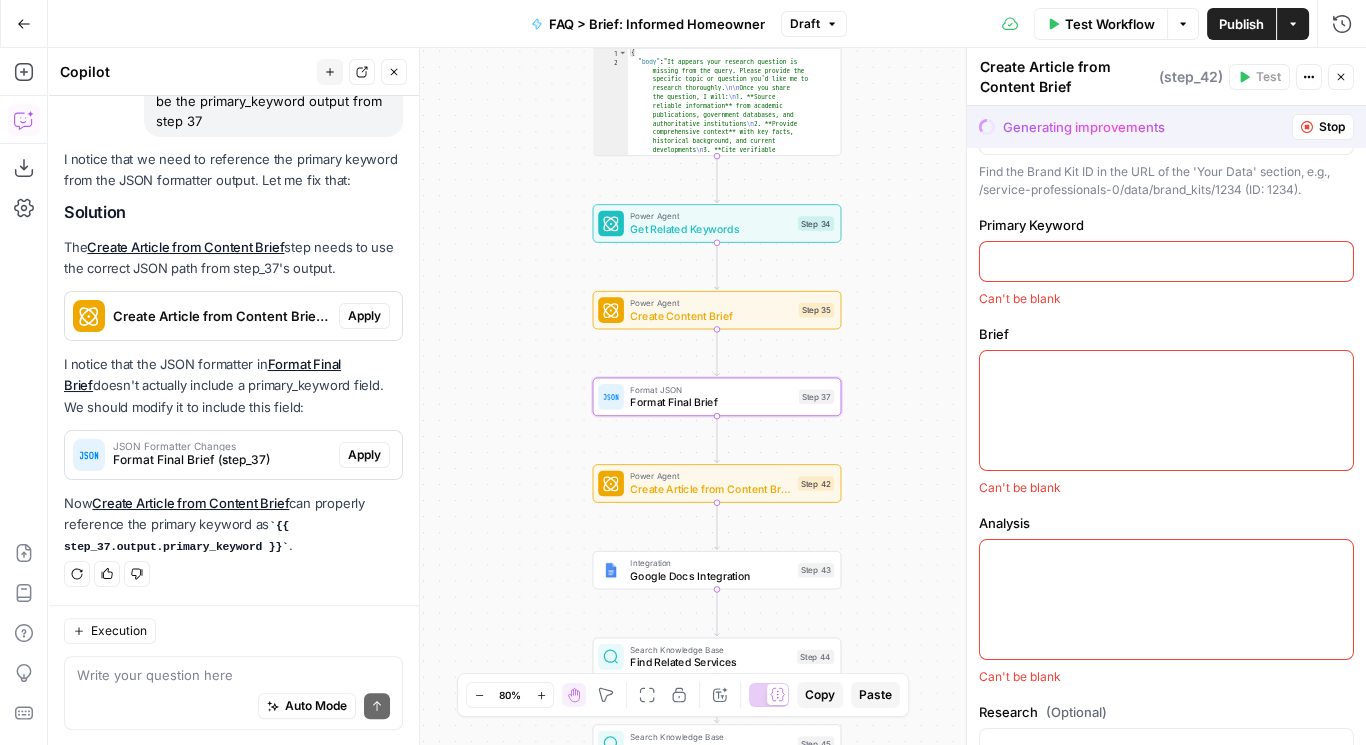 click on "Apply" at bounding box center [364, 455] 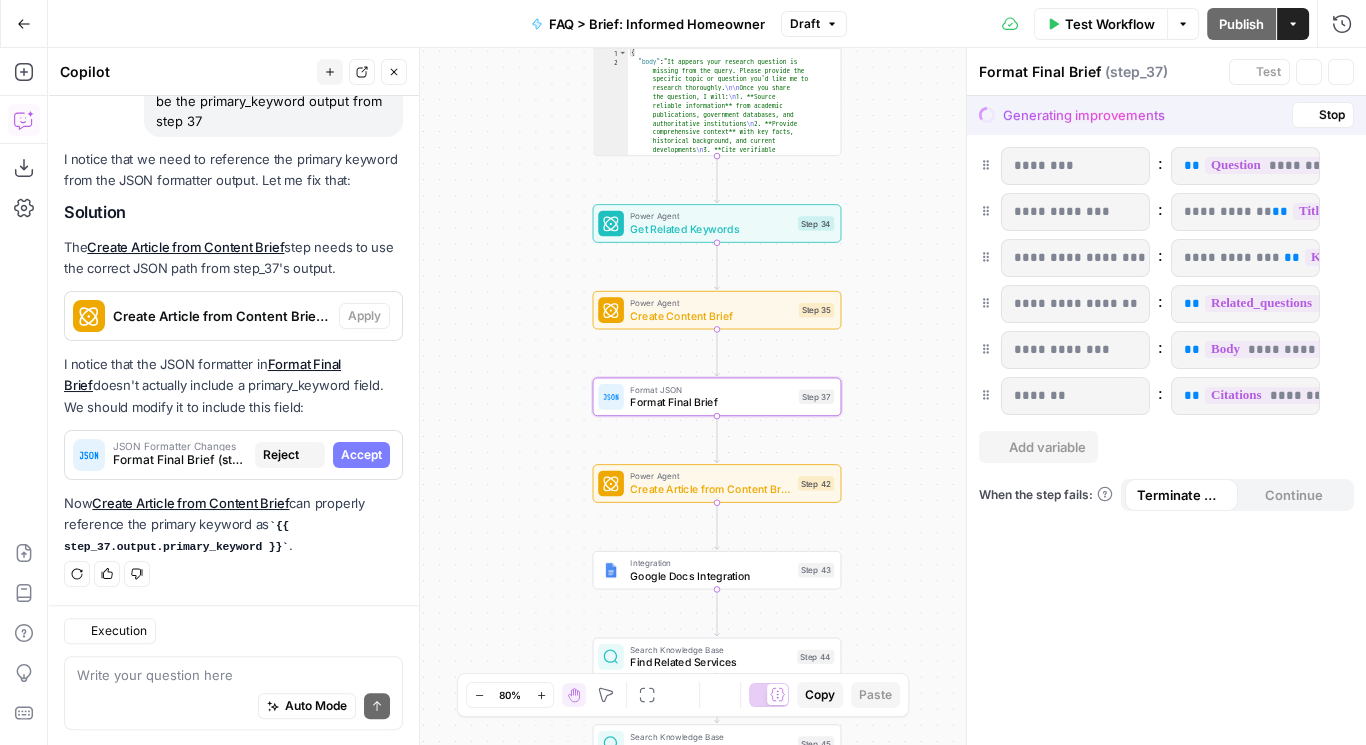 scroll, scrollTop: 1126, scrollLeft: 0, axis: vertical 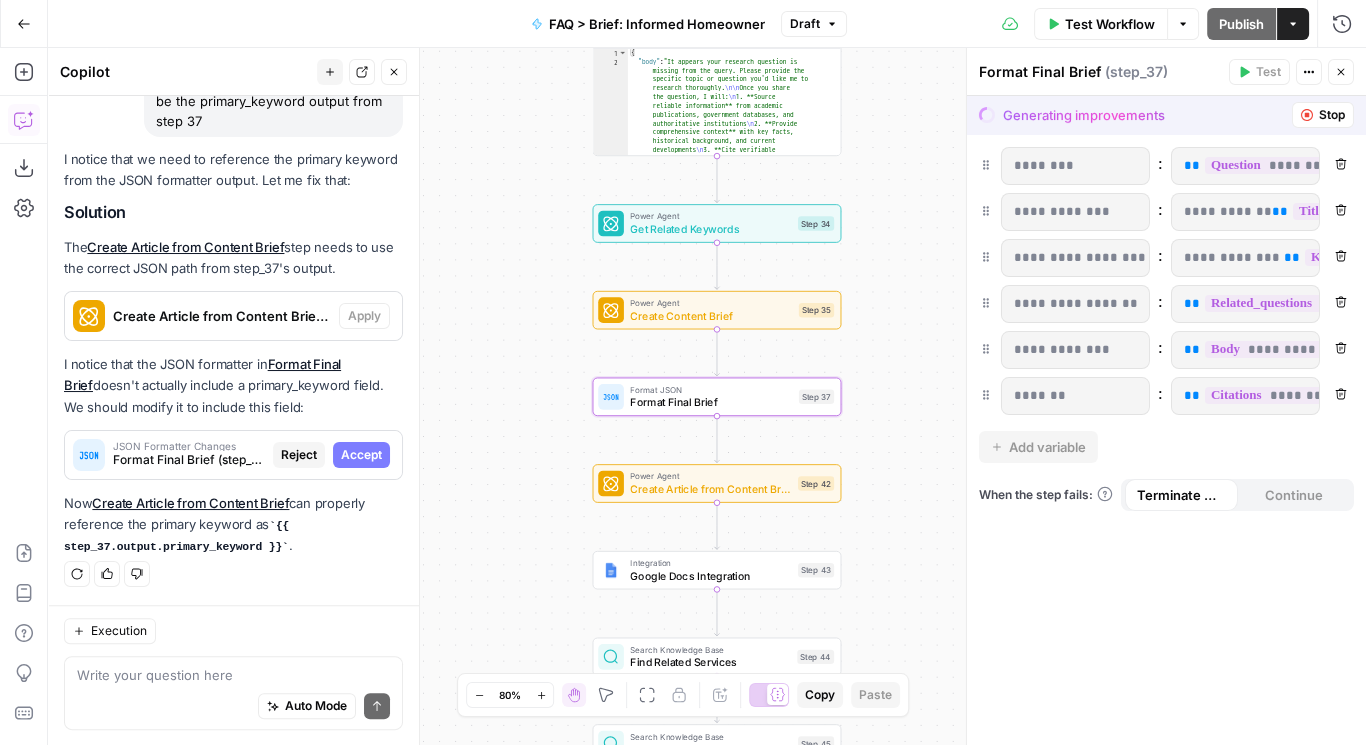 click on "Accept" at bounding box center [361, 455] 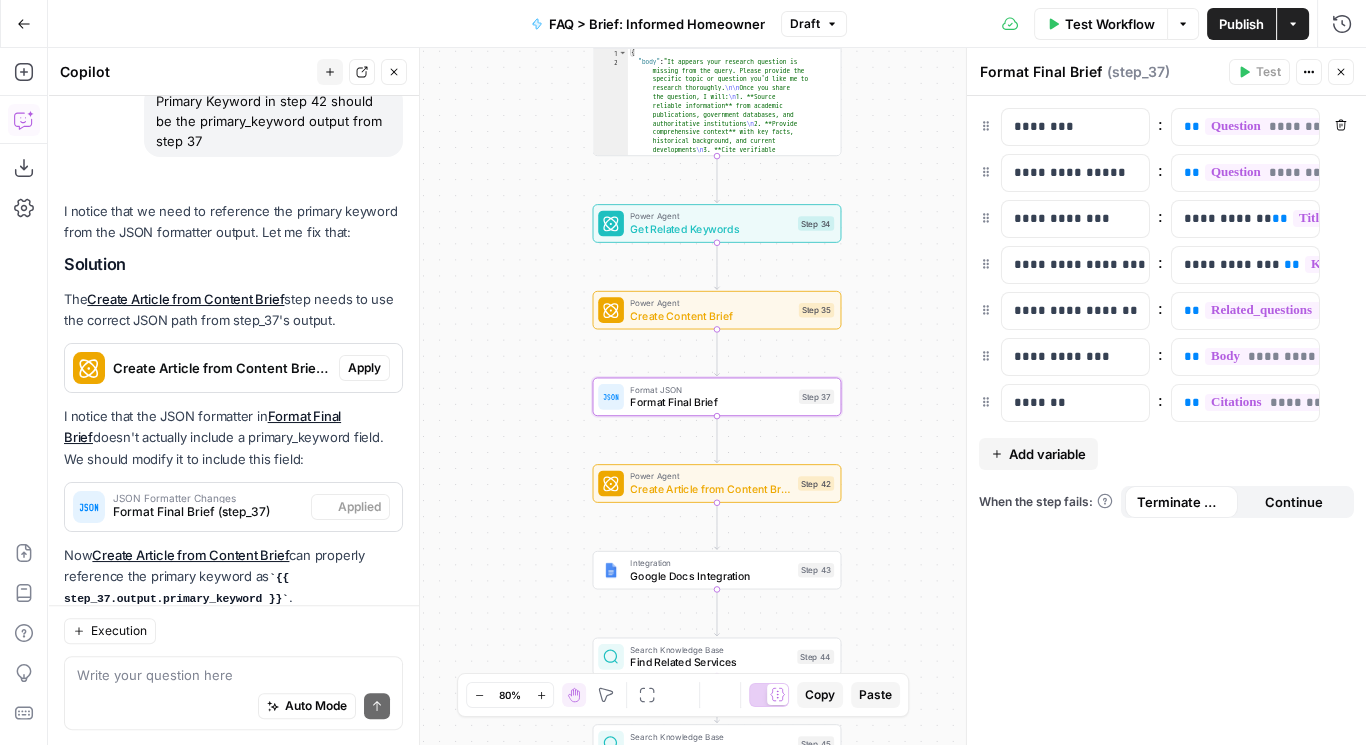 scroll, scrollTop: 1190, scrollLeft: 0, axis: vertical 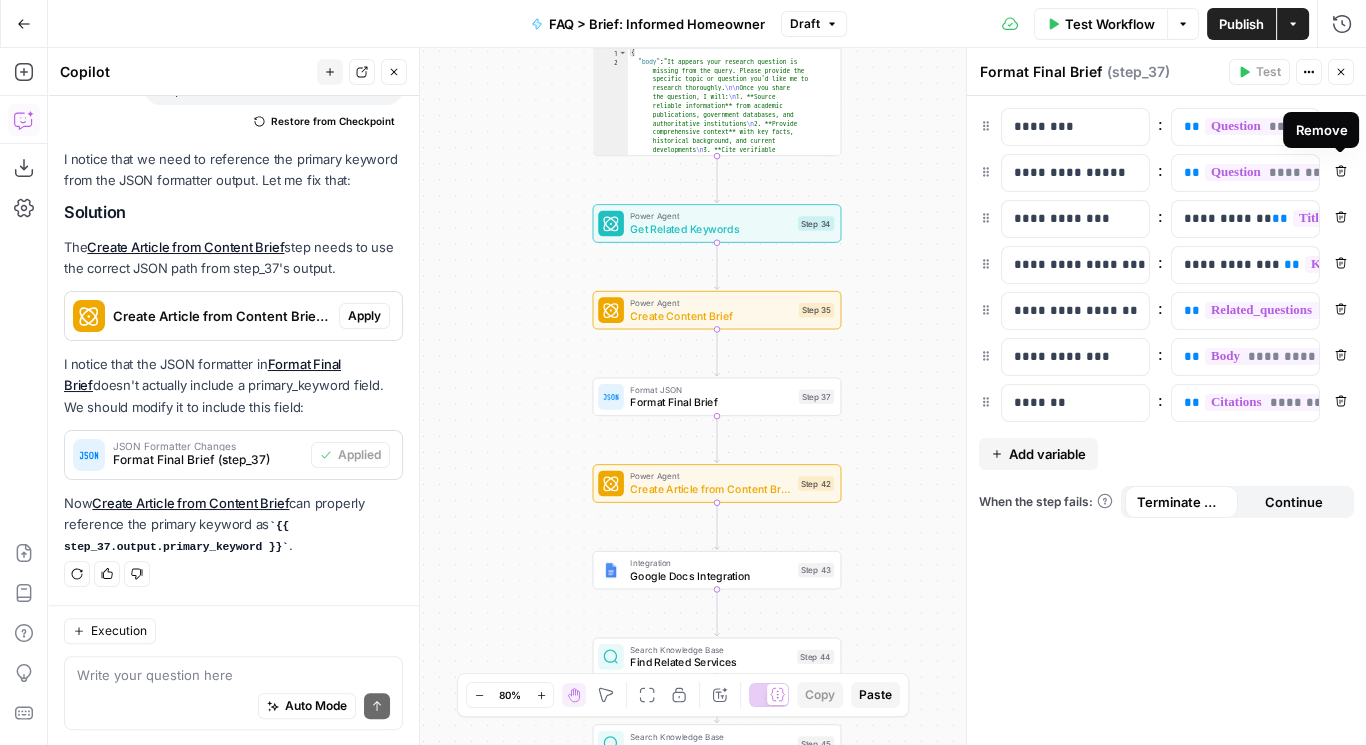 click 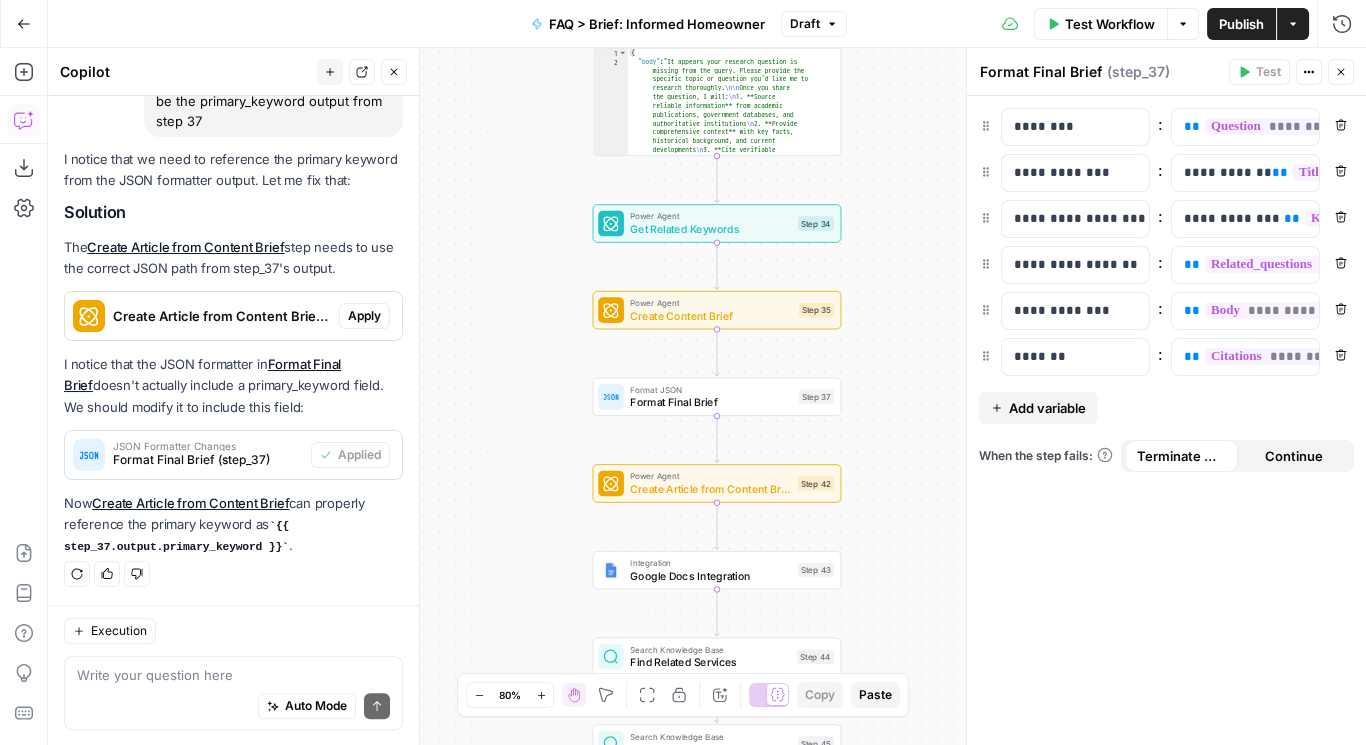 scroll, scrollTop: 1126, scrollLeft: 0, axis: vertical 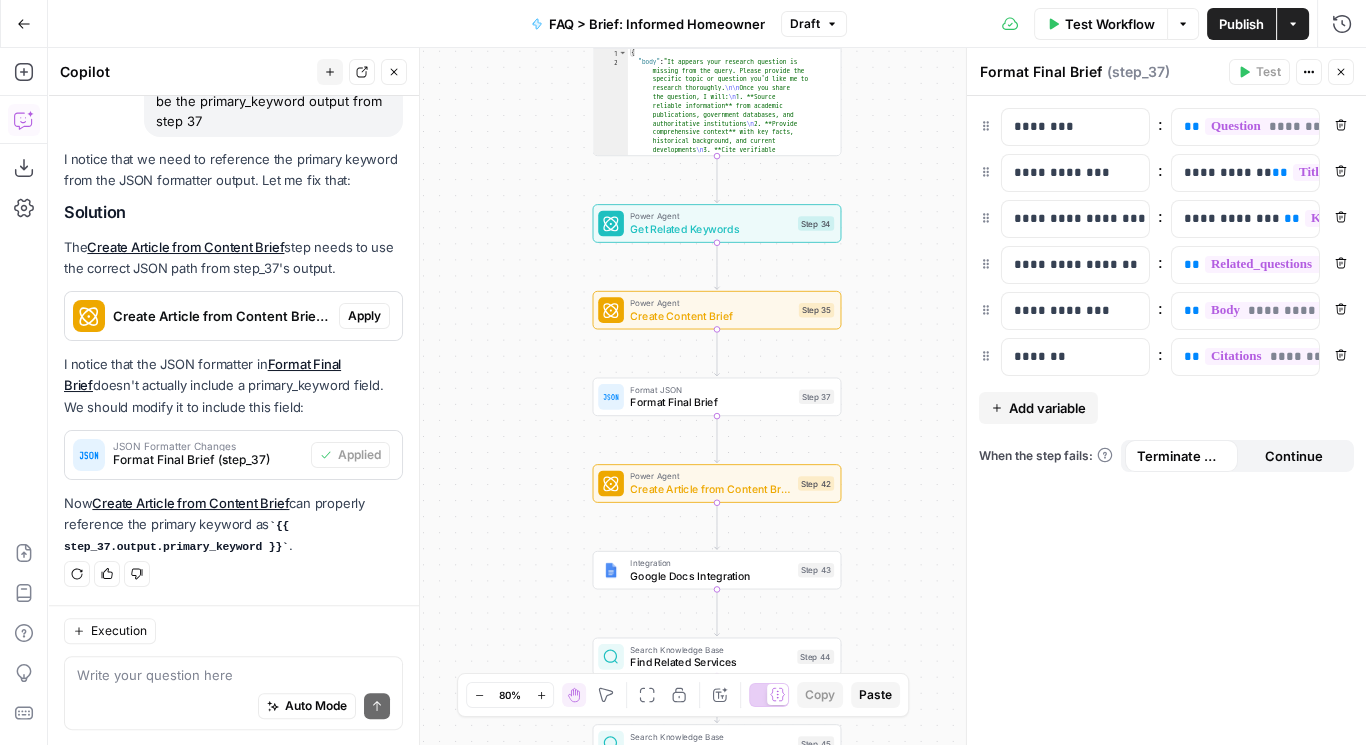 click on "Draft" at bounding box center [814, 24] 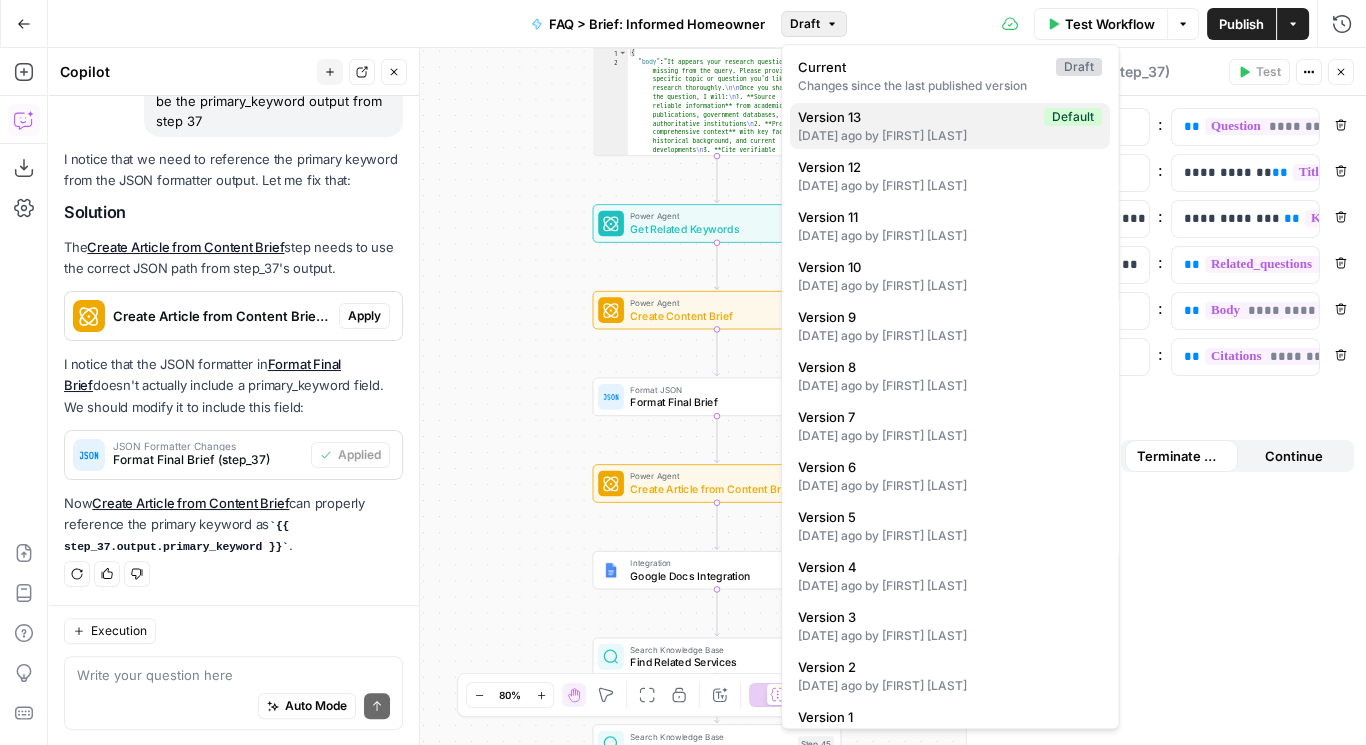 click on "[DATE] ago
by [FIRST] [LAST]" at bounding box center [950, 136] 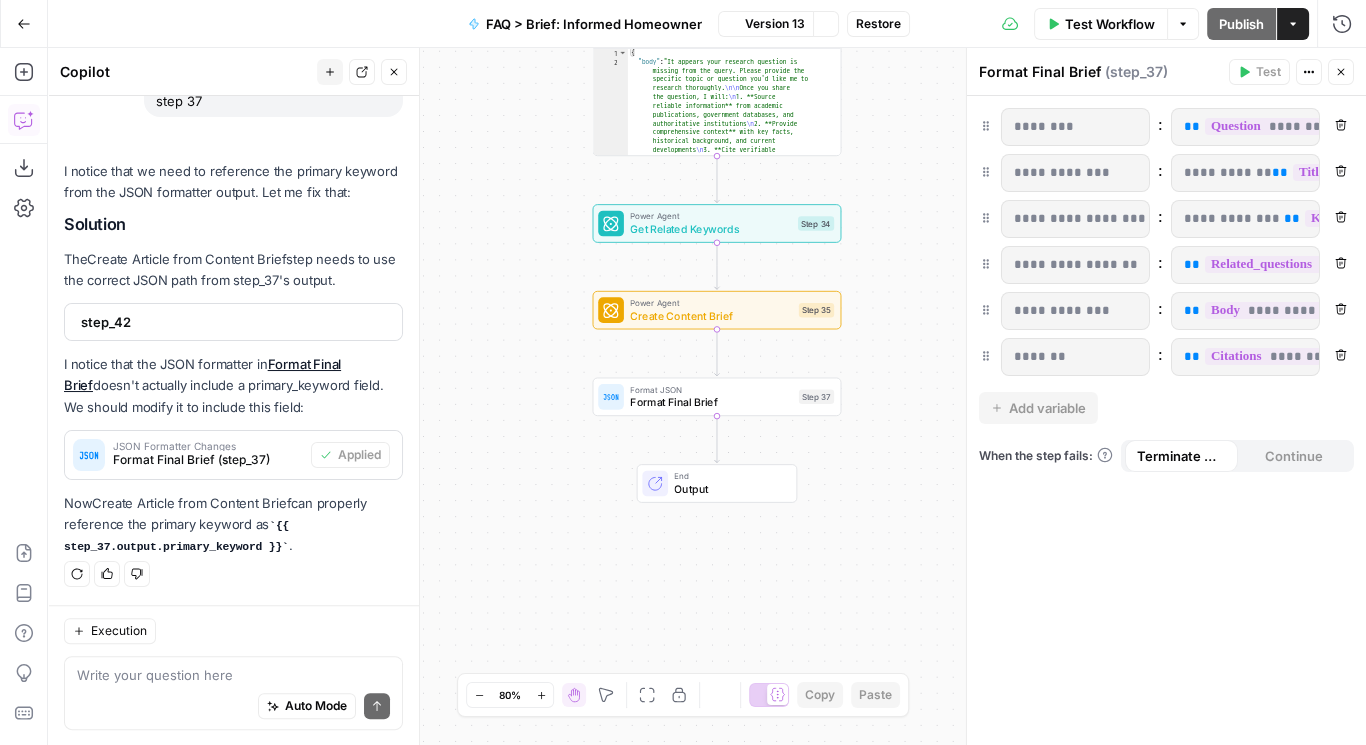 scroll, scrollTop: 1130, scrollLeft: 0, axis: vertical 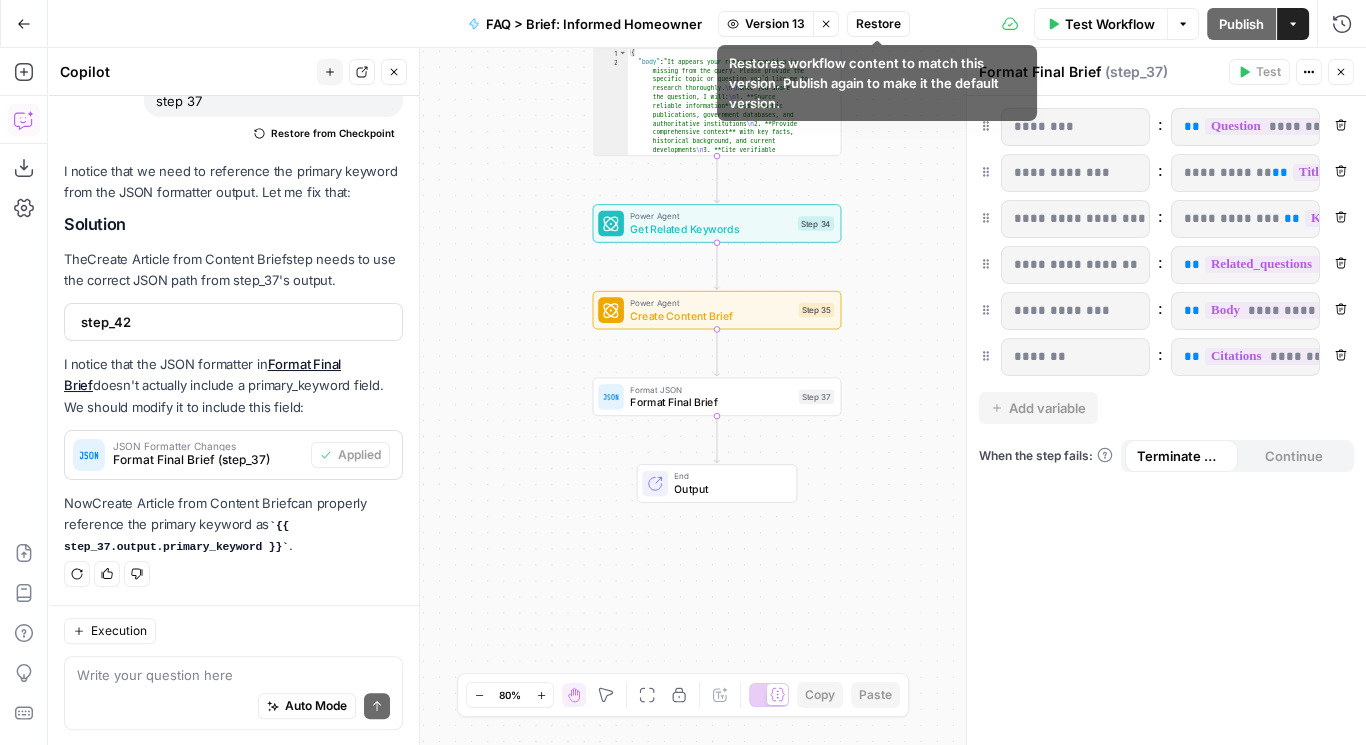 click on "Restore" at bounding box center (878, 24) 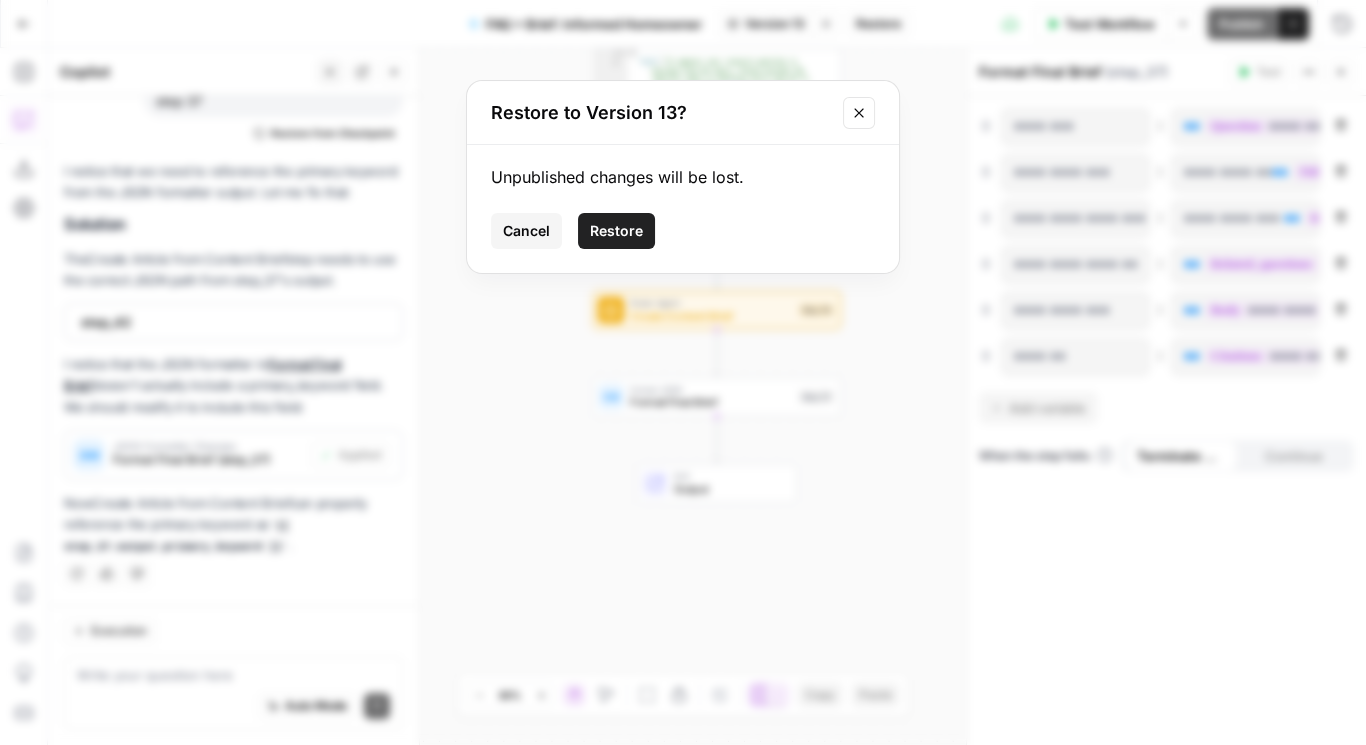 click on "Restore" at bounding box center [616, 231] 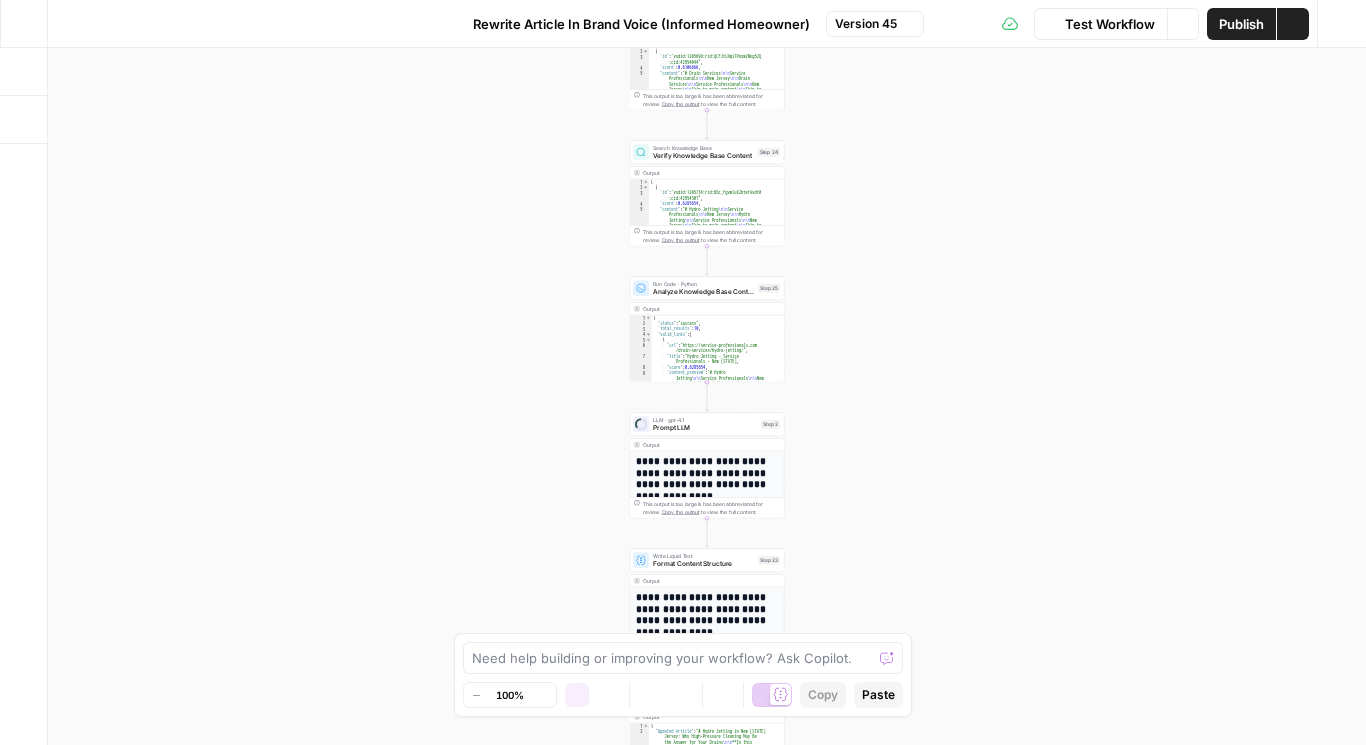 scroll, scrollTop: 0, scrollLeft: 0, axis: both 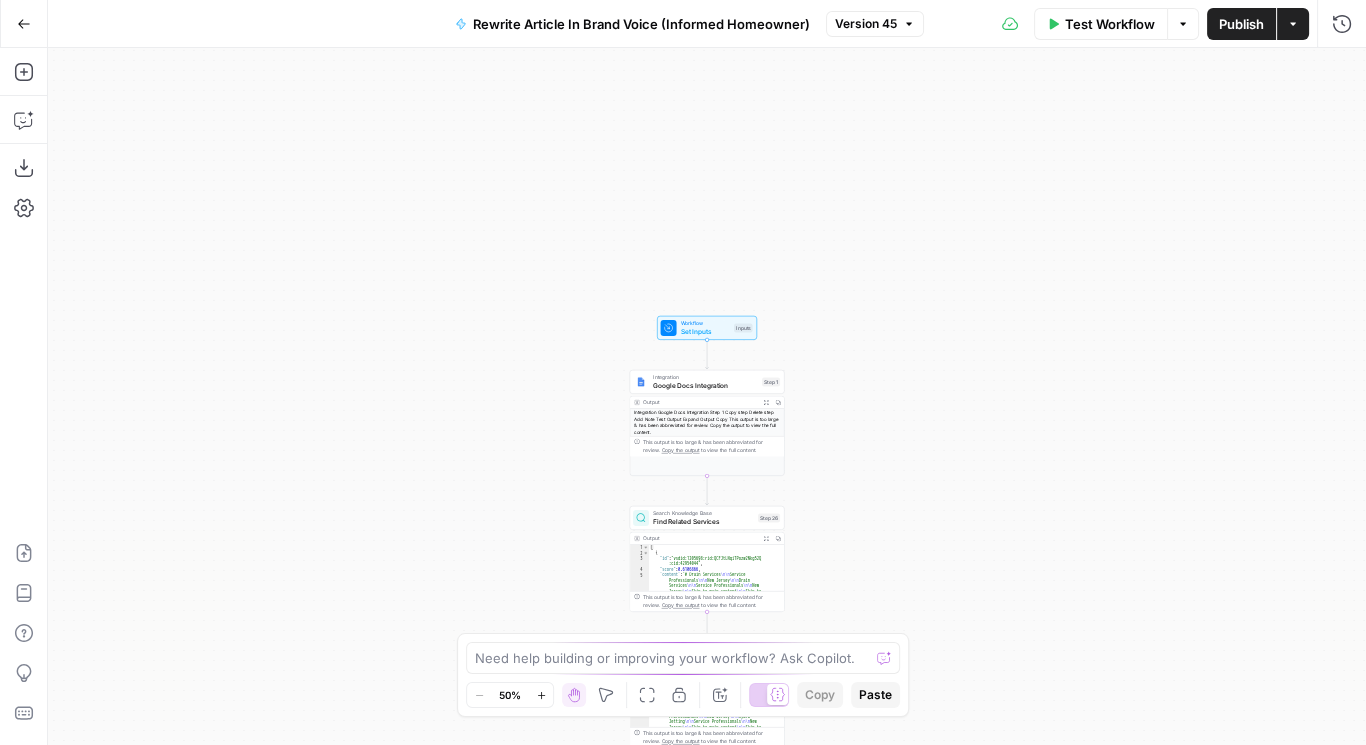 click on "Workflow Set Inputs Inputs Integration Google Docs Integration Step 1 Output Expand Output Copy This output is too large & has been abbreviated for review.   Copy the output   to view the full content. Search Knowledge Base Find Related Services Step 26 Output Expand Output Copy 1 2 3 4 5 [    {      "id" :  "vsdid:1205698:rid:QCFJtLNqiTPozw2Nkg52Q          :cid:42954044" ,      "score" :  0.6106866 ,      "content" :  "# Drain Services \n\n Service           Professionals \n\n New Jersey \n\n Drain           Services \n\n Service Professionals \n\n New           Jersey \n\n Skip to main content \n\n Skip to           header right navigation \n\n Skip to site           footer \n\n schedule Mon \n\n Sat 7am –           8pm \n\n call(908) 696 \n\n 7593 \n\n Service           Professionals \n\n Home of the Thumbs Up           Service           Professionals \n\n Plumbing \n\n Plumbing           Inspections \n\n Inspection n" at bounding box center [707, 396] 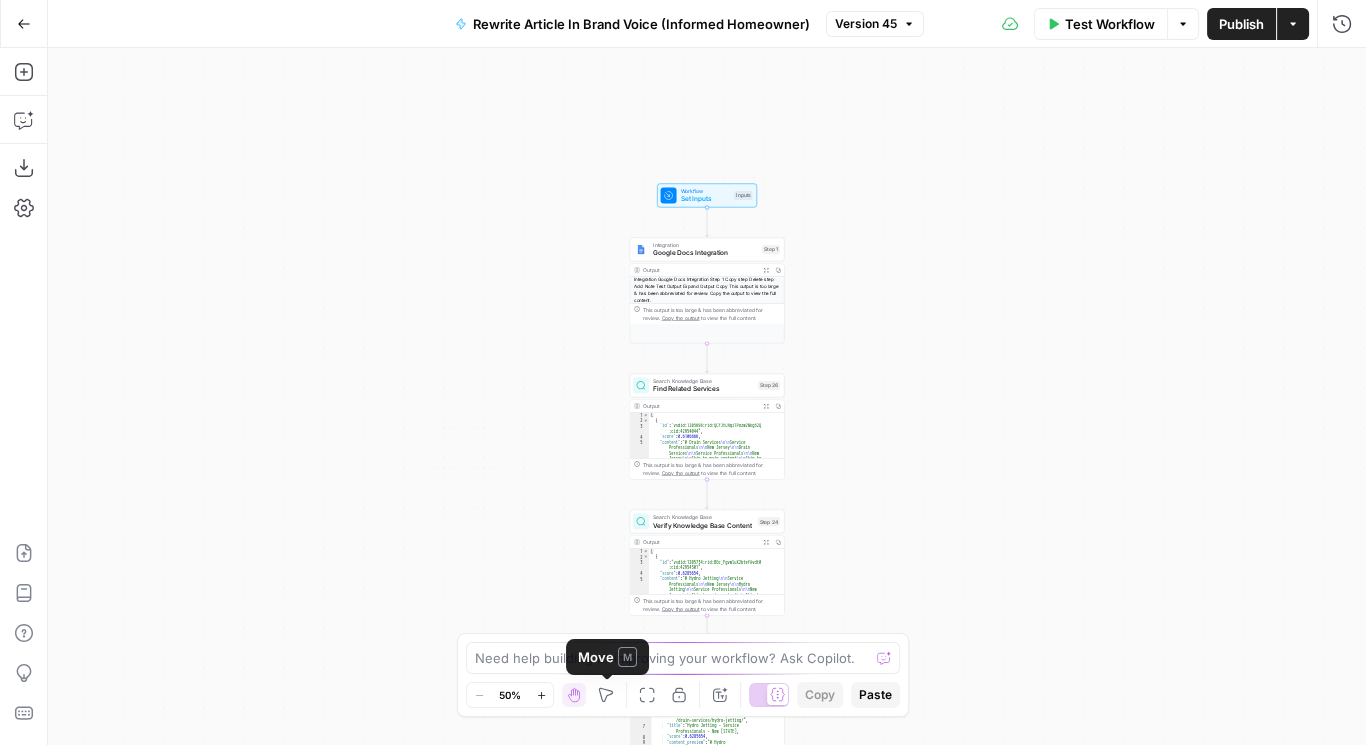 click on "Fit to View" at bounding box center (647, 695) 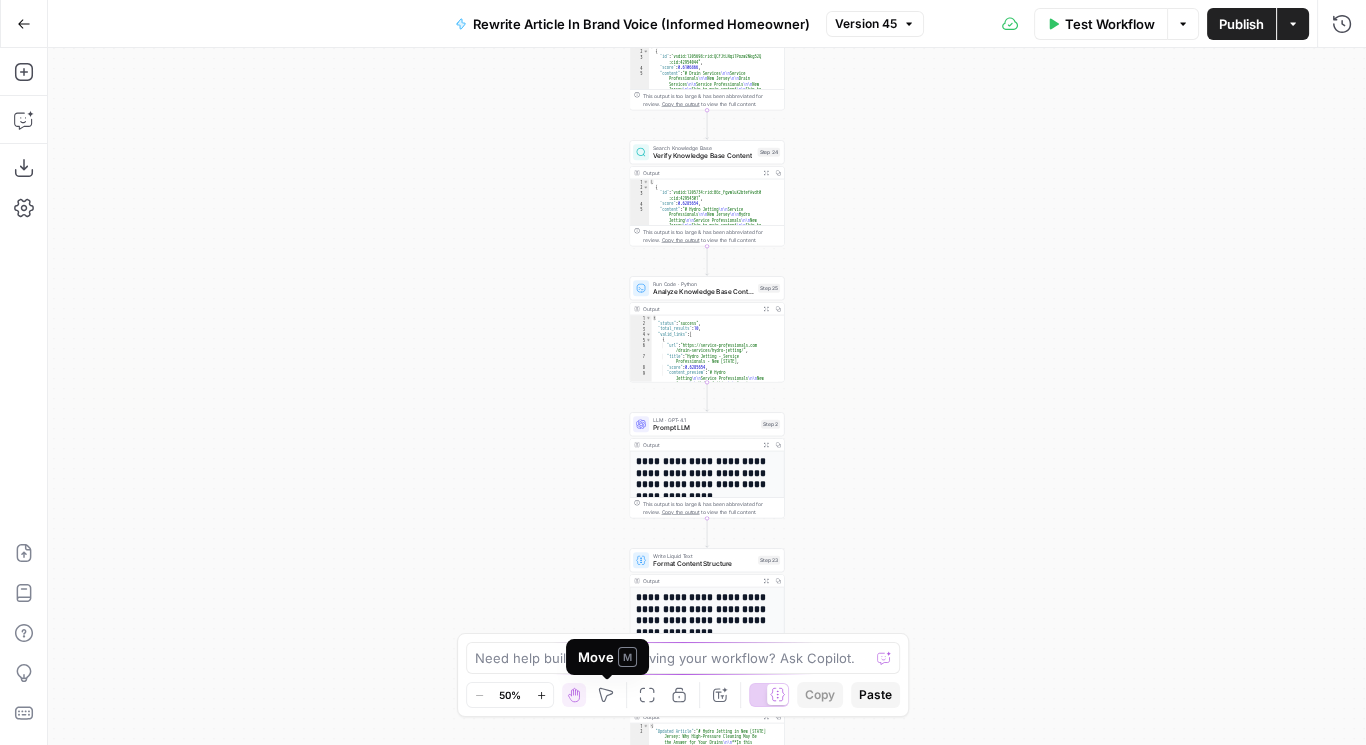 click 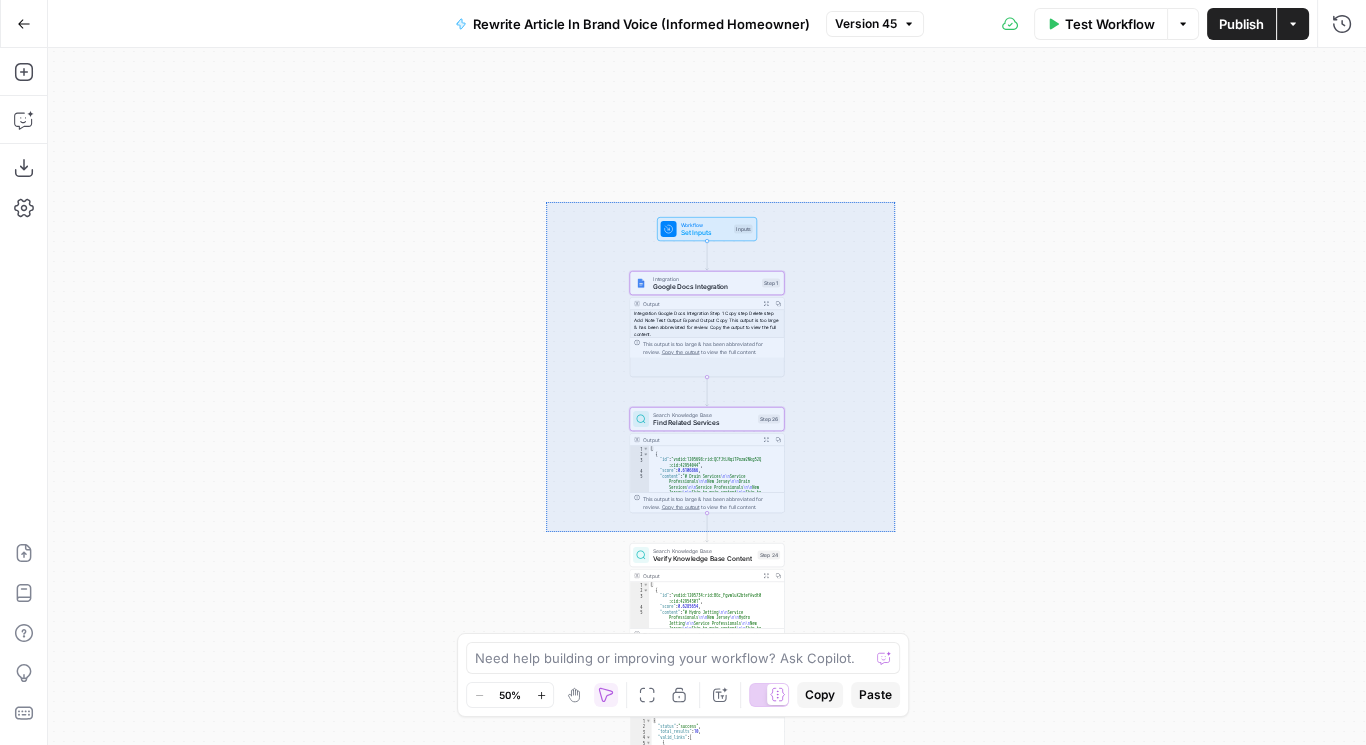 drag, startPoint x: 546, startPoint y: 201, endPoint x: 894, endPoint y: 532, distance: 480.27597 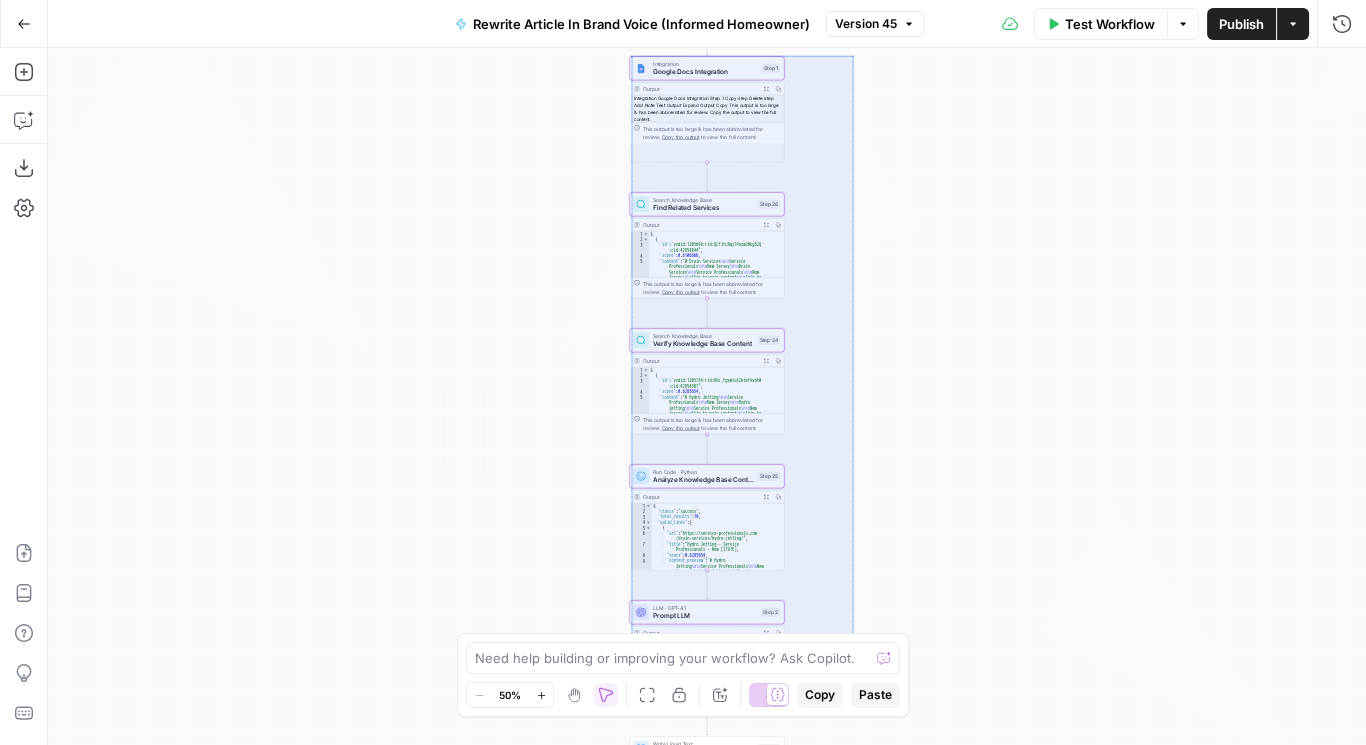 drag, startPoint x: 853, startPoint y: 55, endPoint x: 632, endPoint y: 674, distance: 657.2686 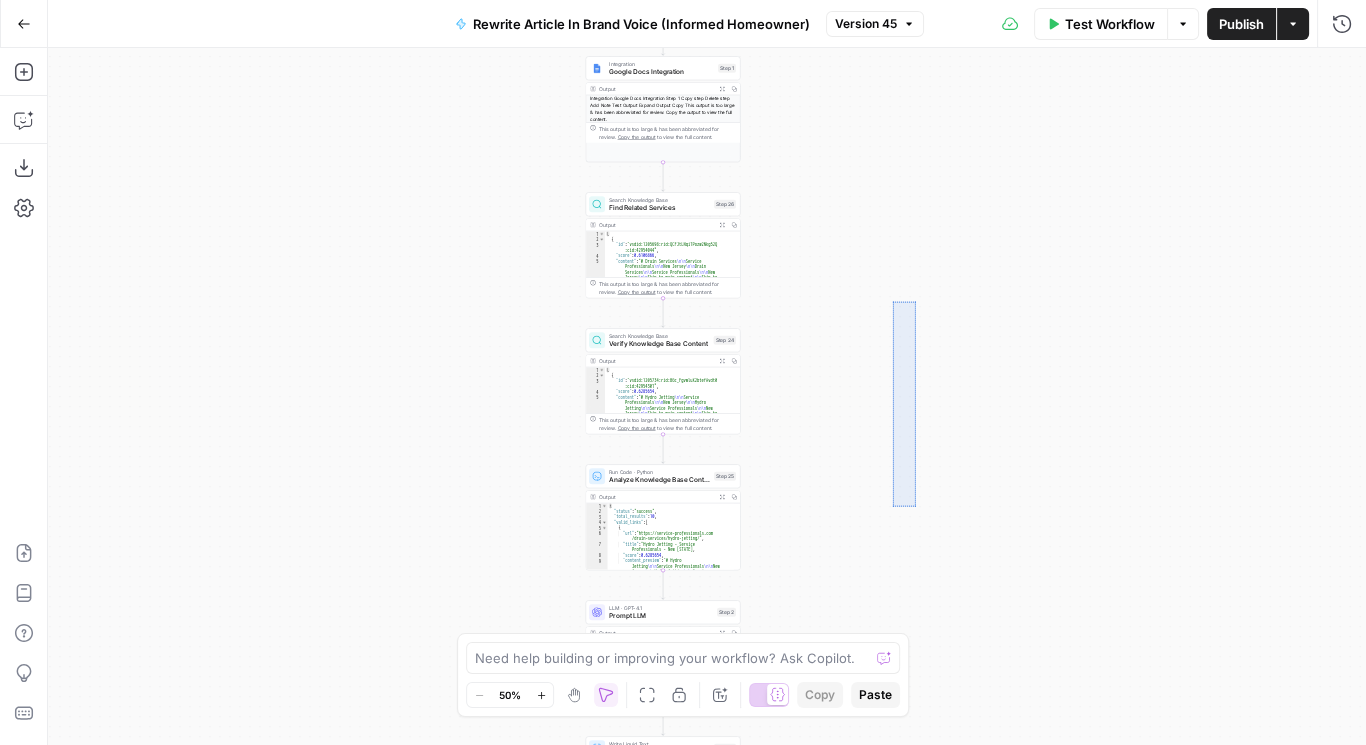 drag, startPoint x: 915, startPoint y: 506, endPoint x: 892, endPoint y: 301, distance: 206.28621 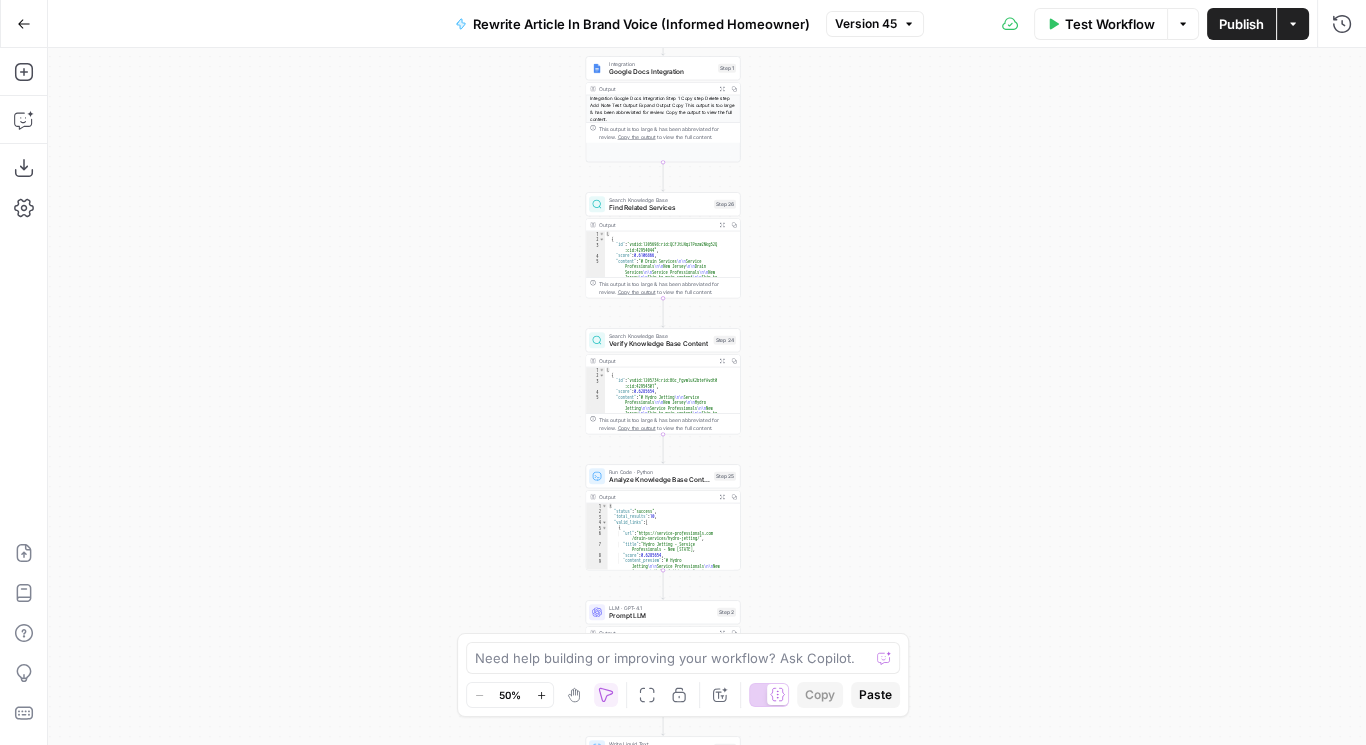 click on "Workflow Set Inputs Inputs Integration Google Docs Integration Step 1 Output Expand Output Copy This output is too large & has been abbreviated for review.   Copy the output   to view the full content. Search Knowledge Base Find Related Services Step 26 Output Expand Output Copy 1 2 3 4 5 [    {      "id" :  "vsdid:1205698:rid:QCFJtLNqiTPozw2Nkg52Q          :cid:42954044" ,      "score" :  0.6106866 ,      "content" :  "# Drain Services \n\n Service           Professionals \n\n New Jersey \n\n Drain           Services \n\n Service Professionals \n\n New           Jersey \n\n Skip to main content \n\n Skip to           header right navigation \n\n Skip to site           footer \n\n schedule Mon \n\n Sat 7am –           8pm \n\n call(908) 696 \n\n 7593 \n\n Service           Professionals \n\n Home of the Thumbs Up           Service           Professionals \n\n Plumbing \n\n Plumbing           Inspections \n\n Inspection n" at bounding box center [707, 396] 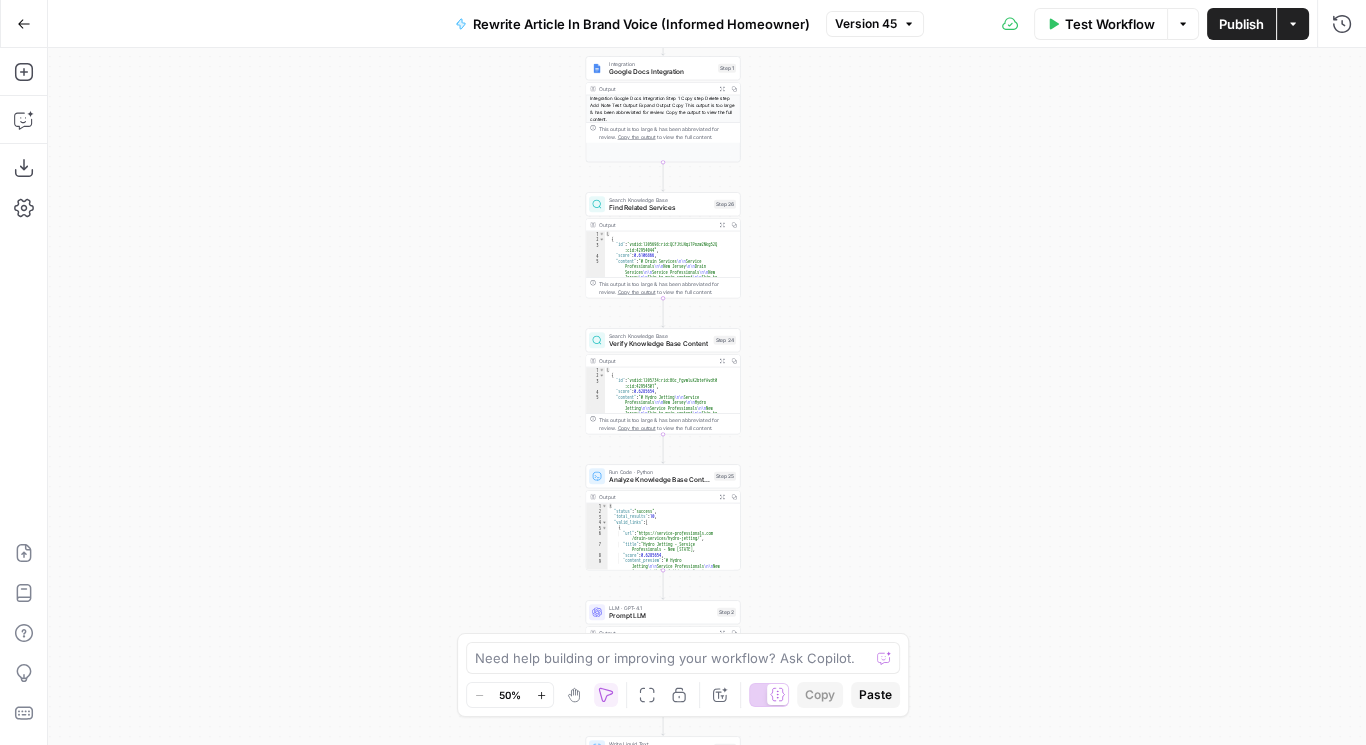 click 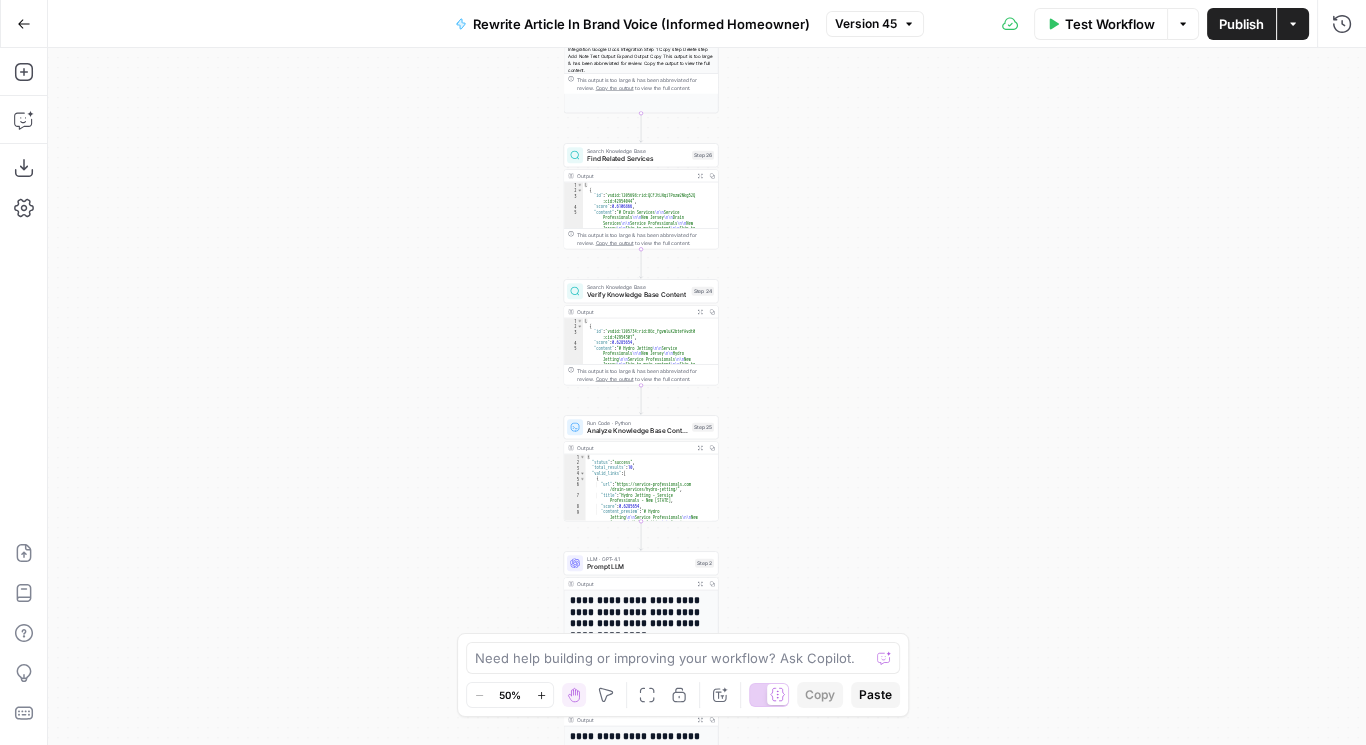 drag, startPoint x: 844, startPoint y: 488, endPoint x: 825, endPoint y: 445, distance: 47.010635 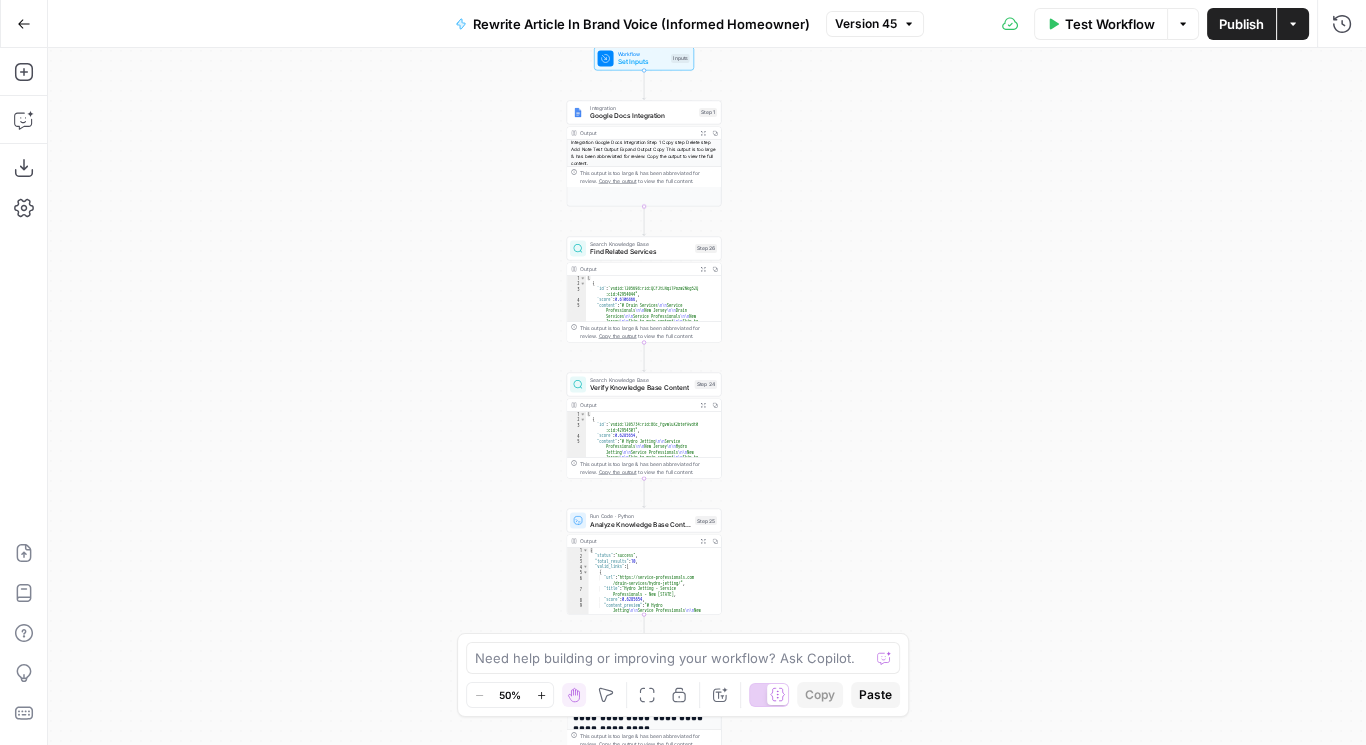 click on "Google Docs Integration" at bounding box center (642, 116) 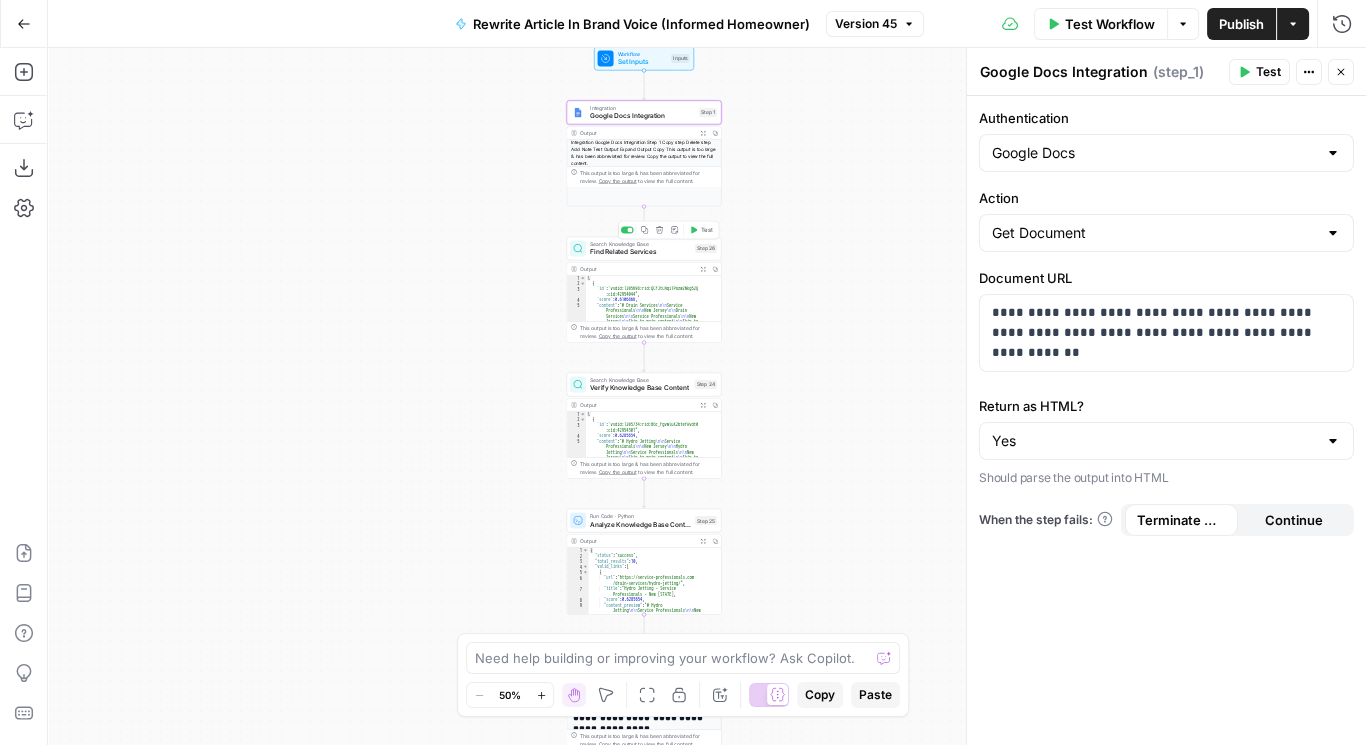 click on "Find Related Services" at bounding box center [640, 252] 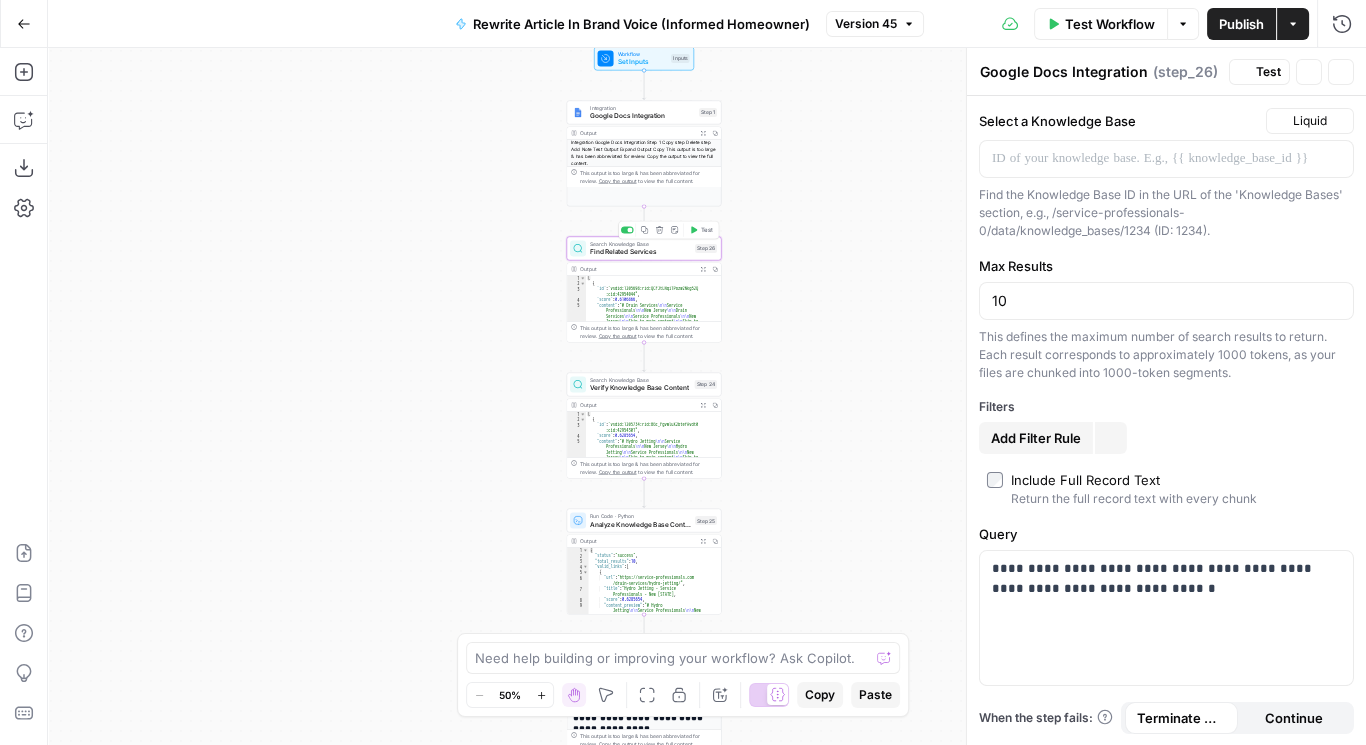 type on "Find Related Services" 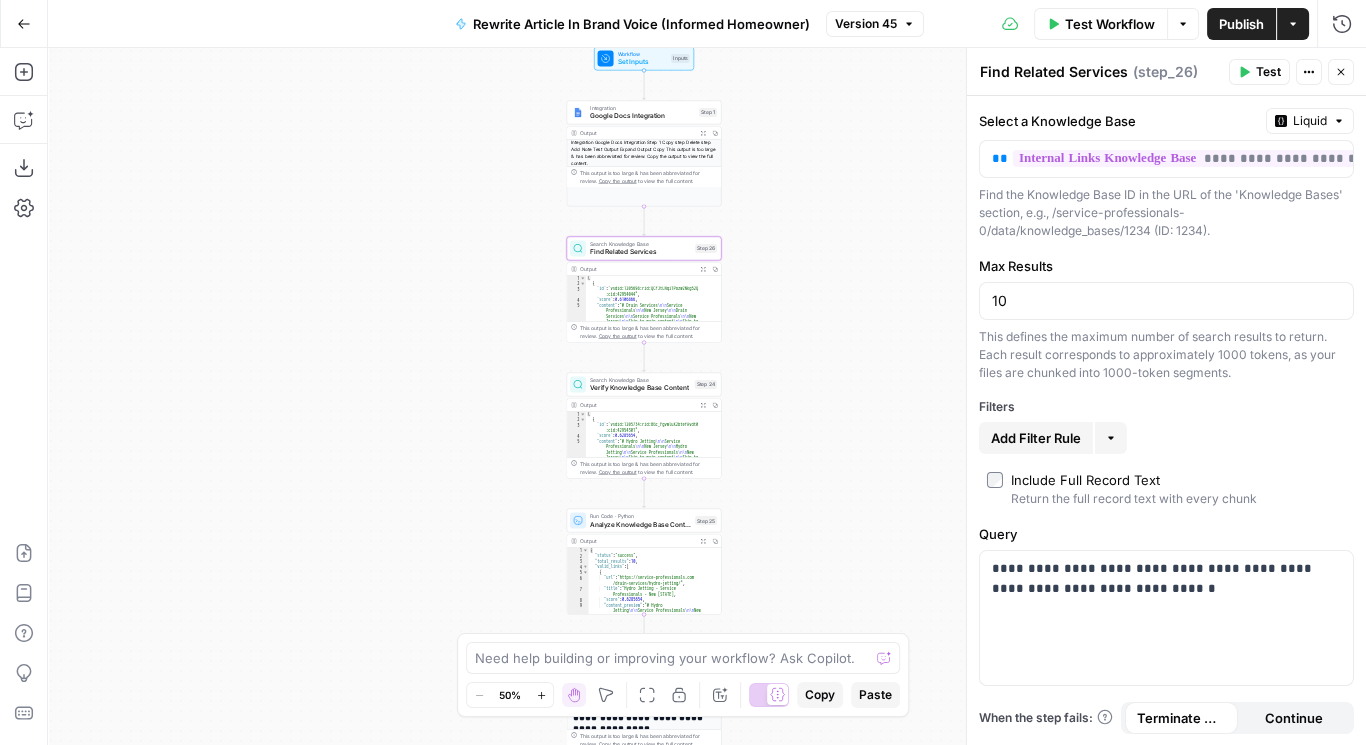 click 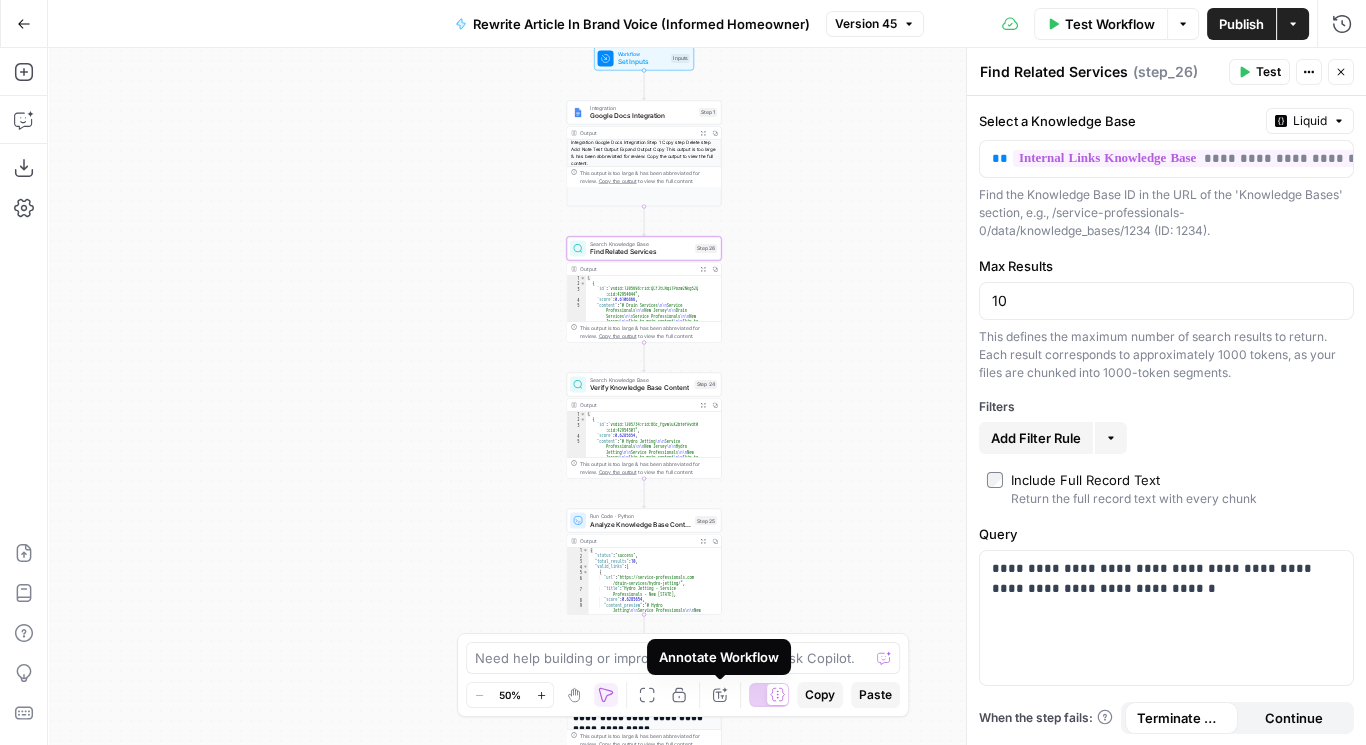 click on "Workflow Set Inputs Inputs Integration Google Docs Integration Step 1 Output Expand Output Copy This output is too large & has been abbreviated for review.   Copy the output   to view the full content. Search Knowledge Base Find Related Services Step 26 Output Expand Output Copy 1 2 3 4 5 [    {      "id" :  "vsdid:1205698:rid:QCFJtLNqiTPozw2Nkg52Q          :cid:42954044" ,      "score" :  0.6106866 ,      "content" :  "# Drain Services \n\n Service           Professionals \n\n New Jersey \n\n Drain           Services \n\n Service Professionals \n\n New           Jersey \n\n Skip to main content \n\n Skip to           header right navigation \n\n Skip to site           footer \n\n schedule Mon \n\n Sat 7am –           8pm \n\n call(908) 696 \n\n 7593 \n\n Service           Professionals \n\n Home of the Thumbs Up           Service           Professionals \n\n Plumbing \n\n Plumbing           Inspections \n\n Inspection n" at bounding box center (707, 396) 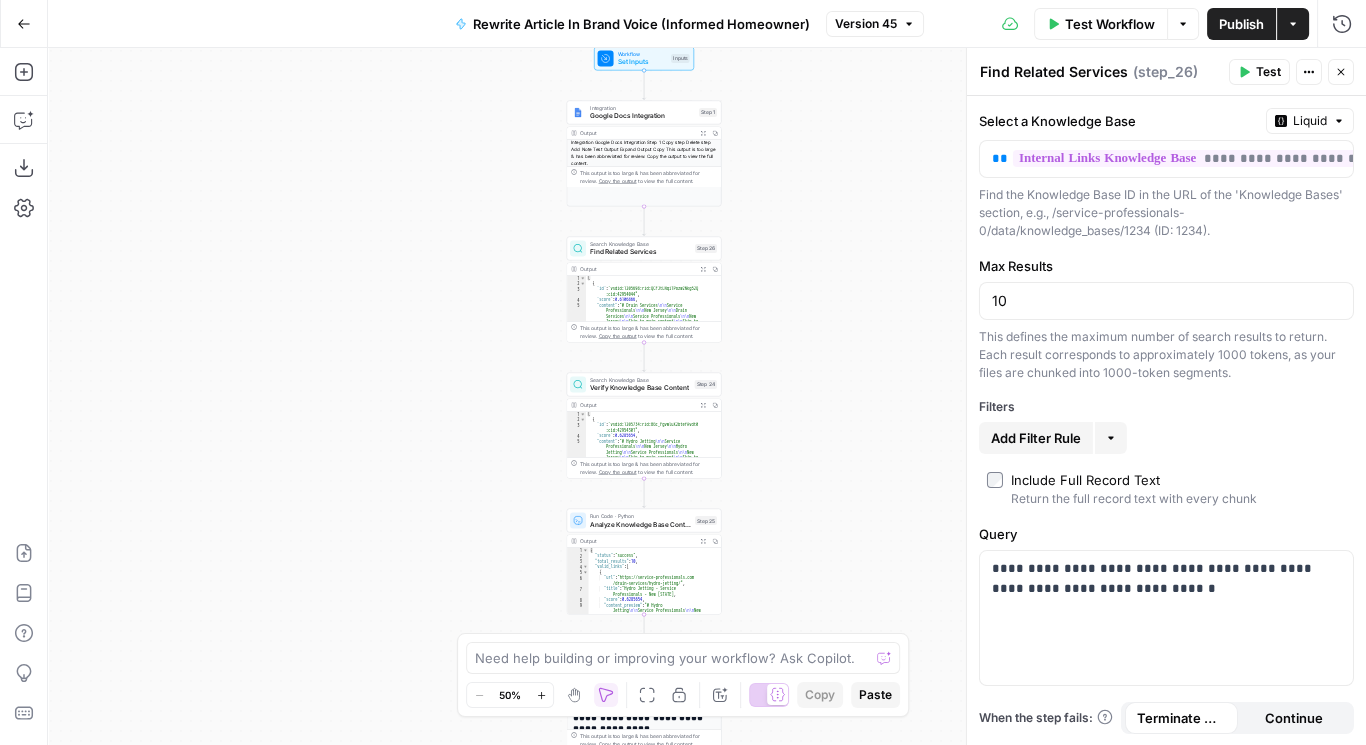 click on "Workflow Set Inputs Inputs Integration Google Docs Integration Step 1 Output Expand Output Copy This output is too large & has been abbreviated for review.   Copy the output   to view the full content. Search Knowledge Base Find Related Services Step 26 Output Expand Output Copy 1 2 3 4 5 [    {      "id" :  "vsdid:1205698:rid:QCFJtLNqiTPozw2Nkg52Q          :cid:42954044" ,      "score" :  0.6106866 ,      "content" :  "# Drain Services \n\n Service           Professionals \n\n New Jersey \n\n Drain           Services \n\n Service Professionals \n\n New           Jersey \n\n Skip to main content \n\n Skip to           header right navigation \n\n Skip to site           footer \n\n schedule Mon \n\n Sat 7am –           8pm \n\n call(908) 696 \n\n 7593 \n\n Service           Professionals \n\n Home of the Thumbs Up           Service           Professionals \n\n Plumbing \n\n Plumbing           Inspections \n\n Inspection n" at bounding box center [707, 396] 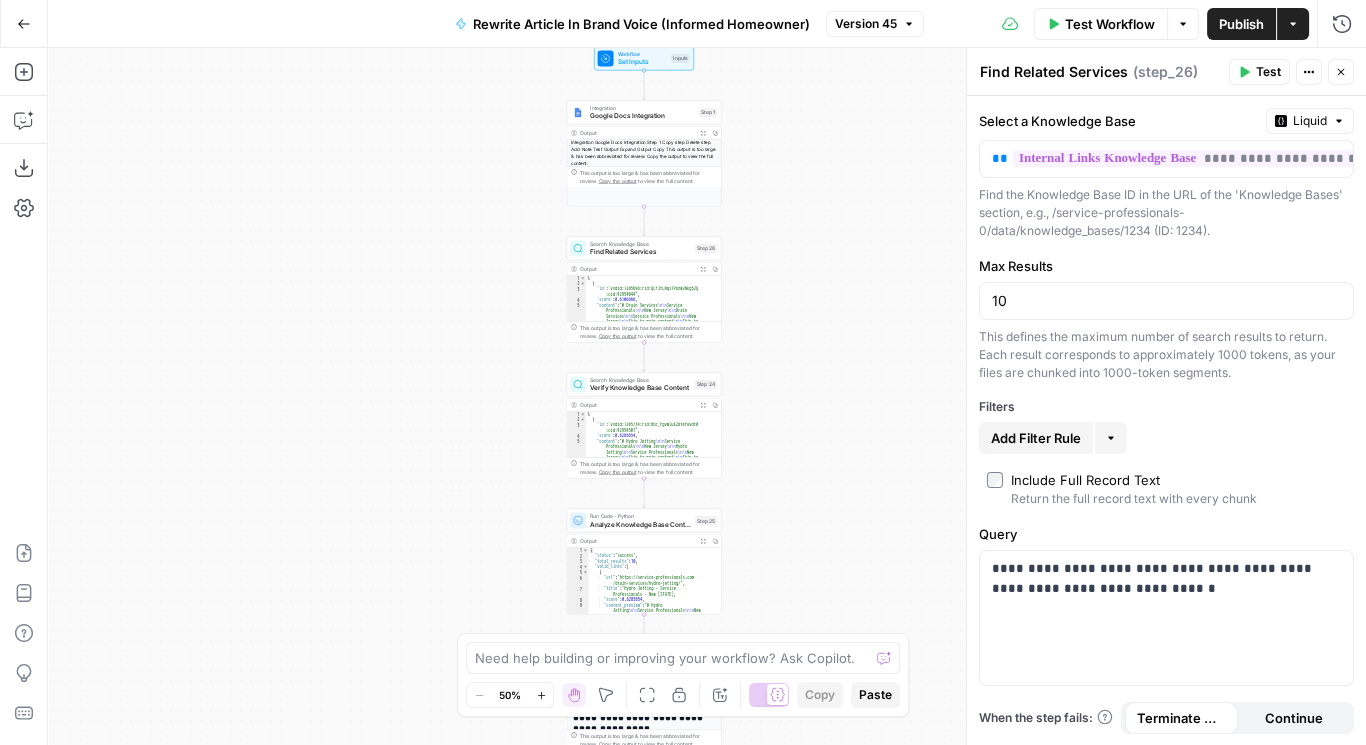 type 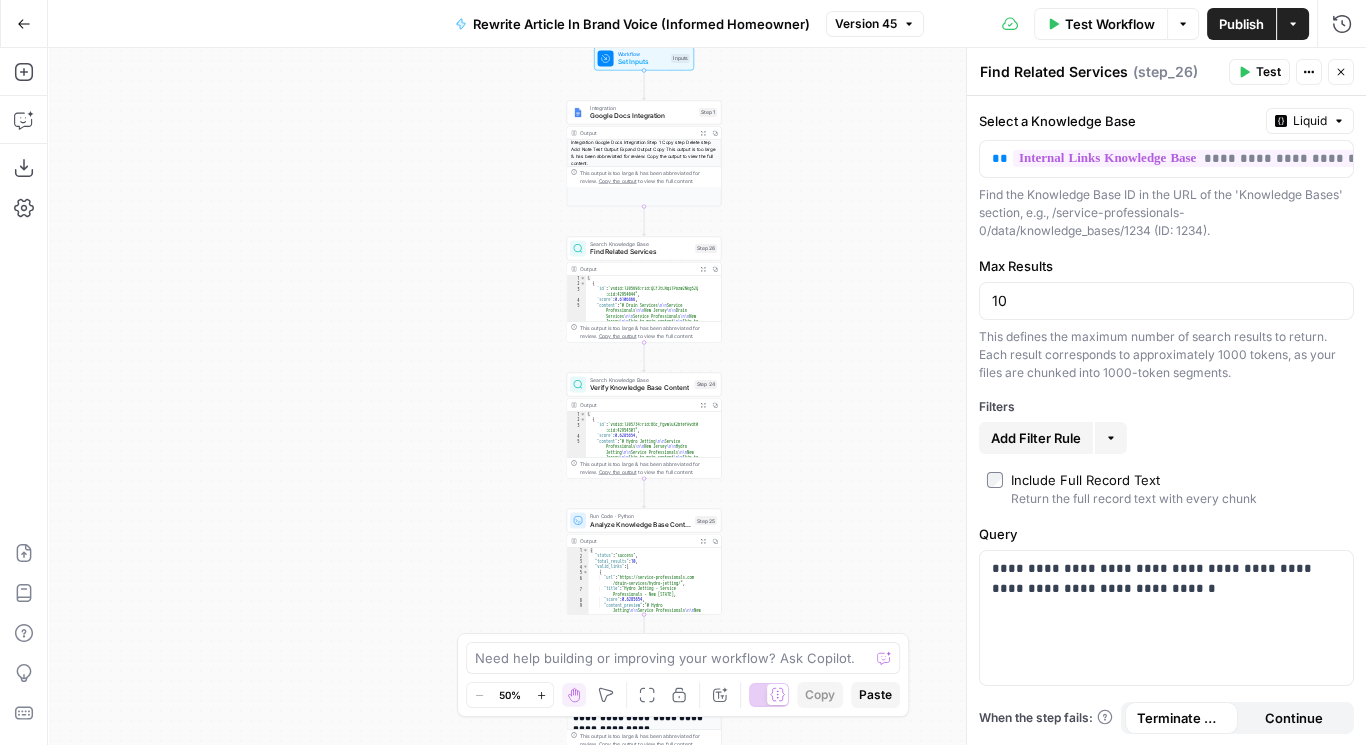 click on "Workflow Set Inputs Inputs Integration Google Docs Integration Step 1 Output Expand Output Copy This output is too large & has been abbreviated for review.   Copy the output   to view the full content. Search Knowledge Base Find Related Services Step 26 Output Expand Output Copy 1 2 3 4 5 [    {      "id" :  "vsdid:1205698:rid:QCFJtLNqiTPozw2Nkg52Q          :cid:42954044" ,      "score" :  0.6106866 ,      "content" :  "# Drain Services \n\n Service           Professionals \n\n New Jersey \n\n Drain           Services \n\n Service Professionals \n\n New           Jersey \n\n Skip to main content \n\n Skip to           header right navigation \n\n Skip to site           footer \n\n schedule Mon \n\n Sat 7am –           8pm \n\n call(908) 696 \n\n 7593 \n\n Service           Professionals \n\n Home of the Thumbs Up           Service           Professionals \n\n Plumbing \n\n Plumbing           Inspections \n\n Inspection n" at bounding box center [707, 396] 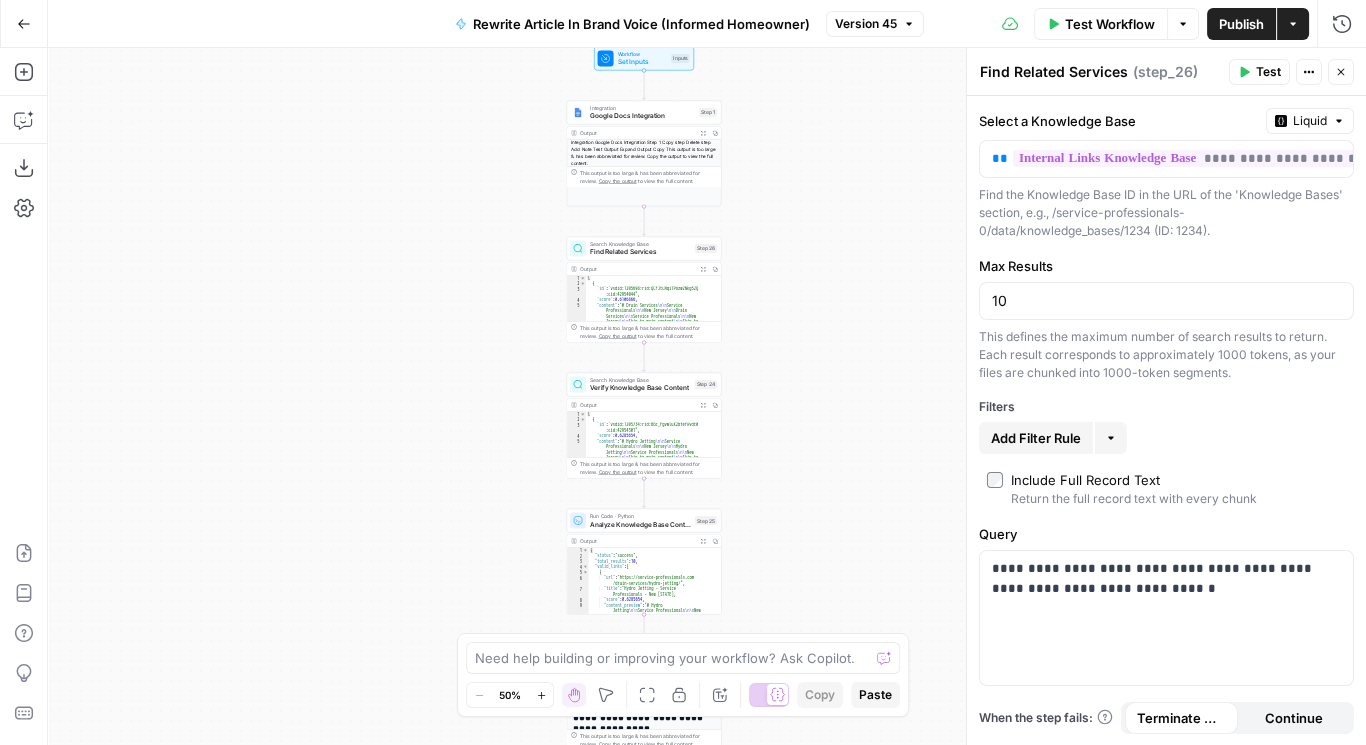 click 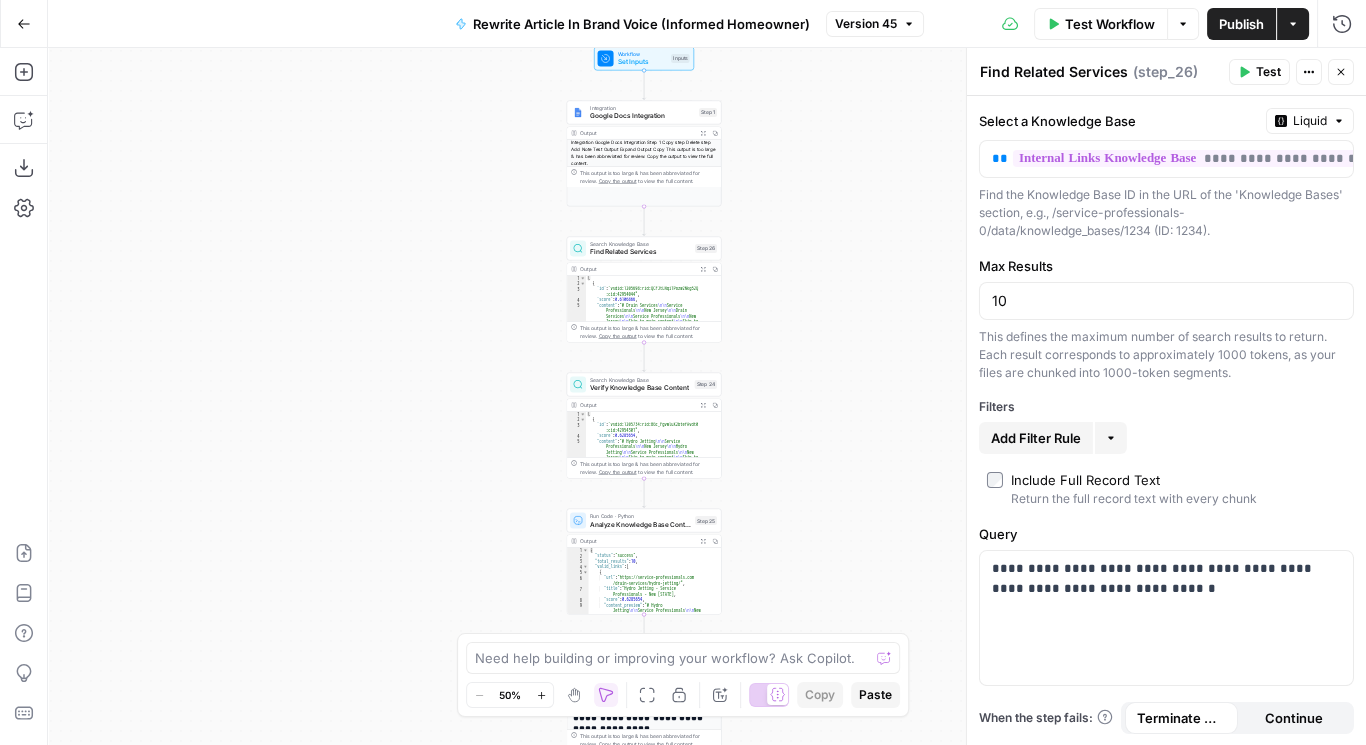 type 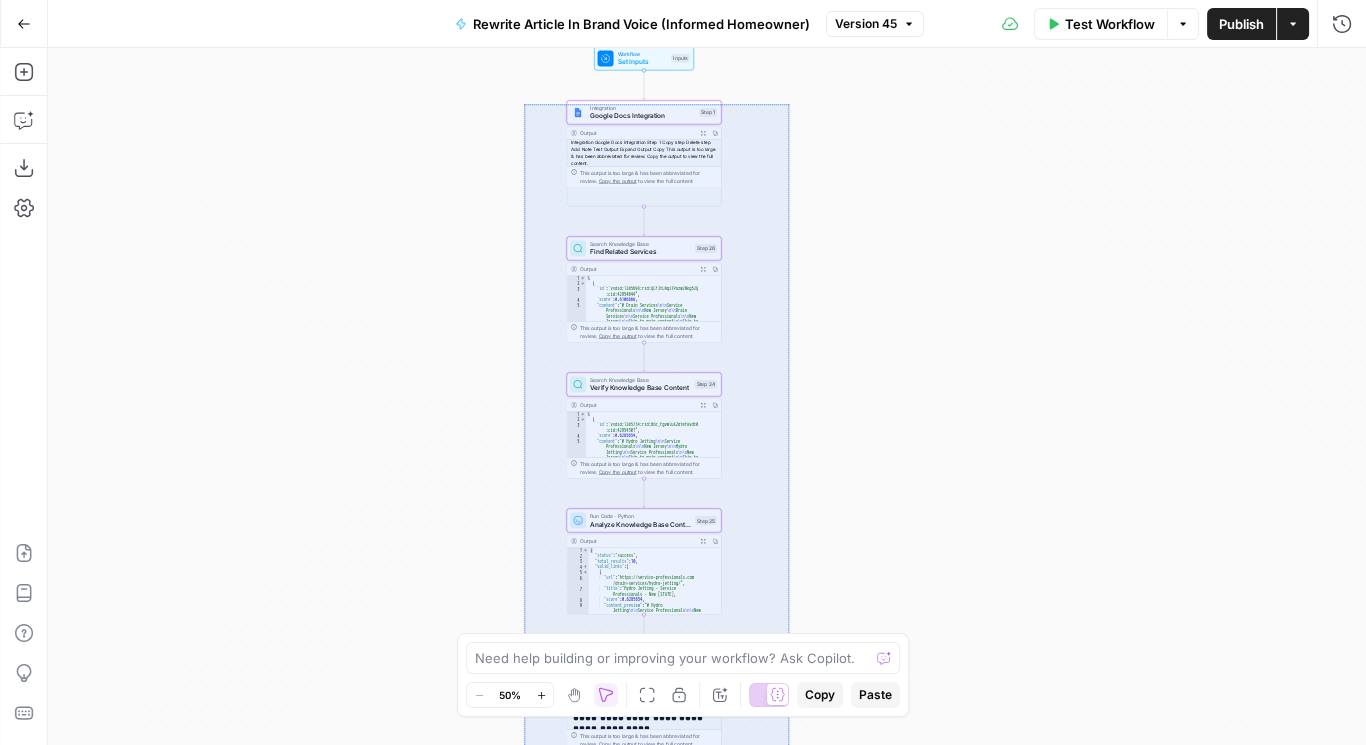 drag, startPoint x: 524, startPoint y: 104, endPoint x: 789, endPoint y: 751, distance: 699.1666 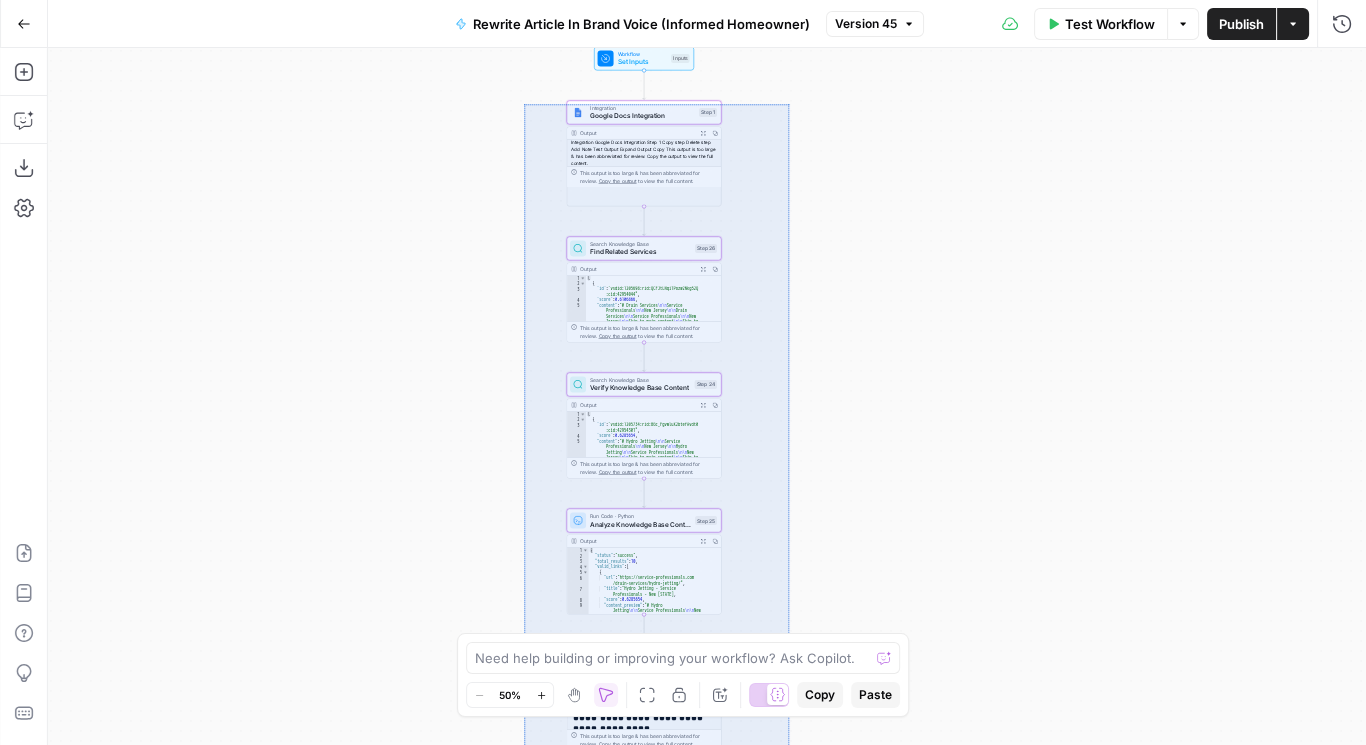 click on "Workflow Set Inputs Inputs Integration Google Docs Integration Step 1 Output Expand Output Copy This output is too large & has been abbreviated for review.   Copy the output   to view the full content. Search Knowledge Base Find Related Services Step 26 Output Expand Output Copy 1 2 3 4 5 [    {      "id" :  "vsdid:1205698:rid:QCFJtLNqiTPozw2Nkg52Q          :cid:42954044" ,      "score" :  0.6106866 ,      "content" :  "# Drain Services \n\n Service           Professionals \n\n New Jersey \n\n Drain           Services \n\n Service Professionals \n\n New           Jersey \n\n Skip to main content \n\n Skip to           header right navigation \n\n Skip to site           footer \n\n schedule Mon \n\n Sat 7am –           8pm \n\n call(908) 696 \n\n 7593 \n\n Service           Professionals \n\n Home of the Thumbs Up           Service           Professionals \n\n Plumbing \n\n Plumbing           Inspections \n\n Inspection n" at bounding box center (707, 396) 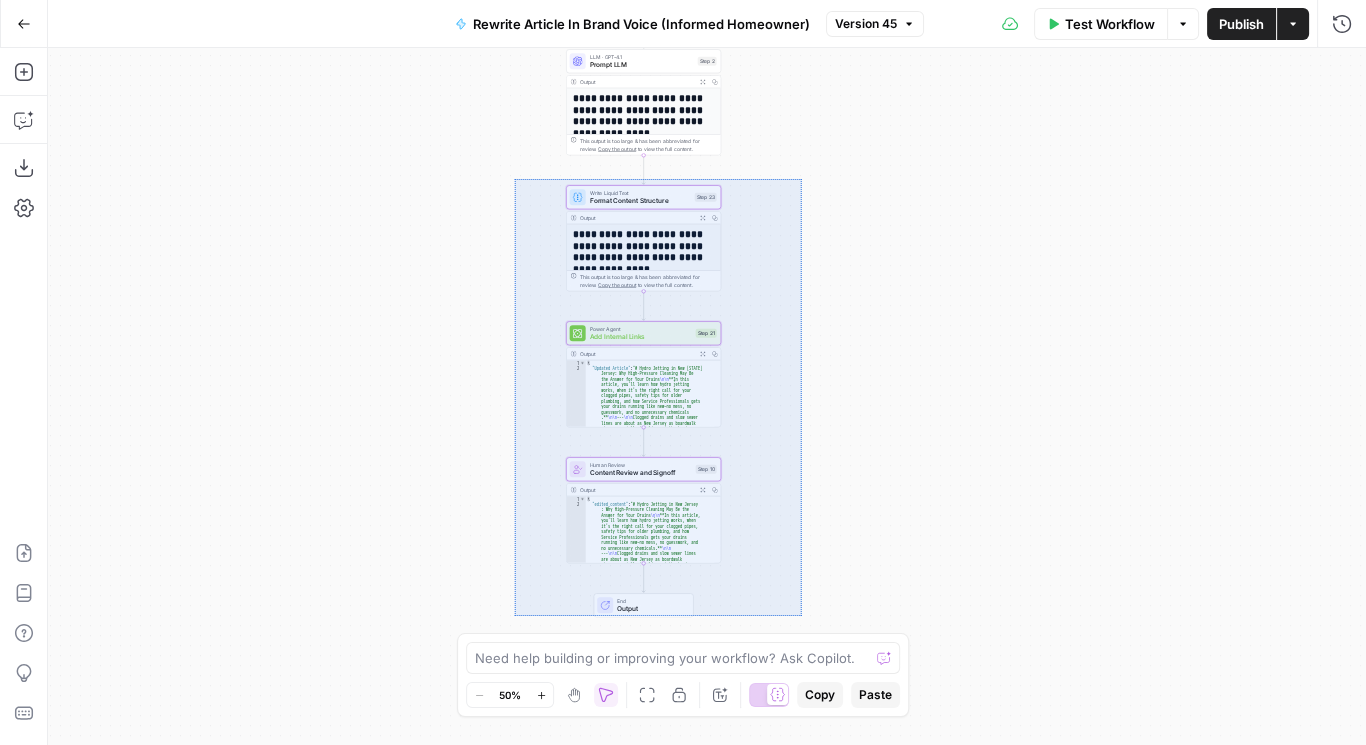 drag, startPoint x: 514, startPoint y: 178, endPoint x: 802, endPoint y: 616, distance: 524.2023 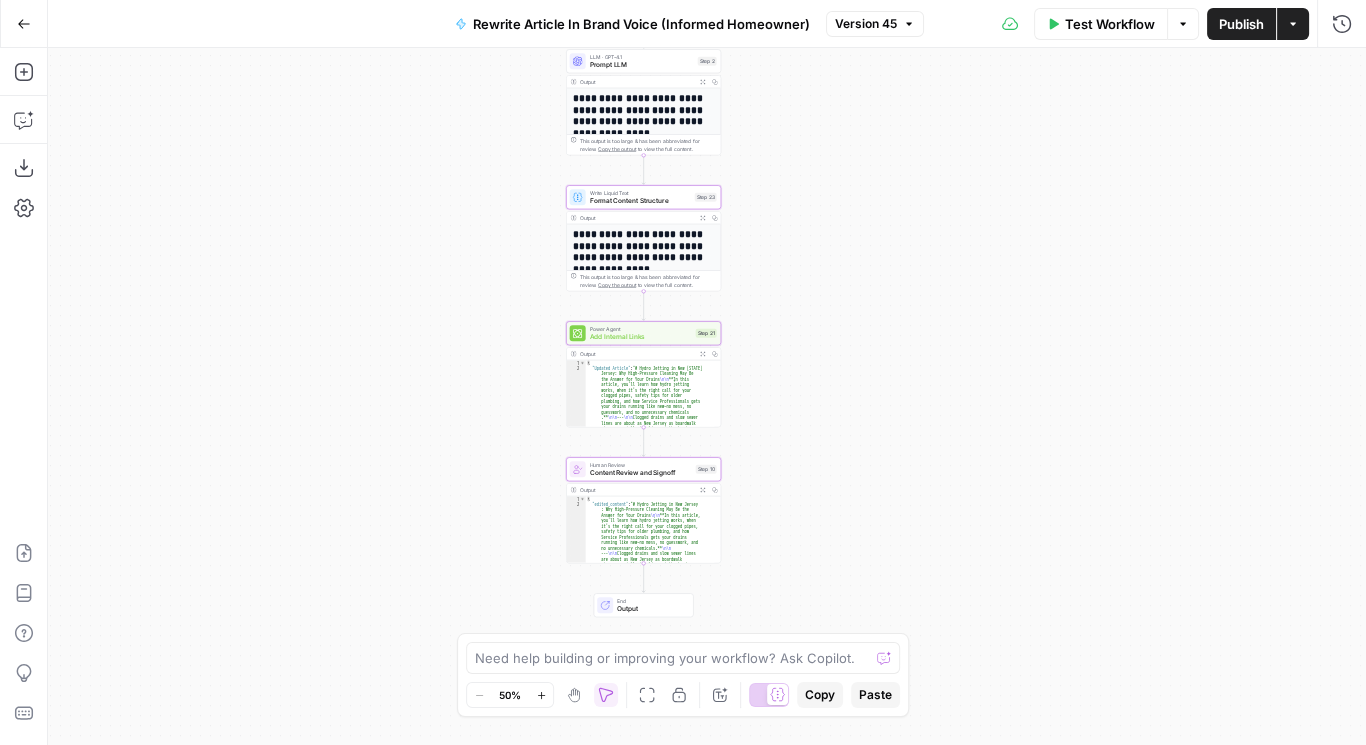 click 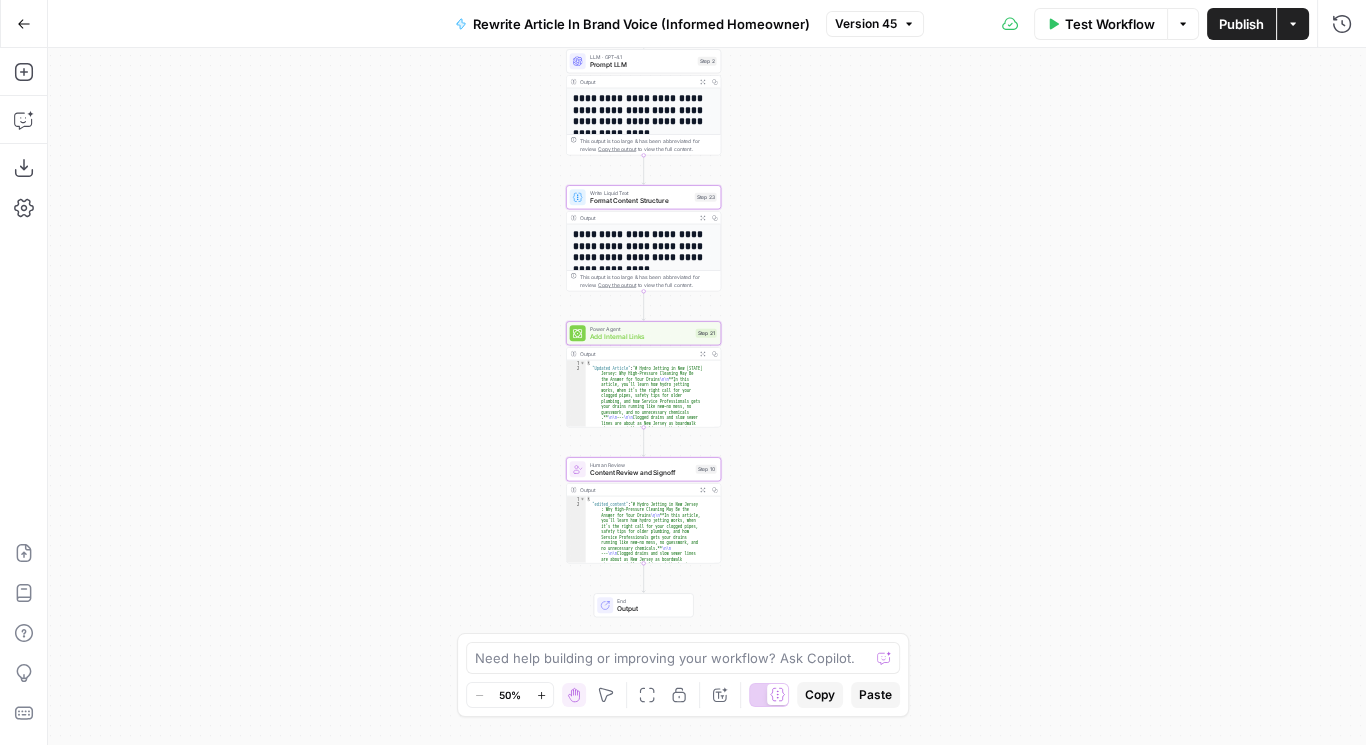 click on "50%" at bounding box center (510, 695) 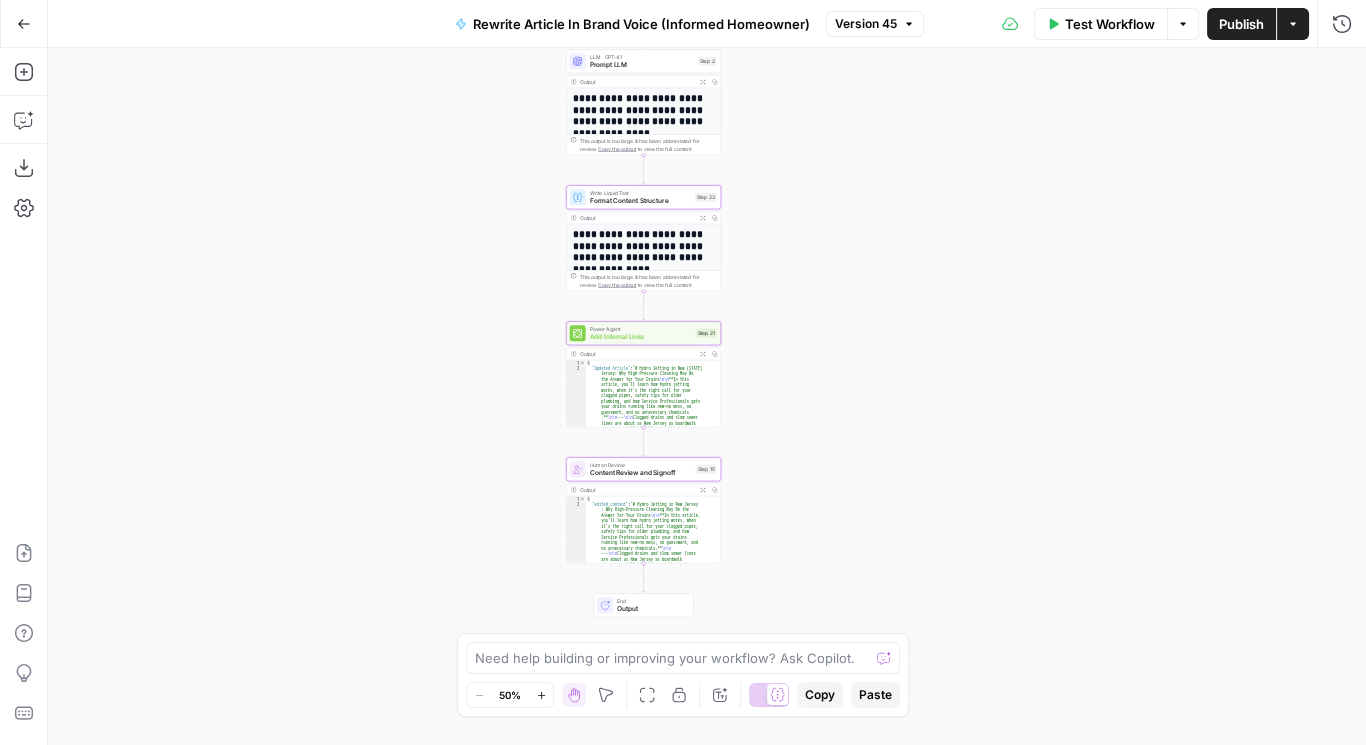 click 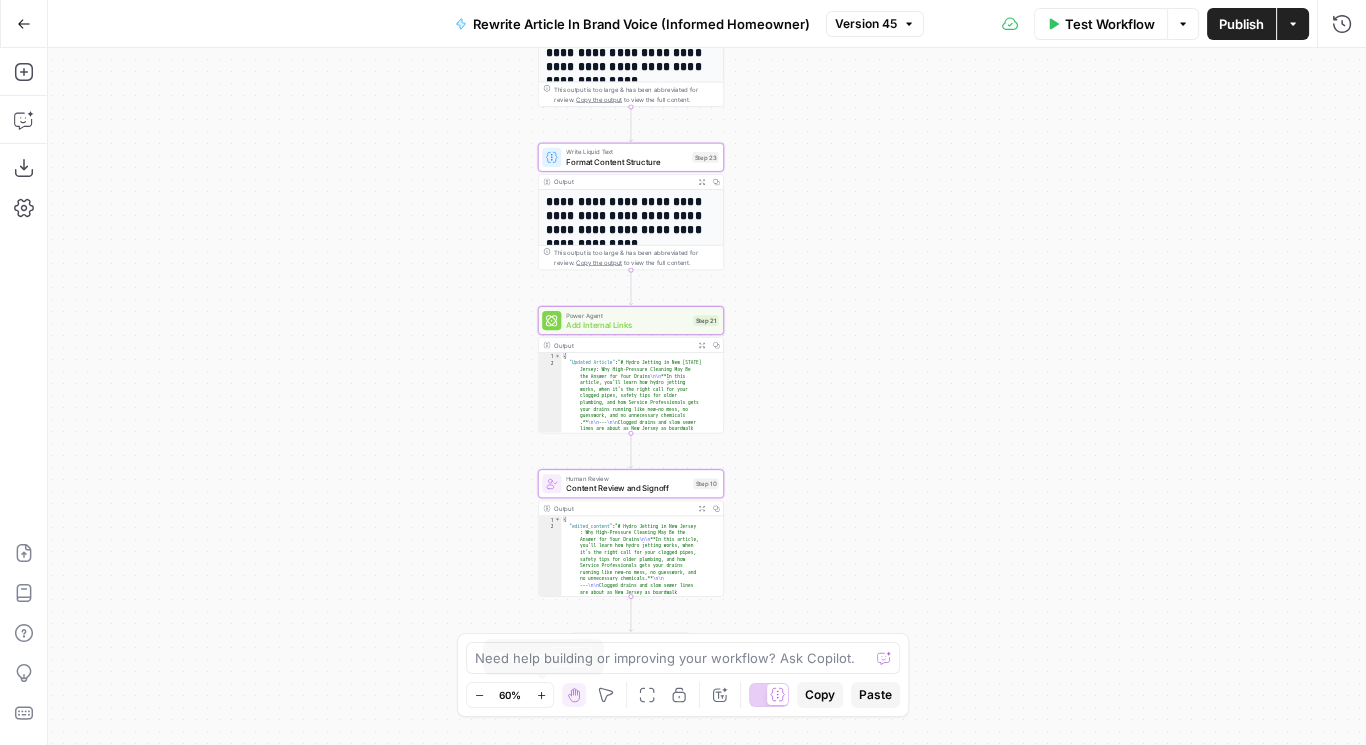 click on "60%" at bounding box center (510, 695) 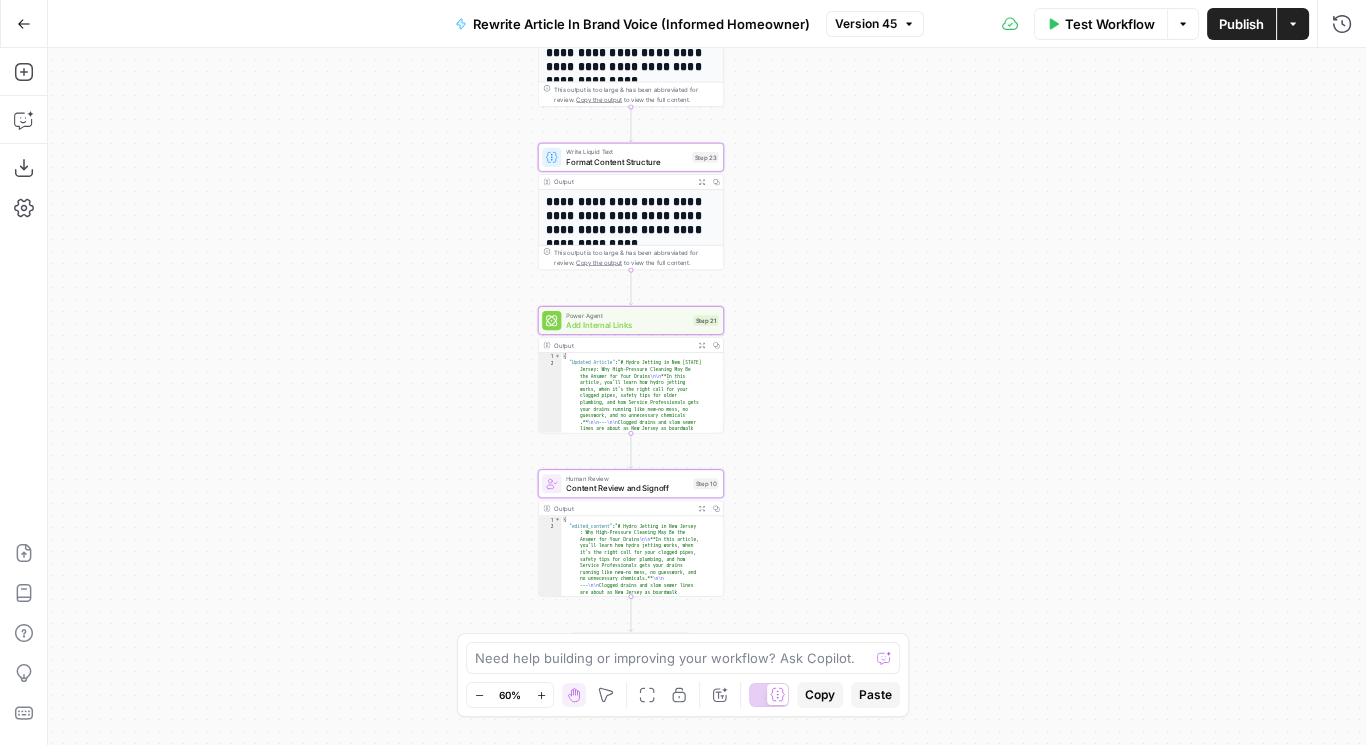 click 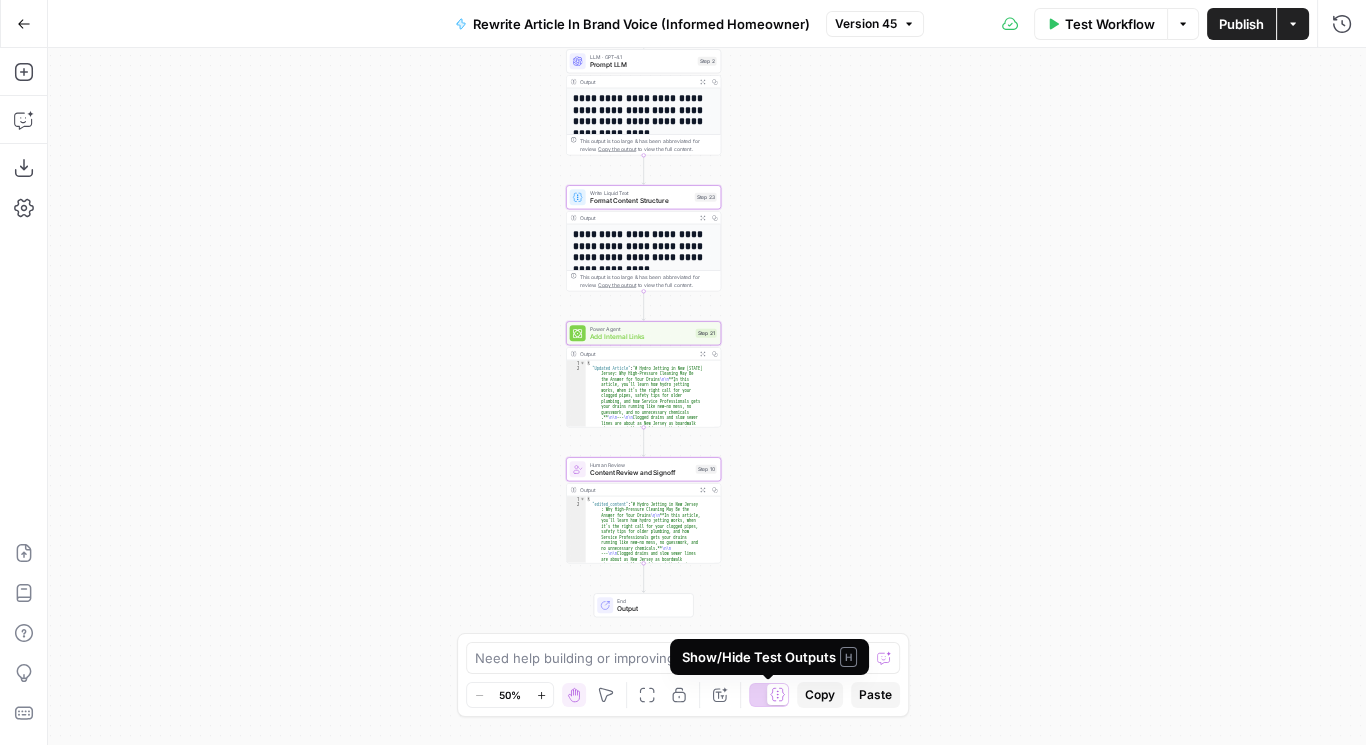 click at bounding box center [769, 695] 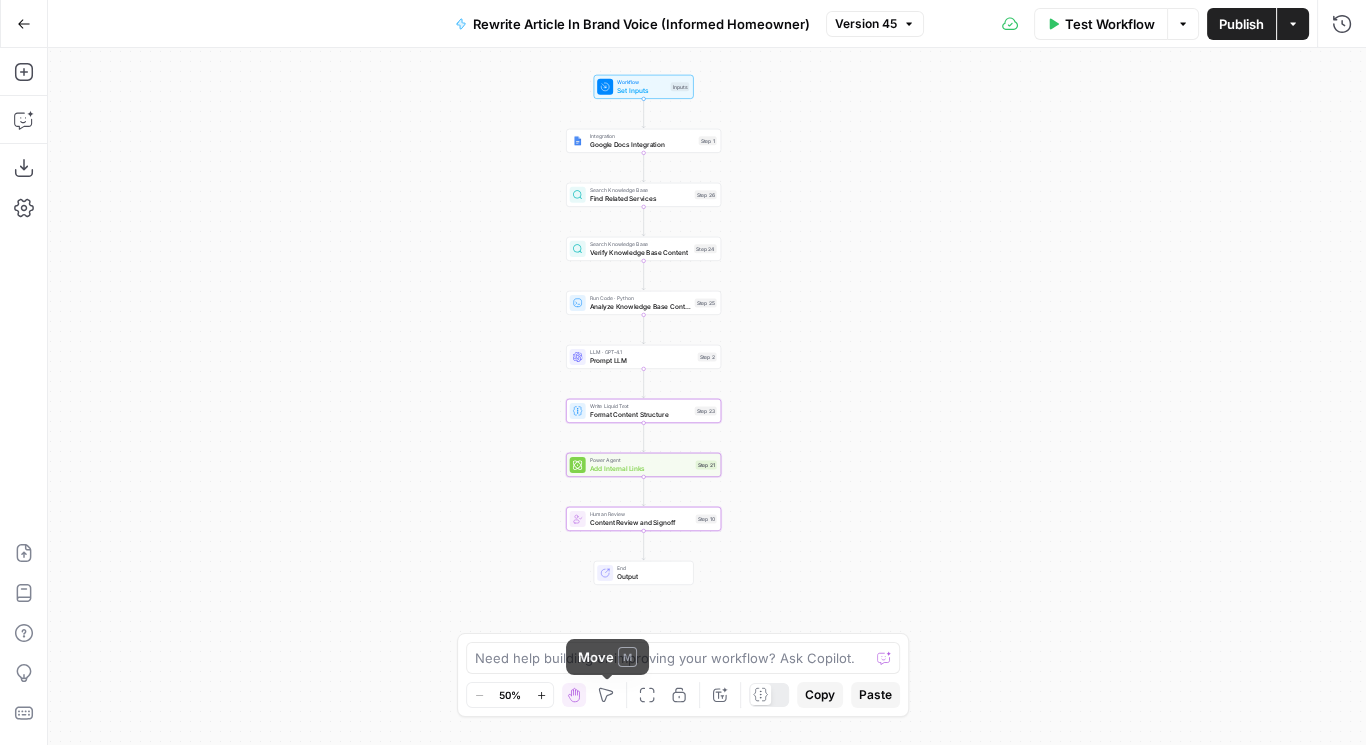 click 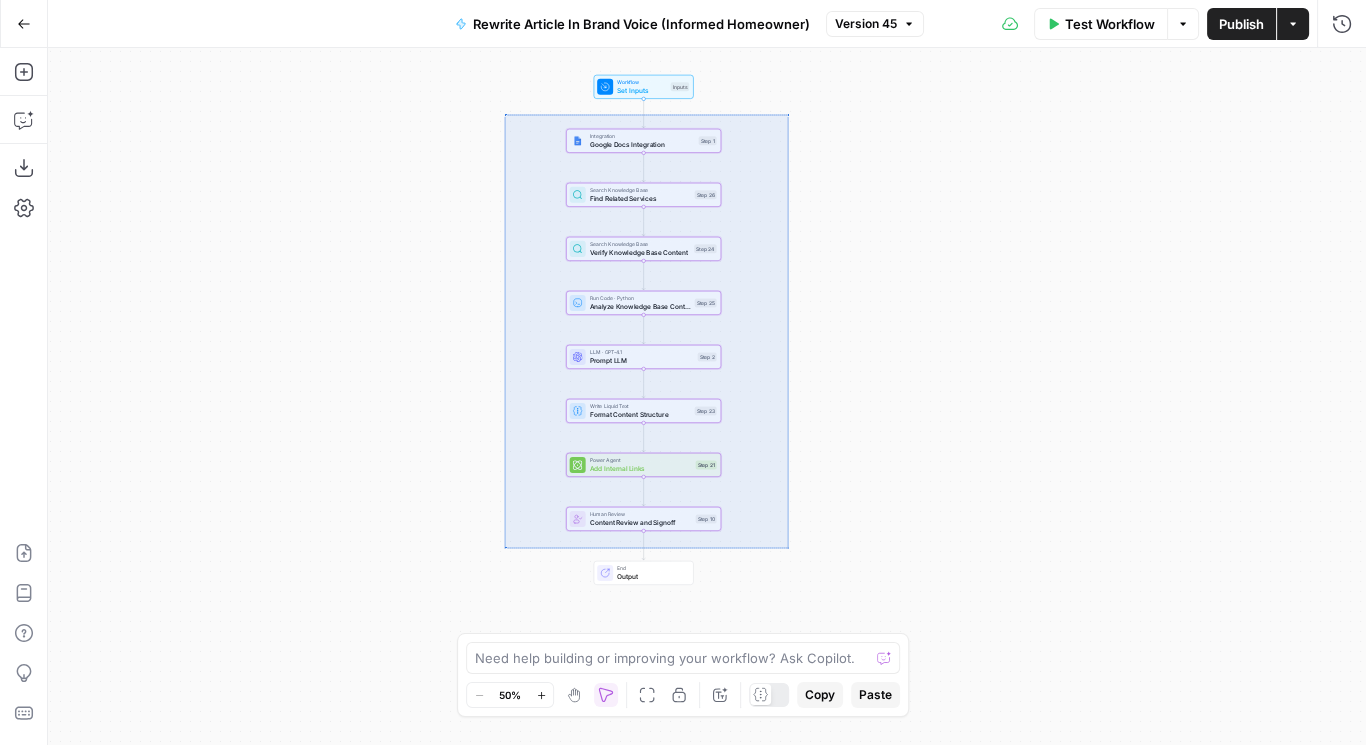 drag, startPoint x: 504, startPoint y: 114, endPoint x: 788, endPoint y: 549, distance: 519.50073 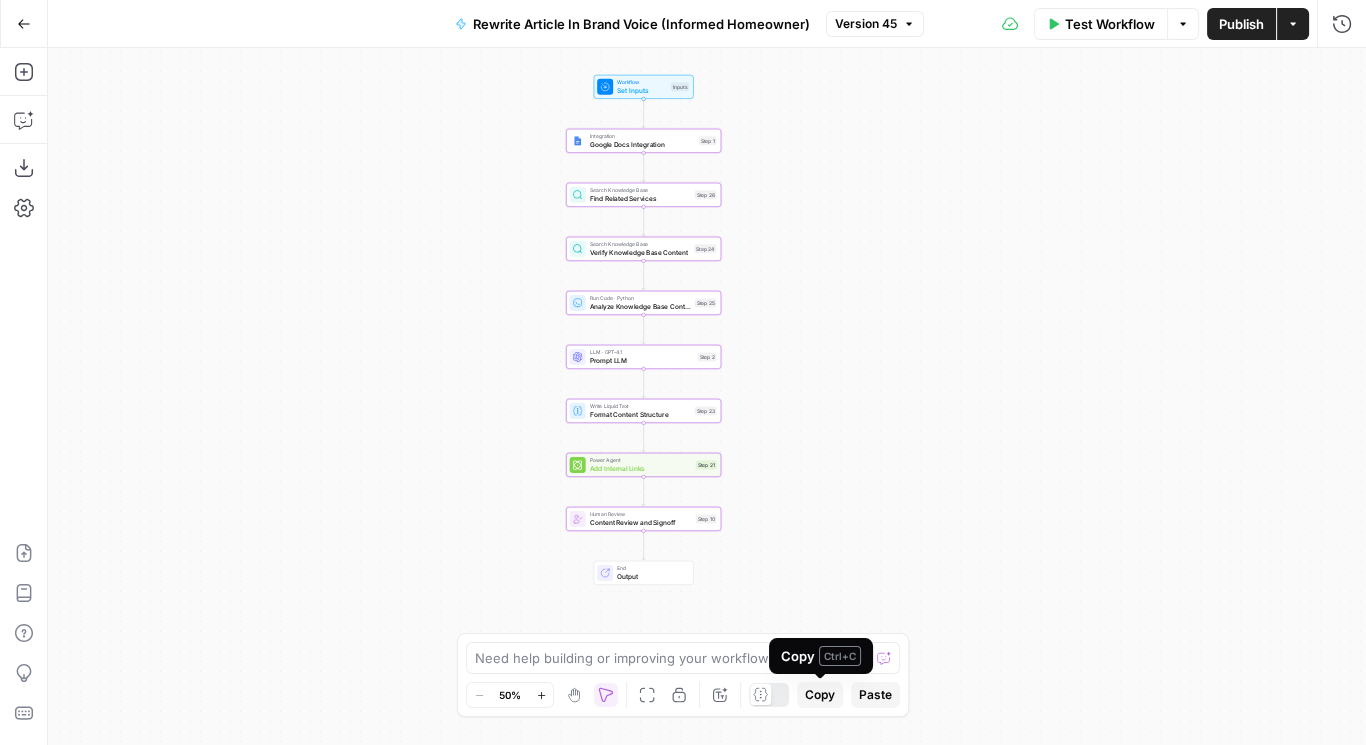 click on "Copy" at bounding box center (820, 695) 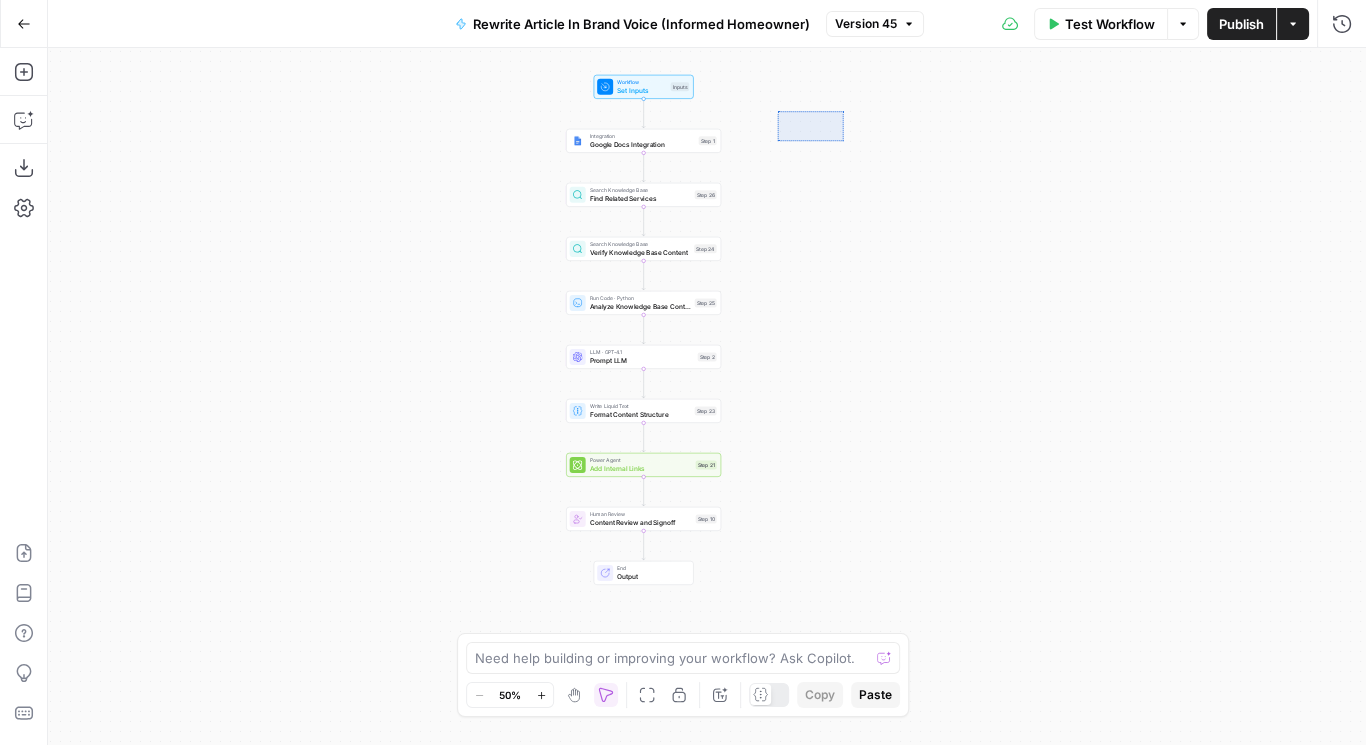 drag, startPoint x: 777, startPoint y: 111, endPoint x: 843, endPoint y: 141, distance: 72.498276 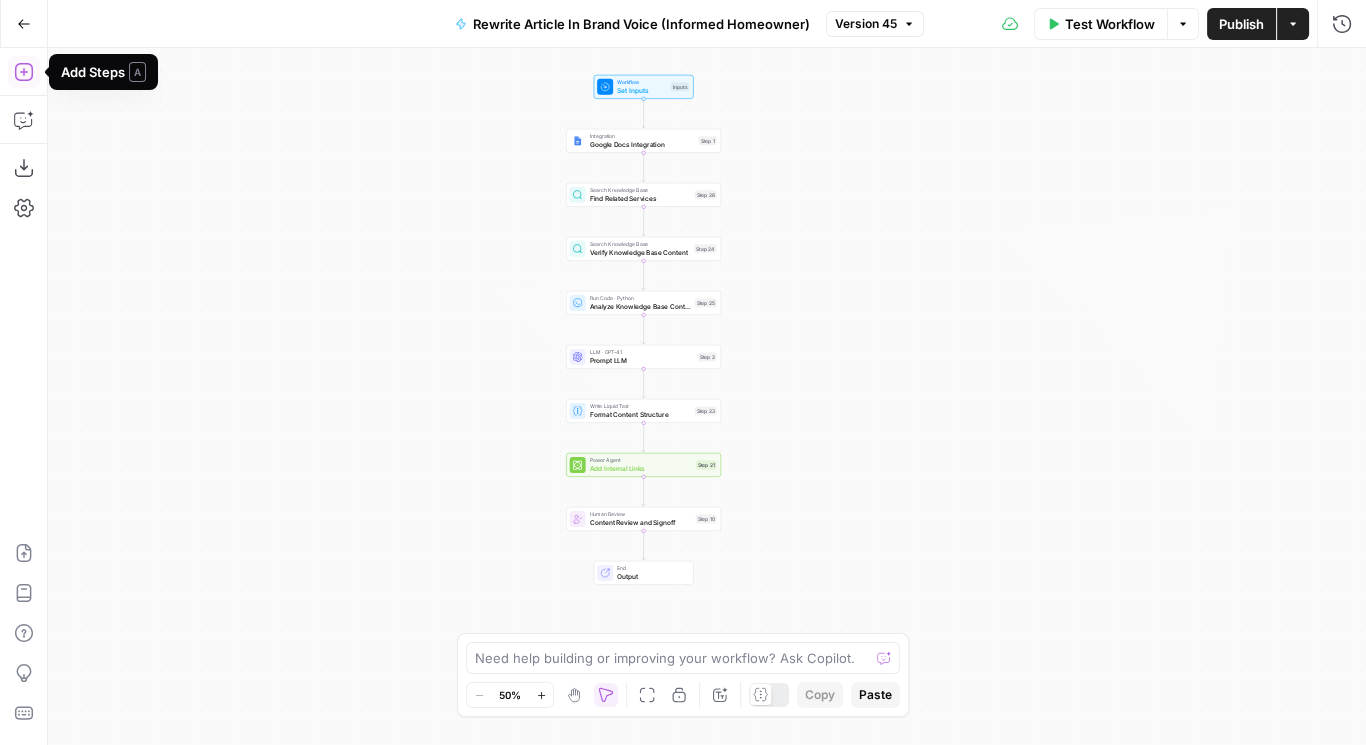 click 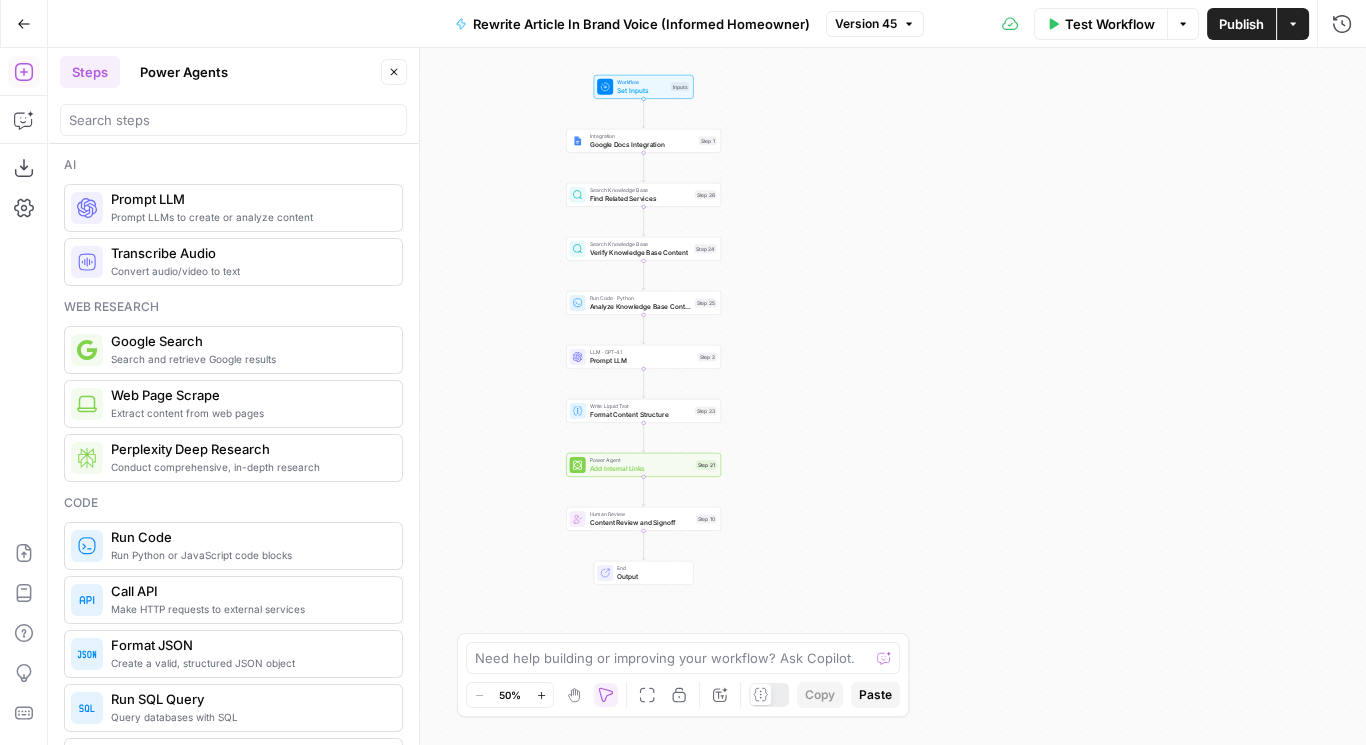 click on "Power Agents" at bounding box center (184, 72) 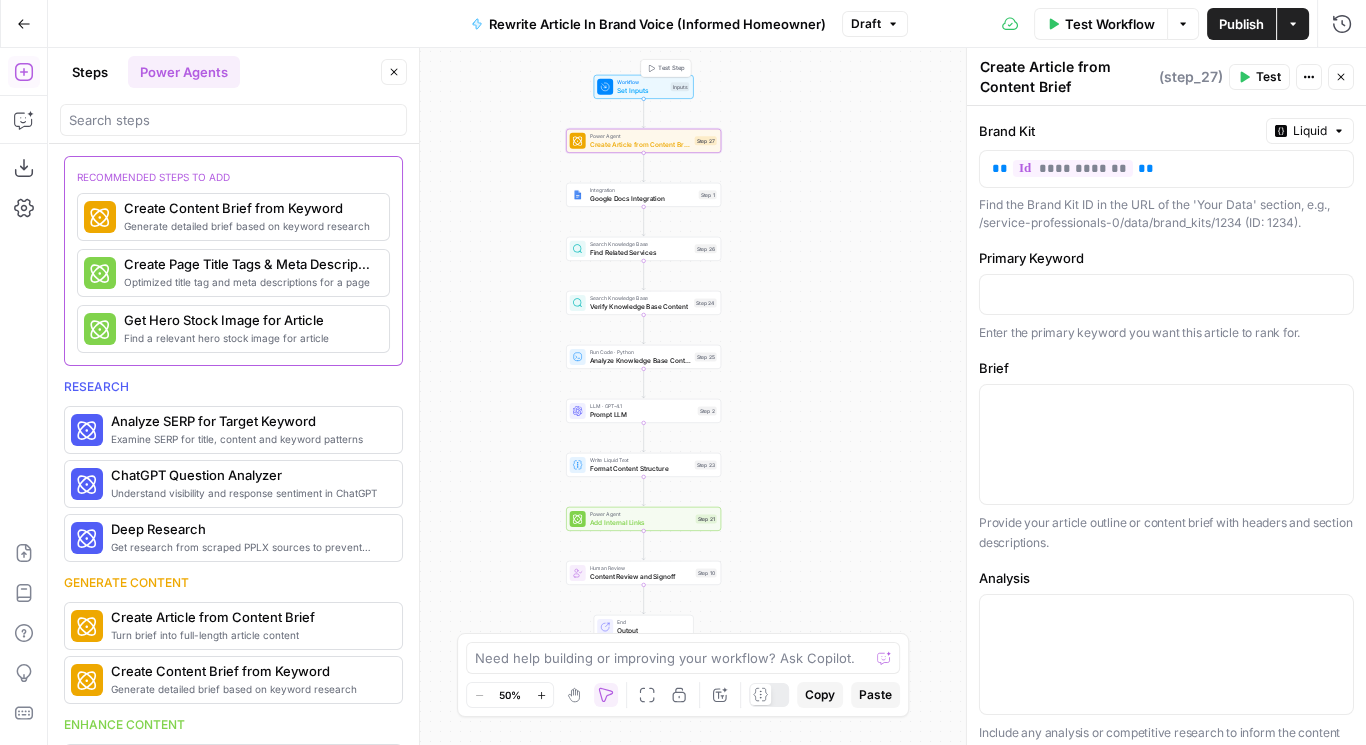 click on "Set Inputs" at bounding box center [642, 90] 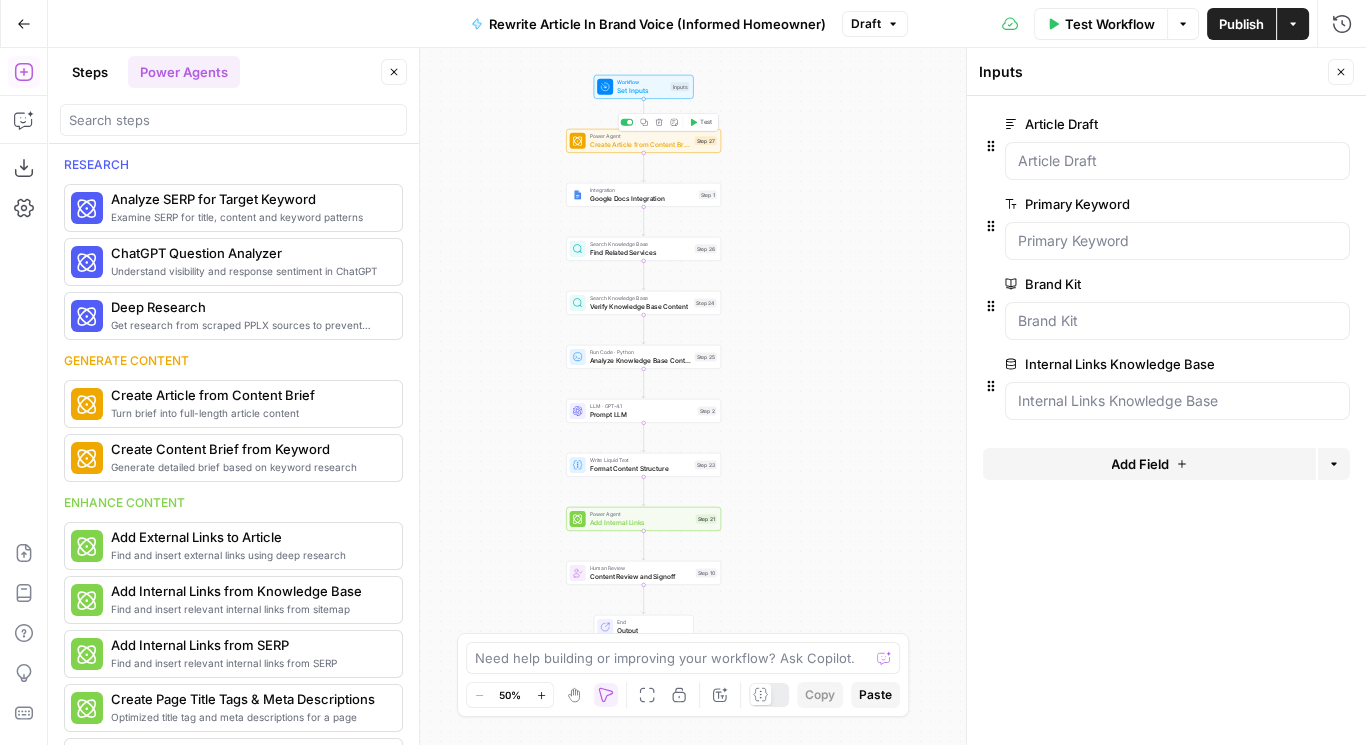 click on "Create Article from Content Brief" at bounding box center [640, 144] 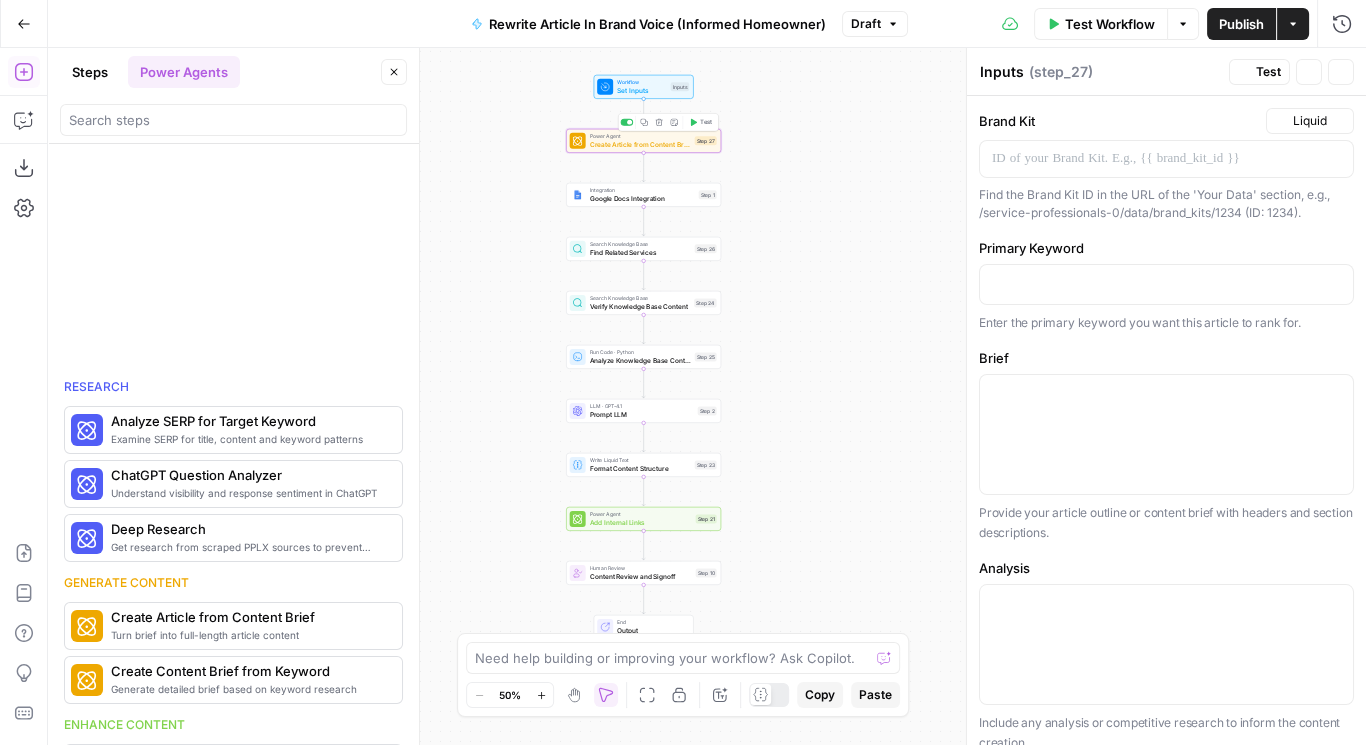 type on "Create Article from Content Brief" 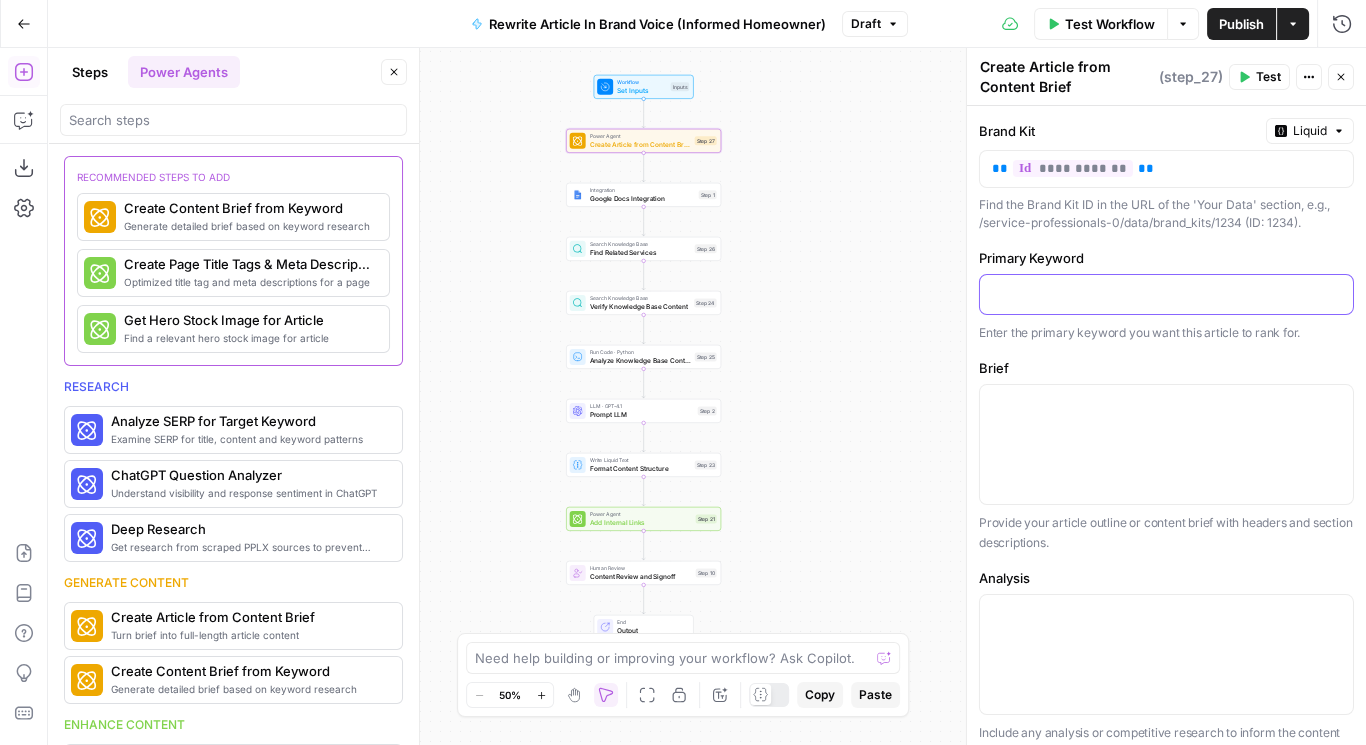 click at bounding box center [1166, 294] 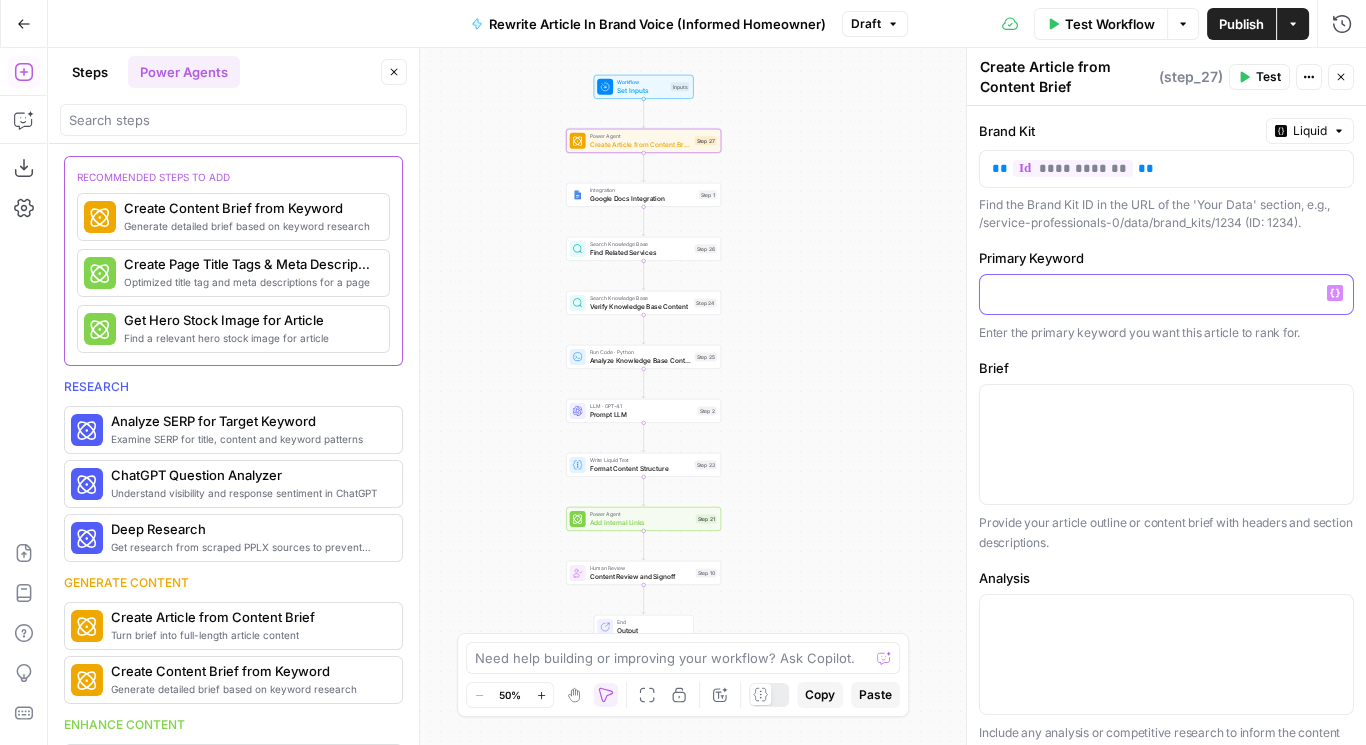 click 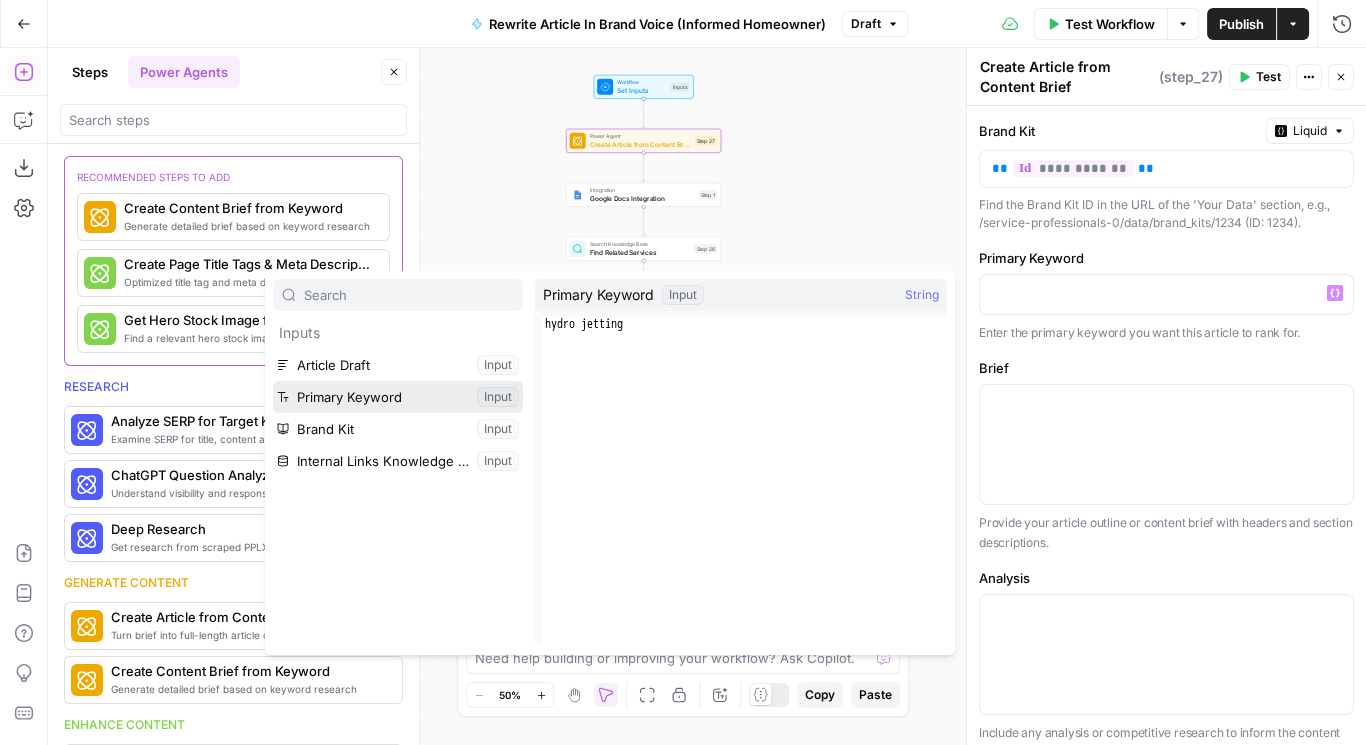 click at bounding box center [398, 397] 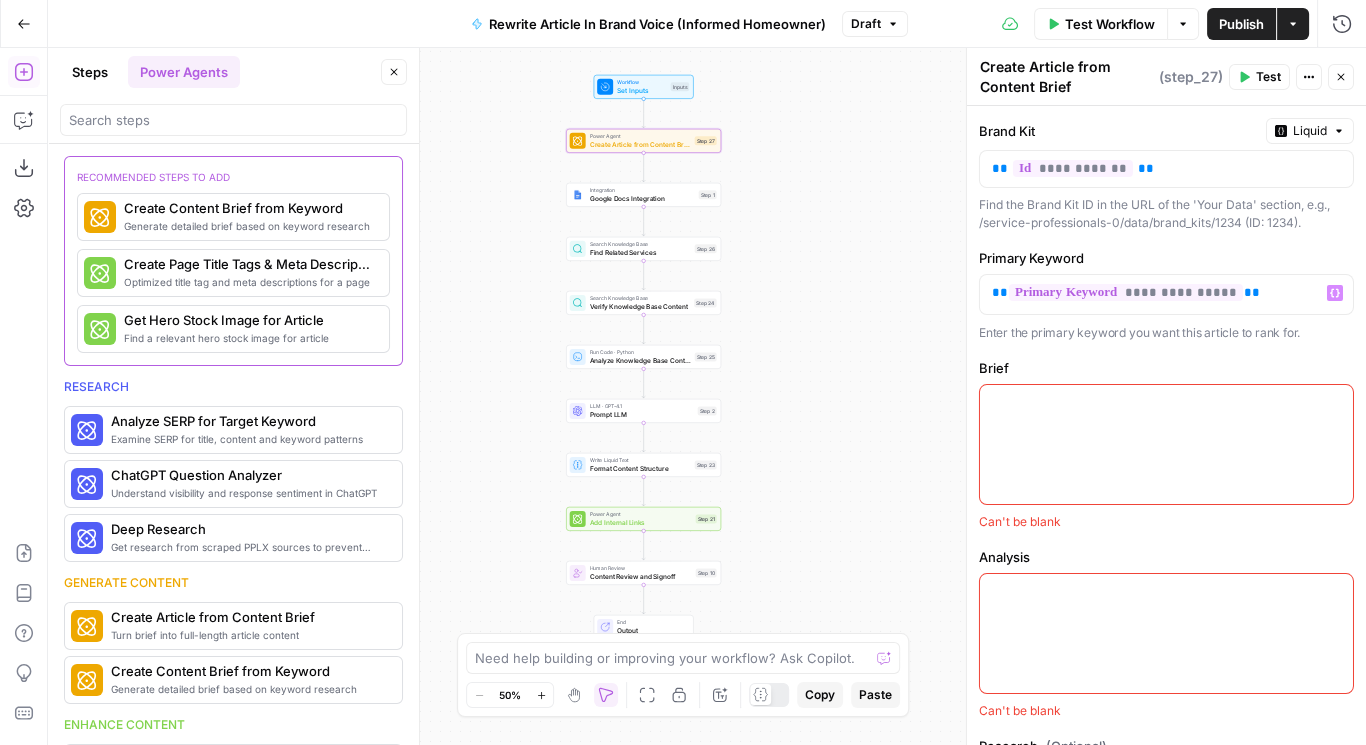 click at bounding box center (1166, 403) 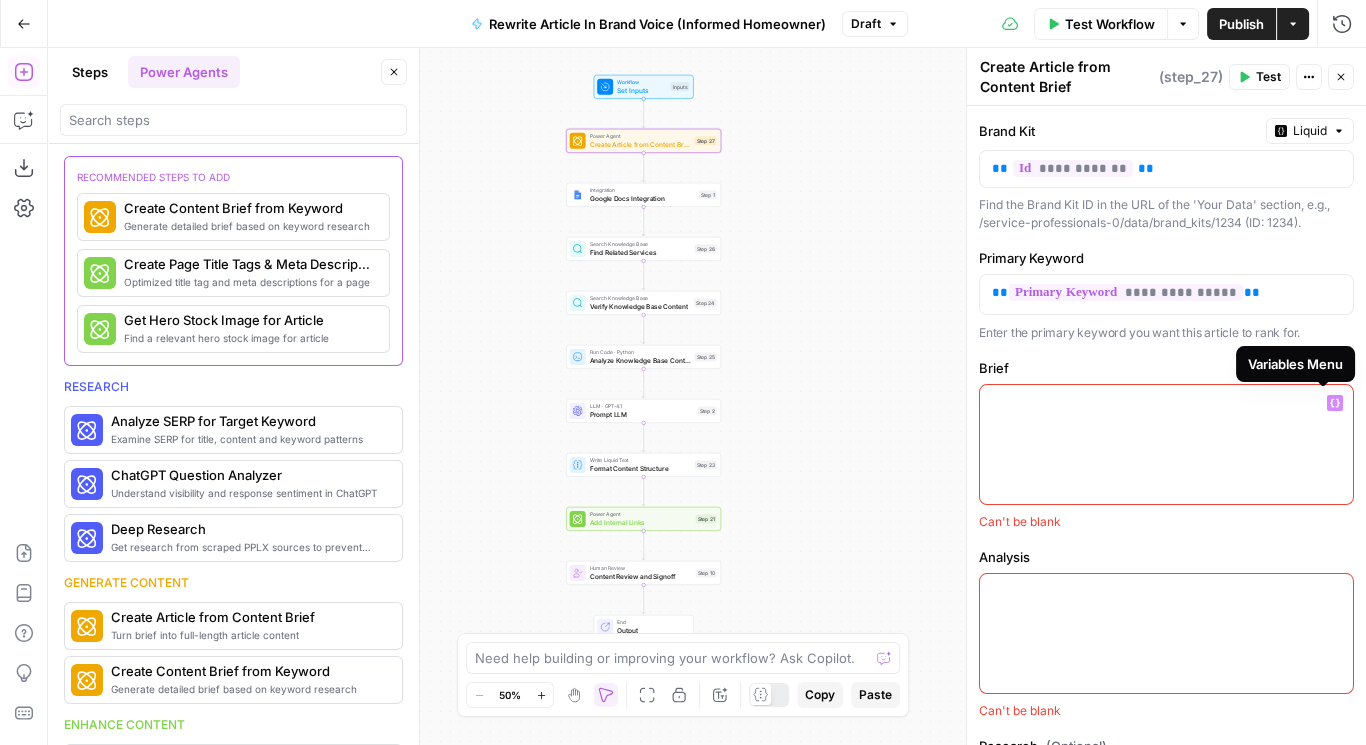 click 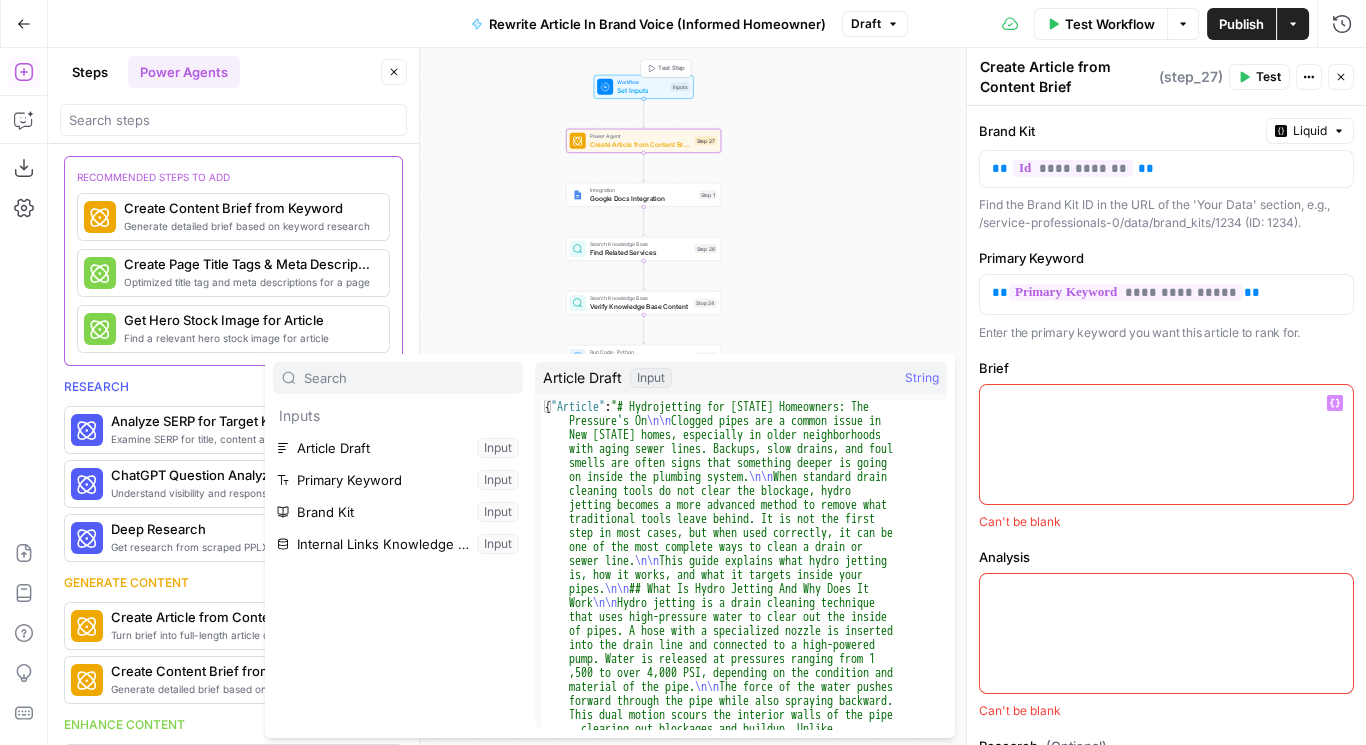 click on "Set Inputs" at bounding box center (642, 90) 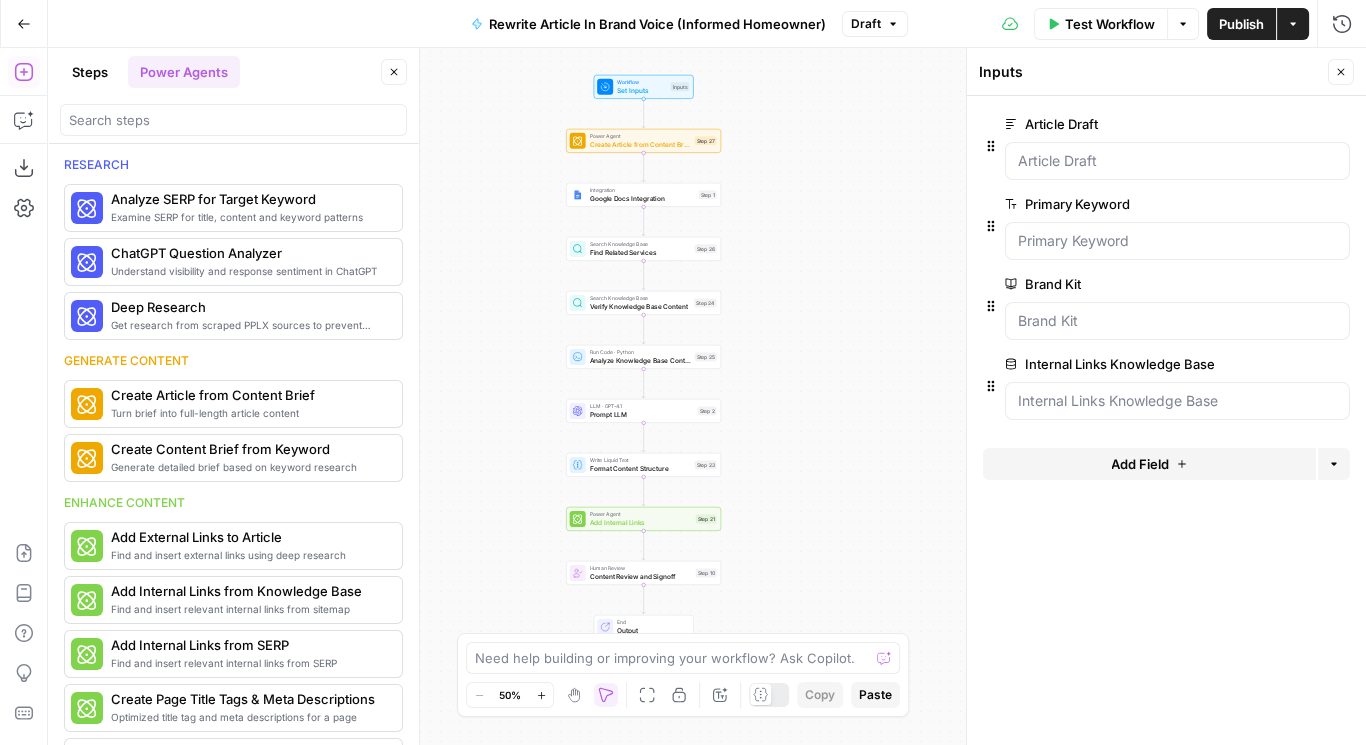 click on "Add Field" at bounding box center [1140, 464] 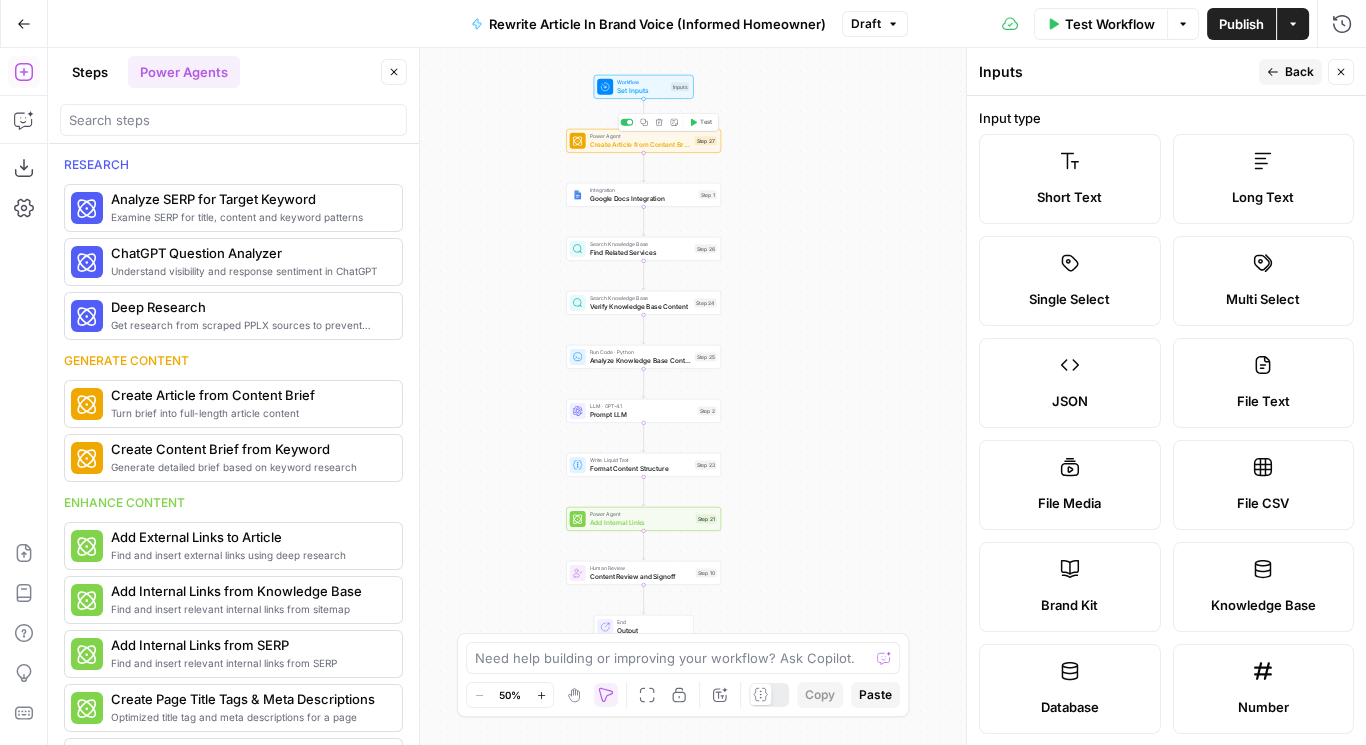 click on "Create Article from Content Brief" at bounding box center [640, 144] 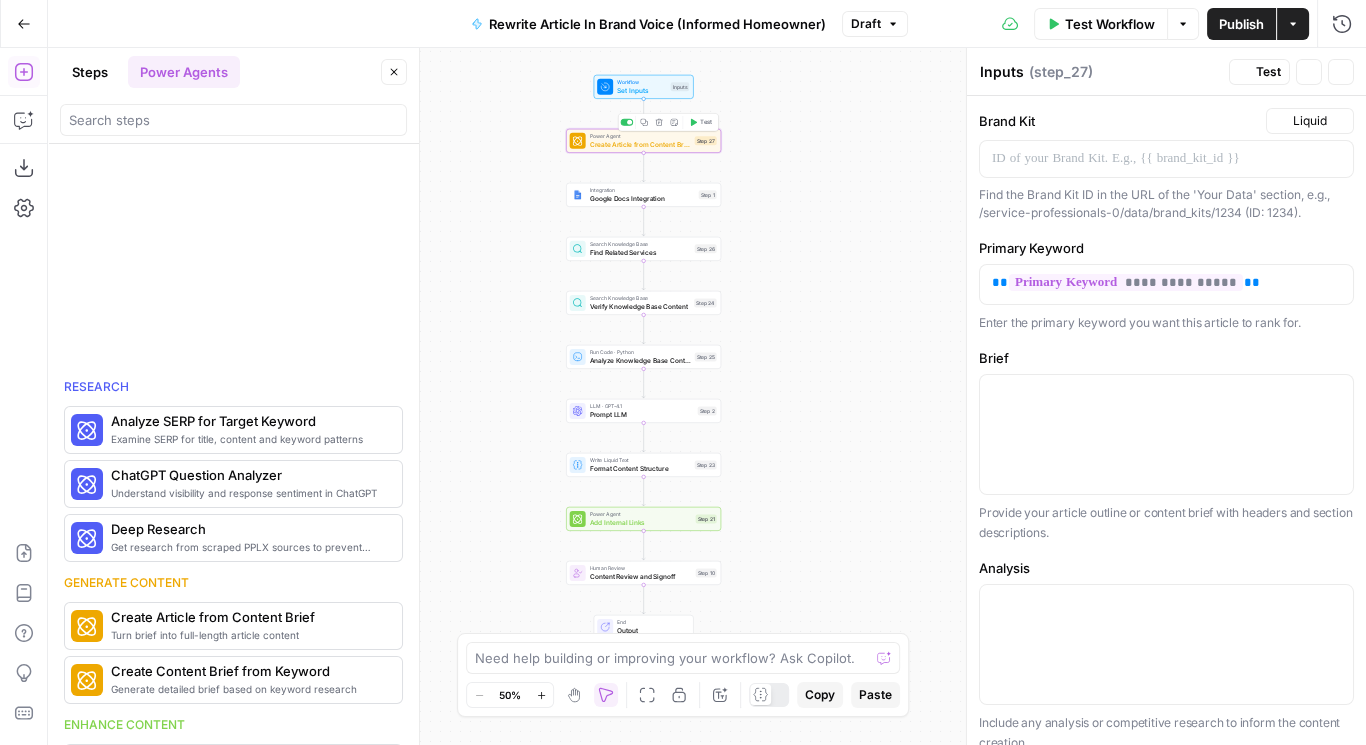 type on "Create Article from Content Brief" 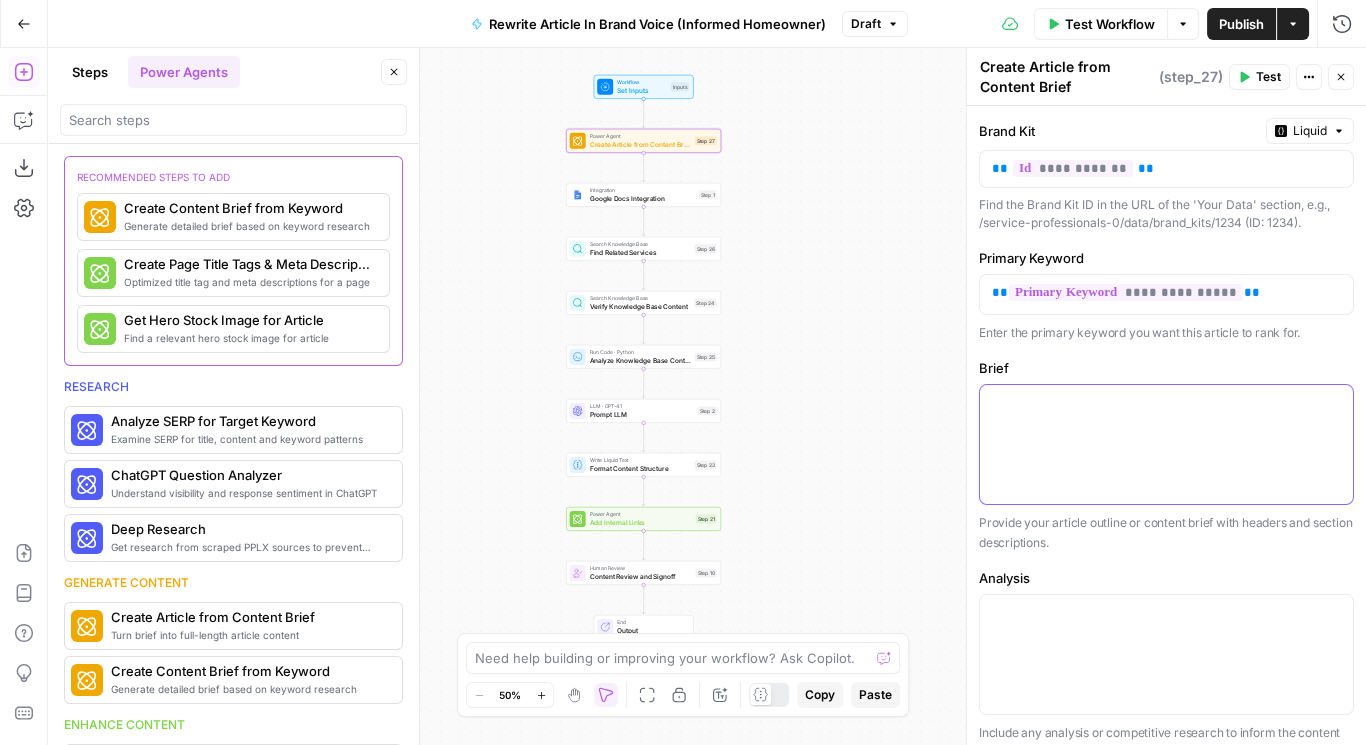 click at bounding box center [1166, 403] 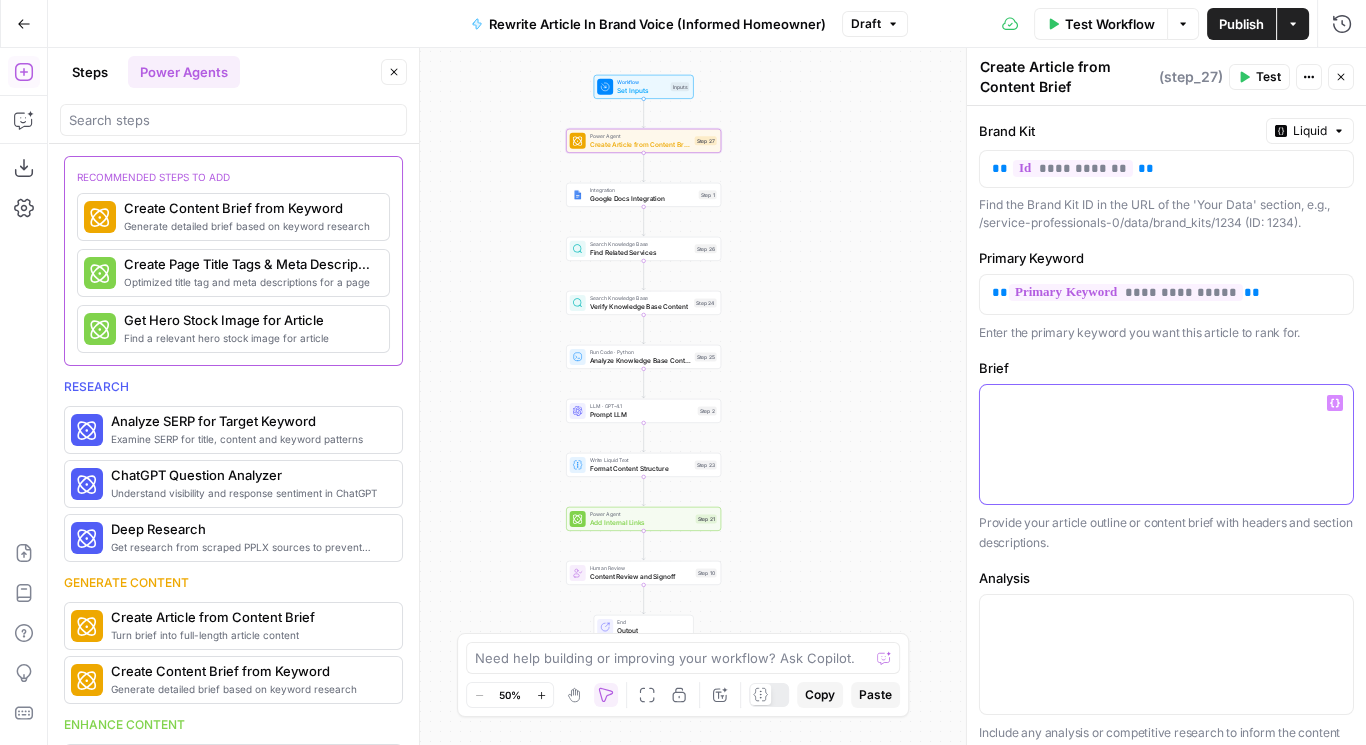 click 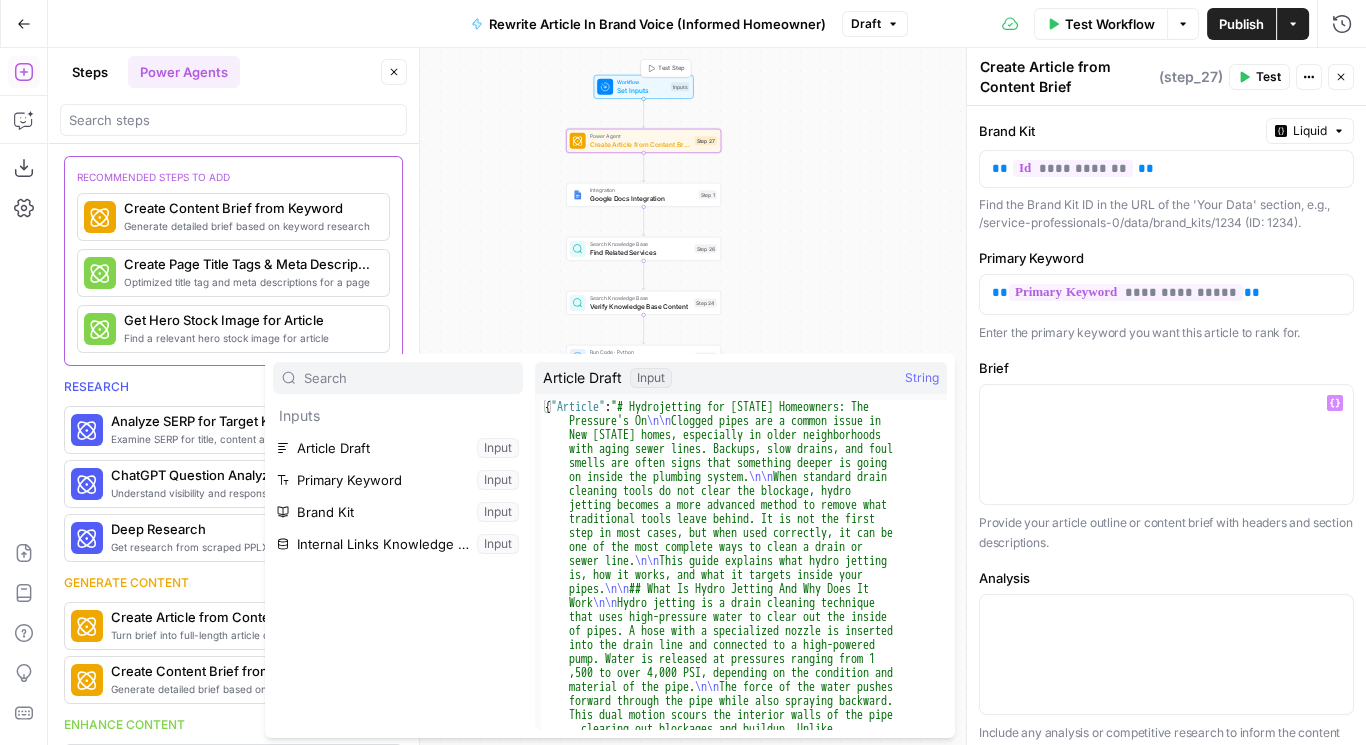 click on "Set Inputs" at bounding box center [642, 90] 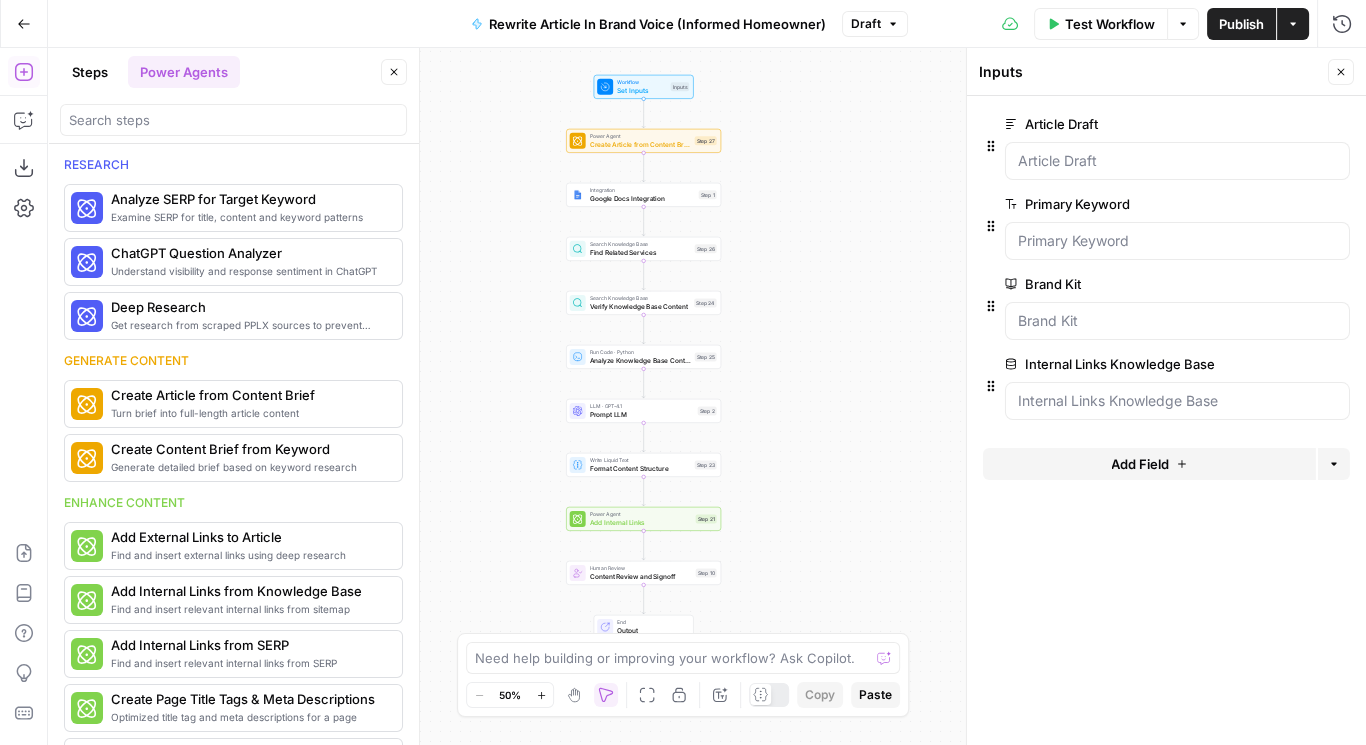 click on "Add Field" at bounding box center [1140, 464] 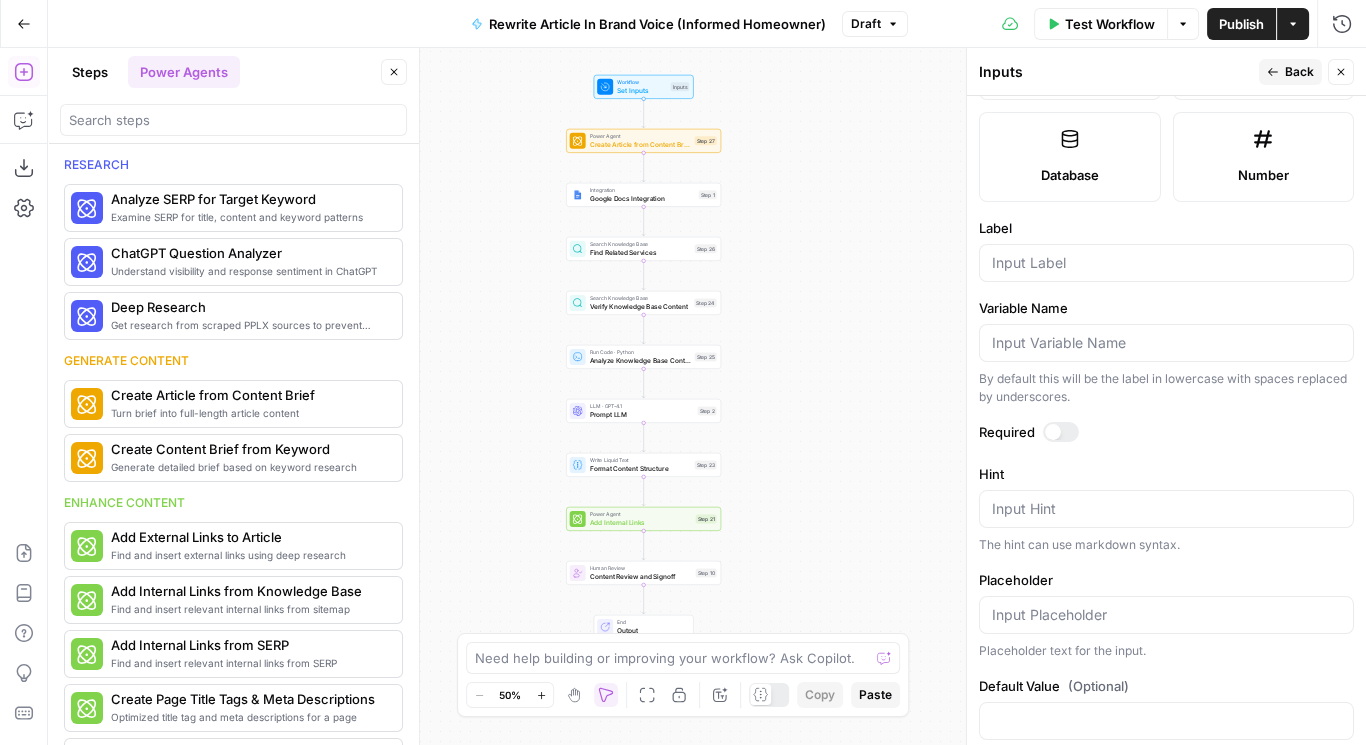 scroll, scrollTop: 556, scrollLeft: 0, axis: vertical 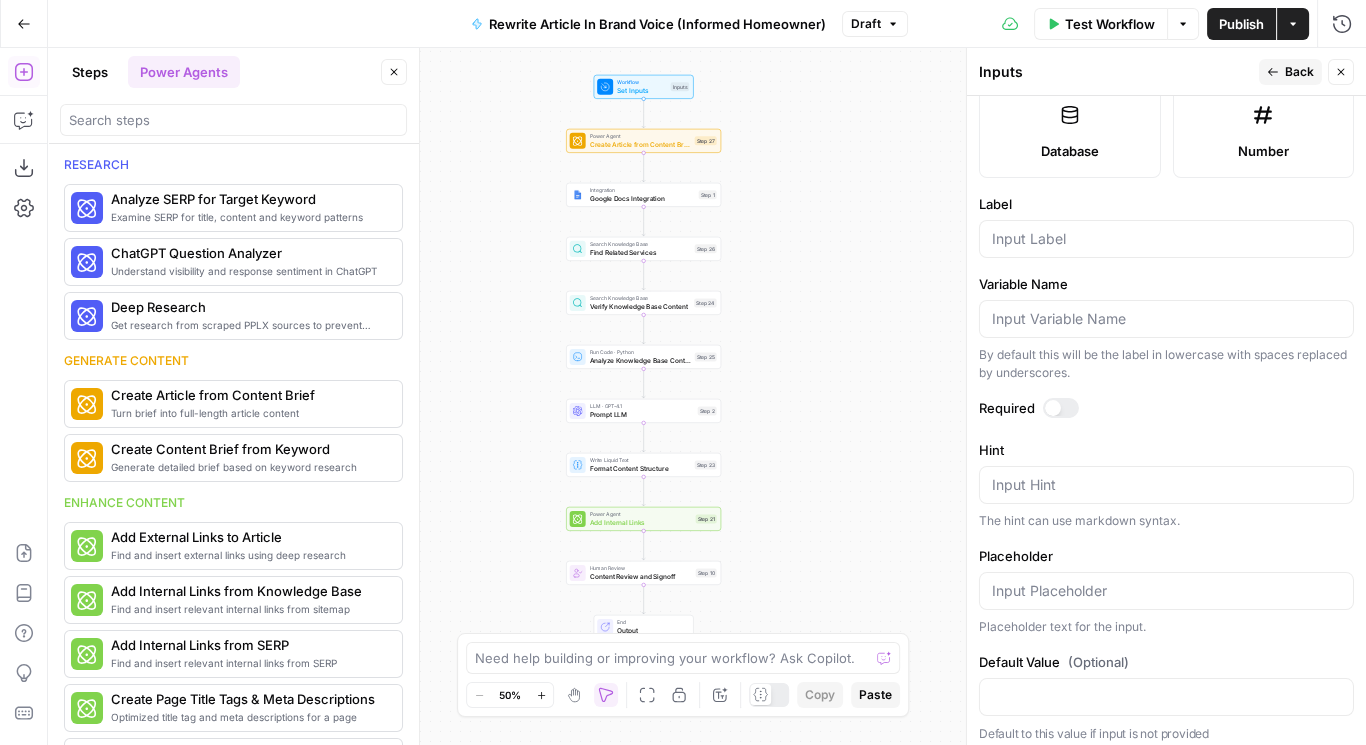 click at bounding box center [1053, 408] 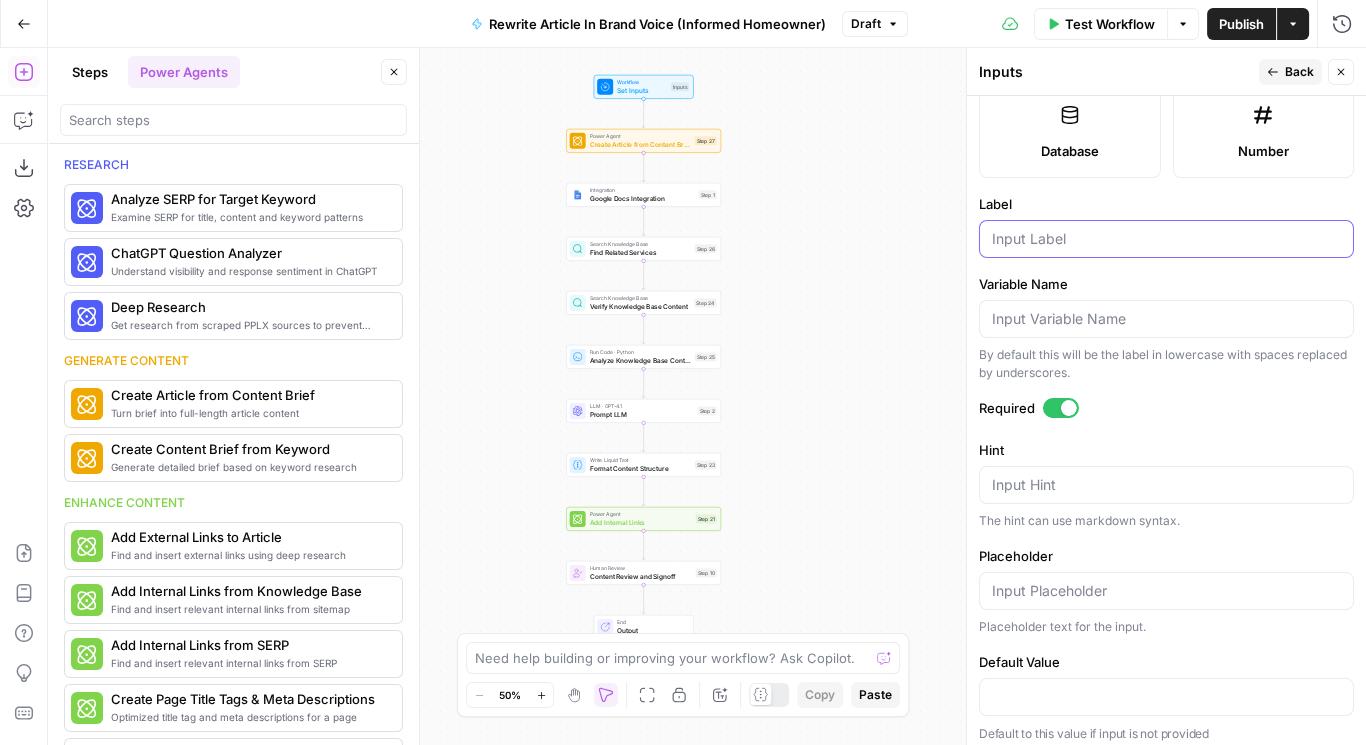 click on "Label" at bounding box center (1166, 239) 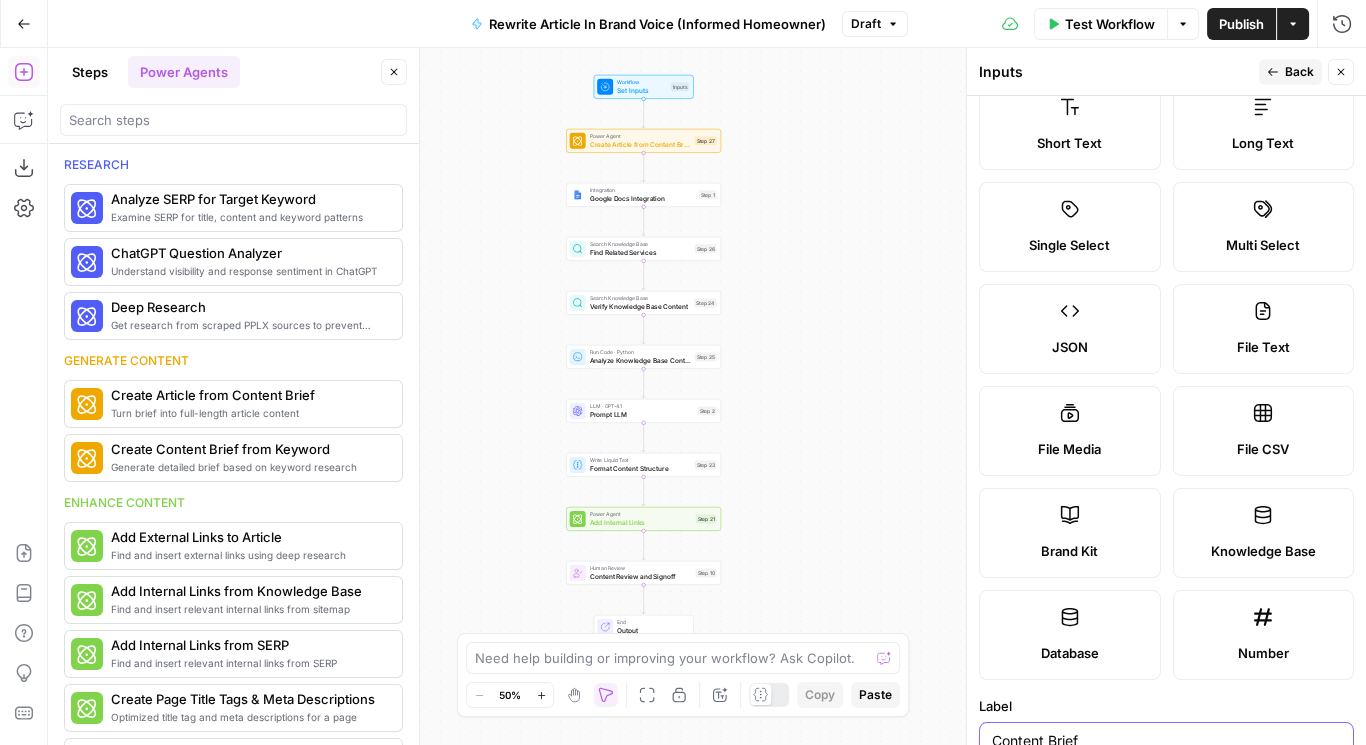 scroll, scrollTop: 0, scrollLeft: 0, axis: both 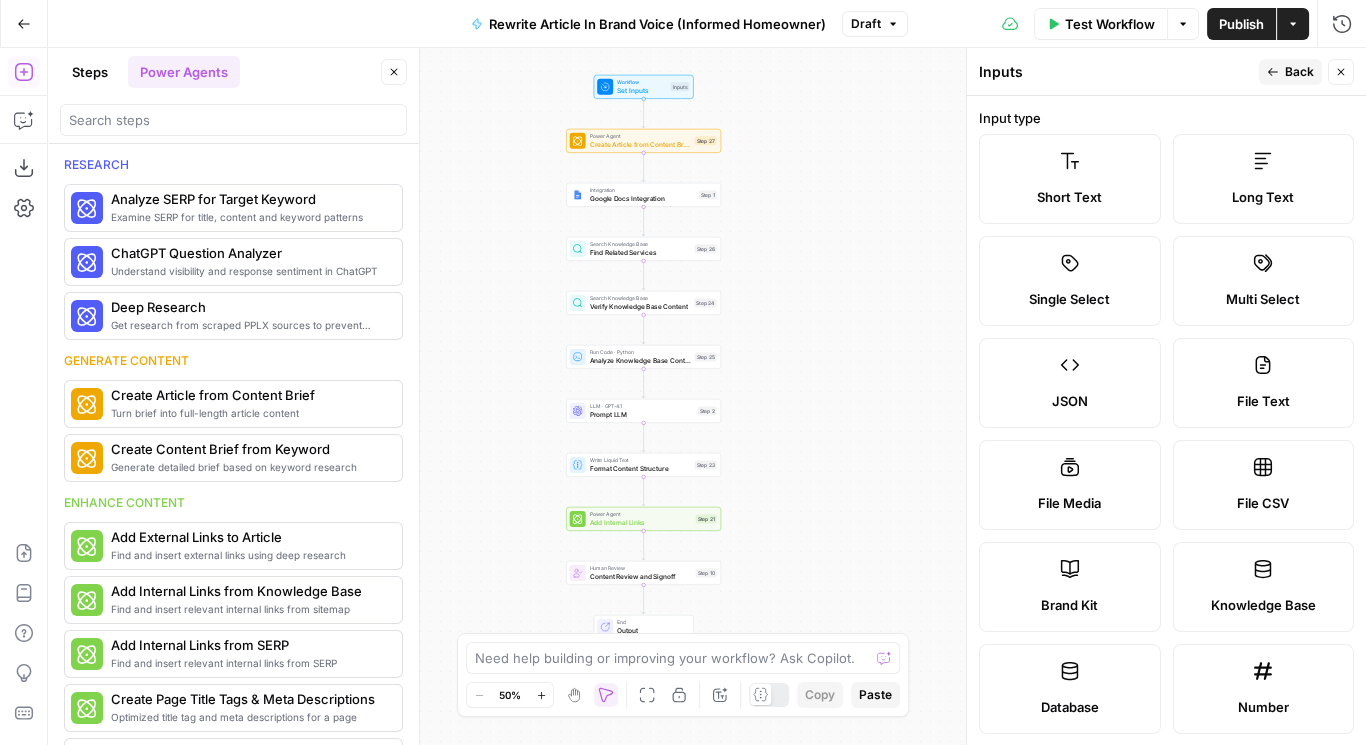 type on "Content Brief" 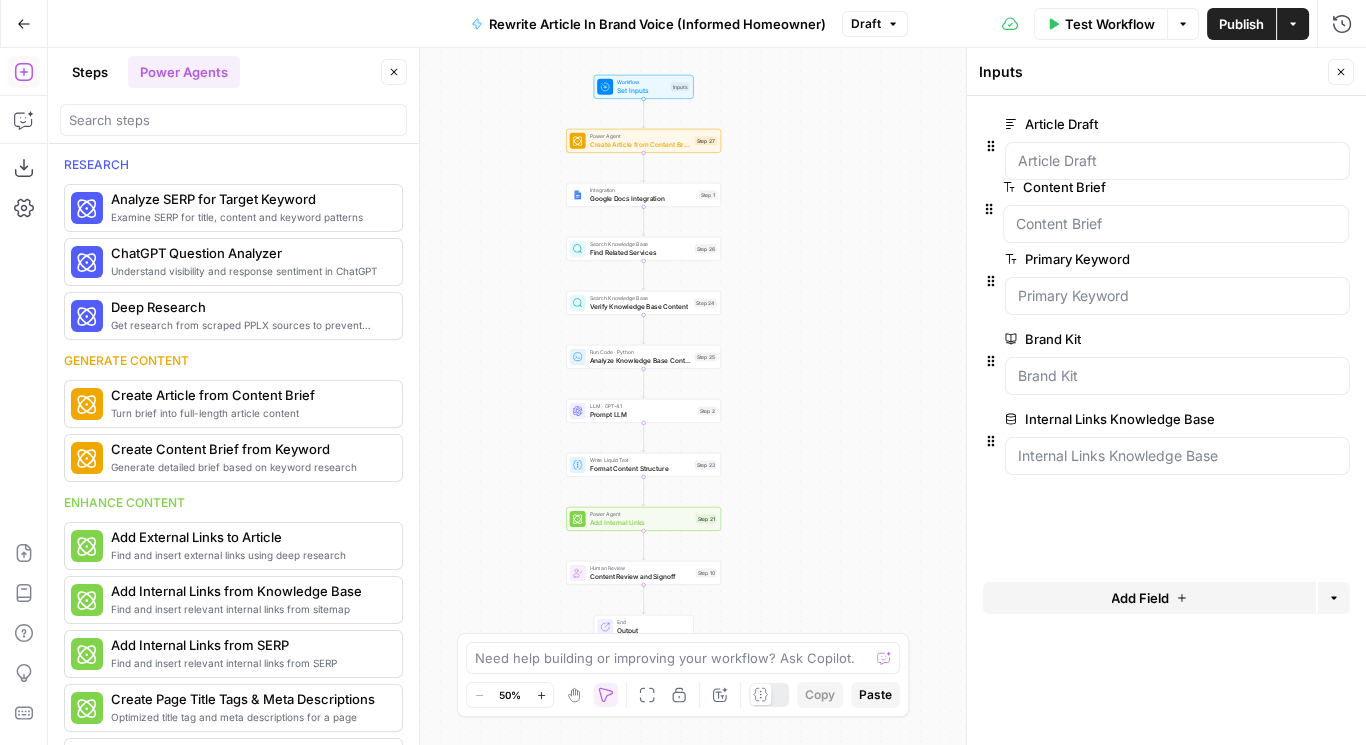 drag, startPoint x: 995, startPoint y: 467, endPoint x: 994, endPoint y: 208, distance: 259.00192 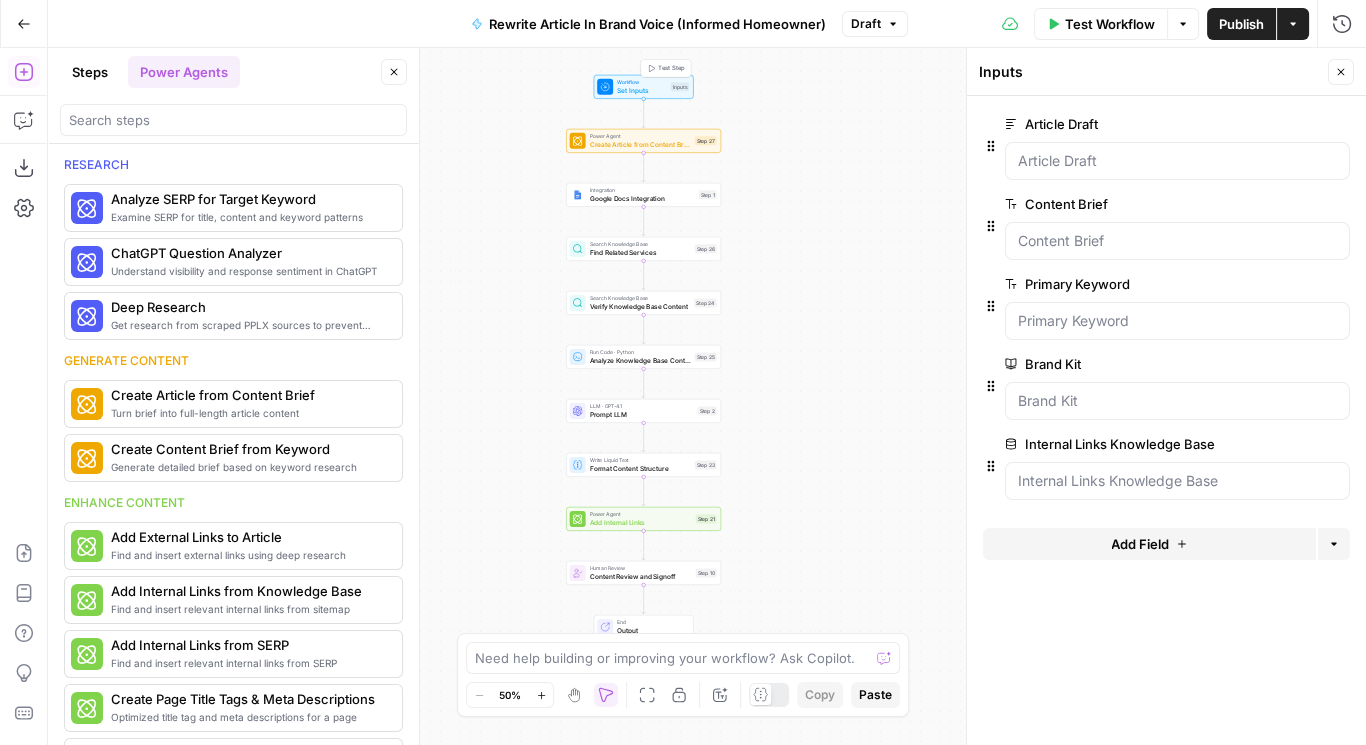 click on "Set Inputs" at bounding box center [642, 90] 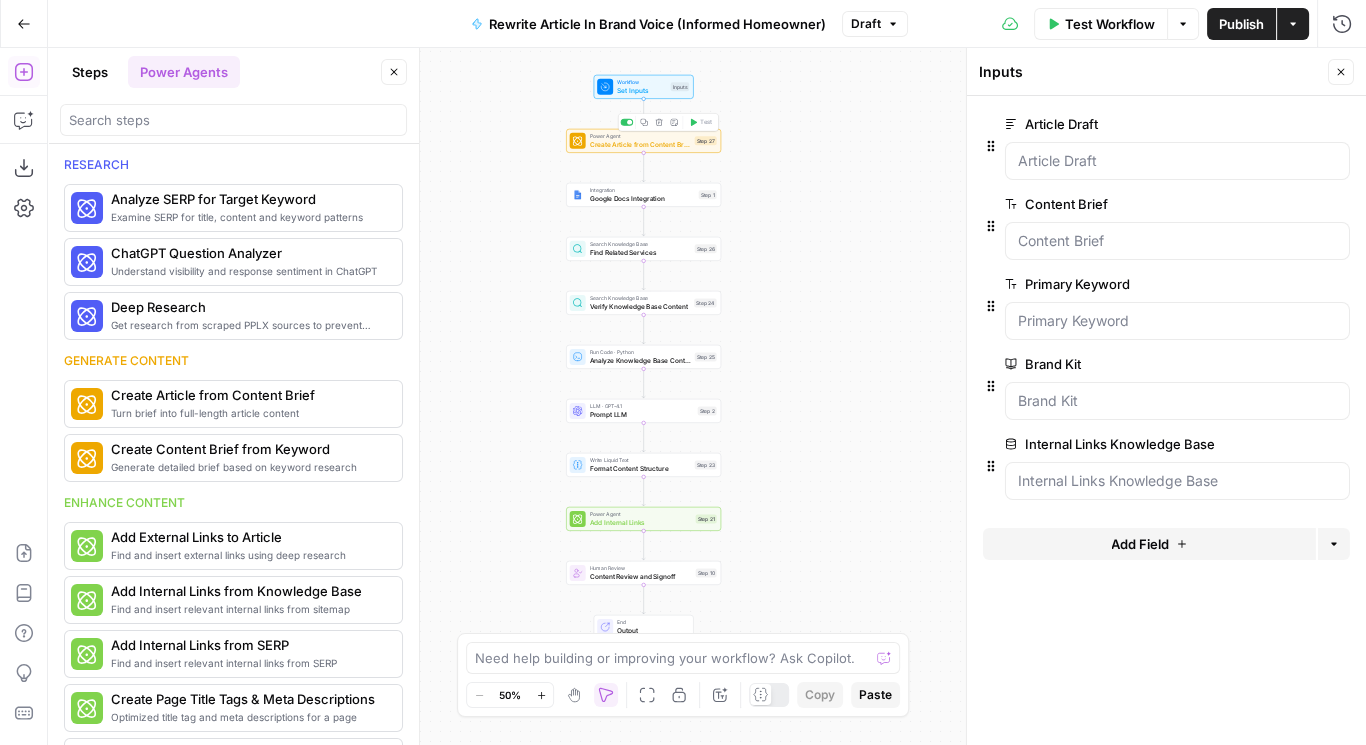 click on "Create Article from Content Brief" at bounding box center [640, 144] 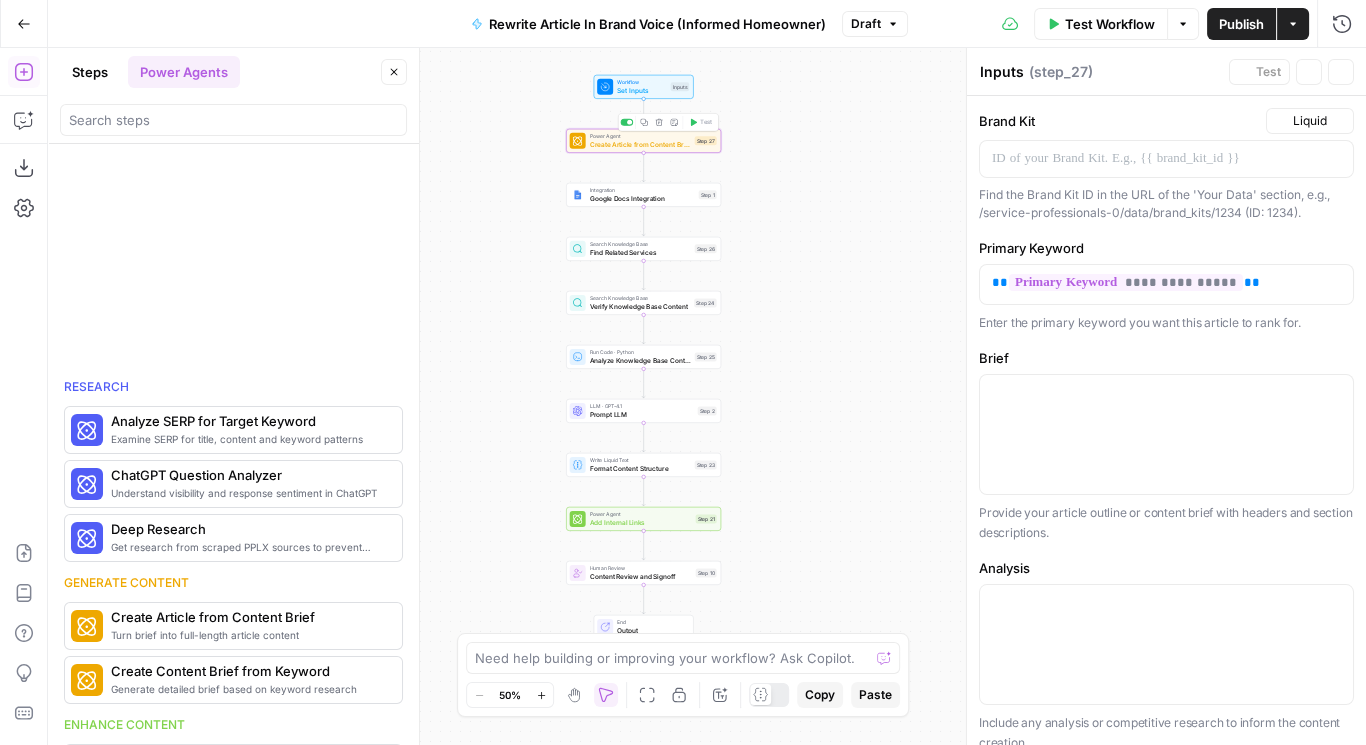 type on "Create Article from Content Brief" 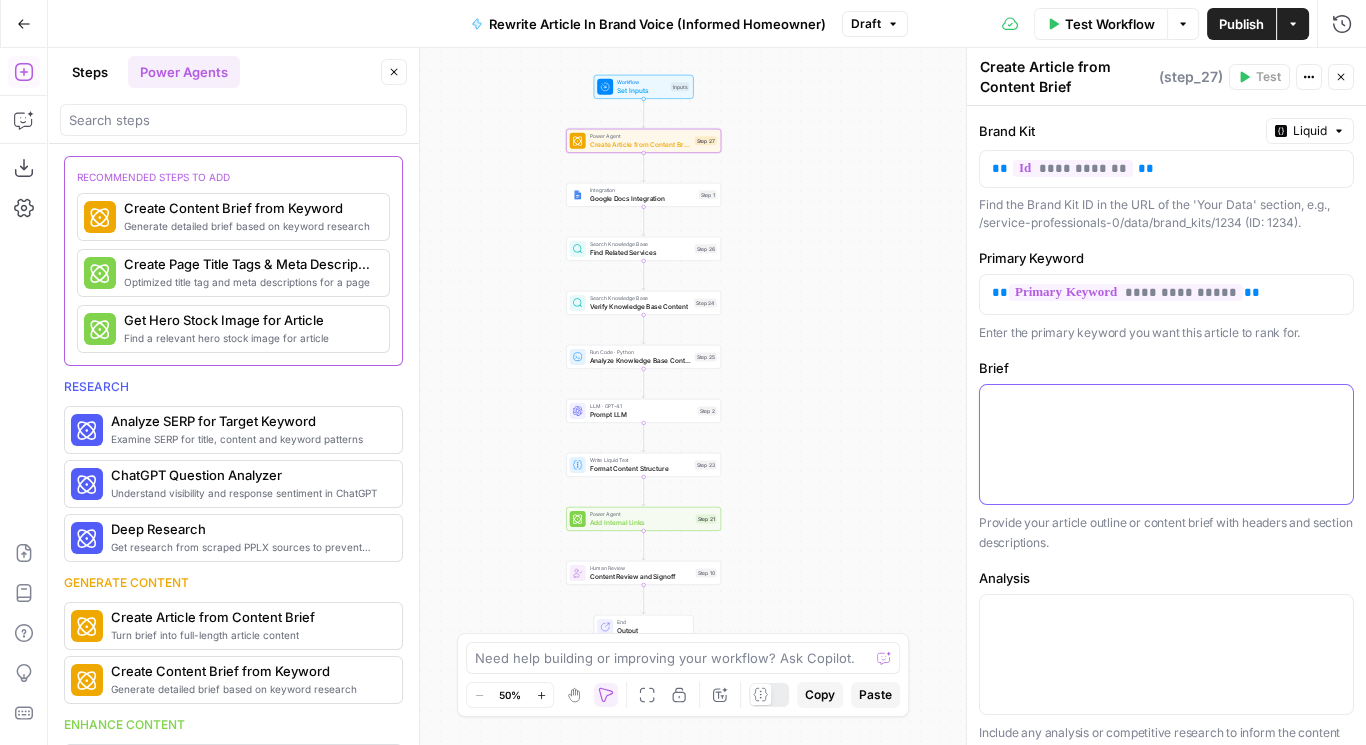 click at bounding box center [1166, 444] 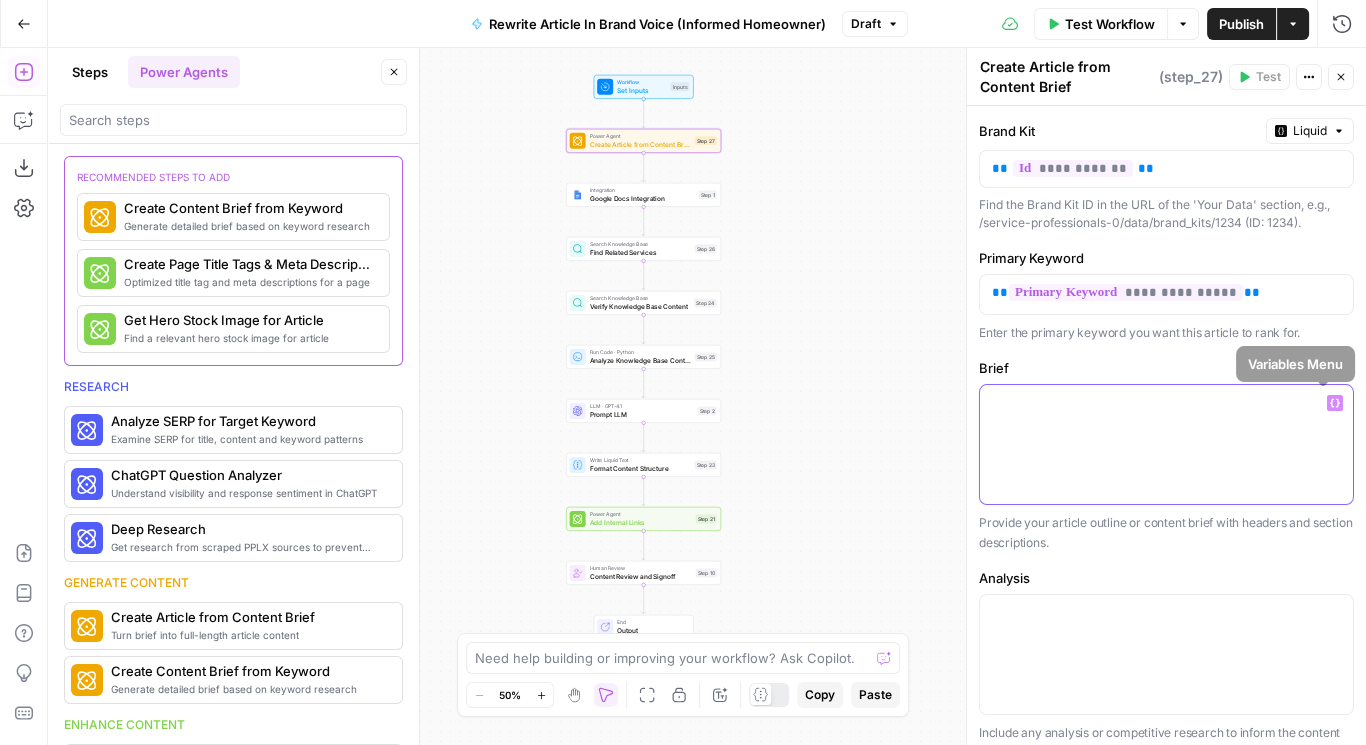 click 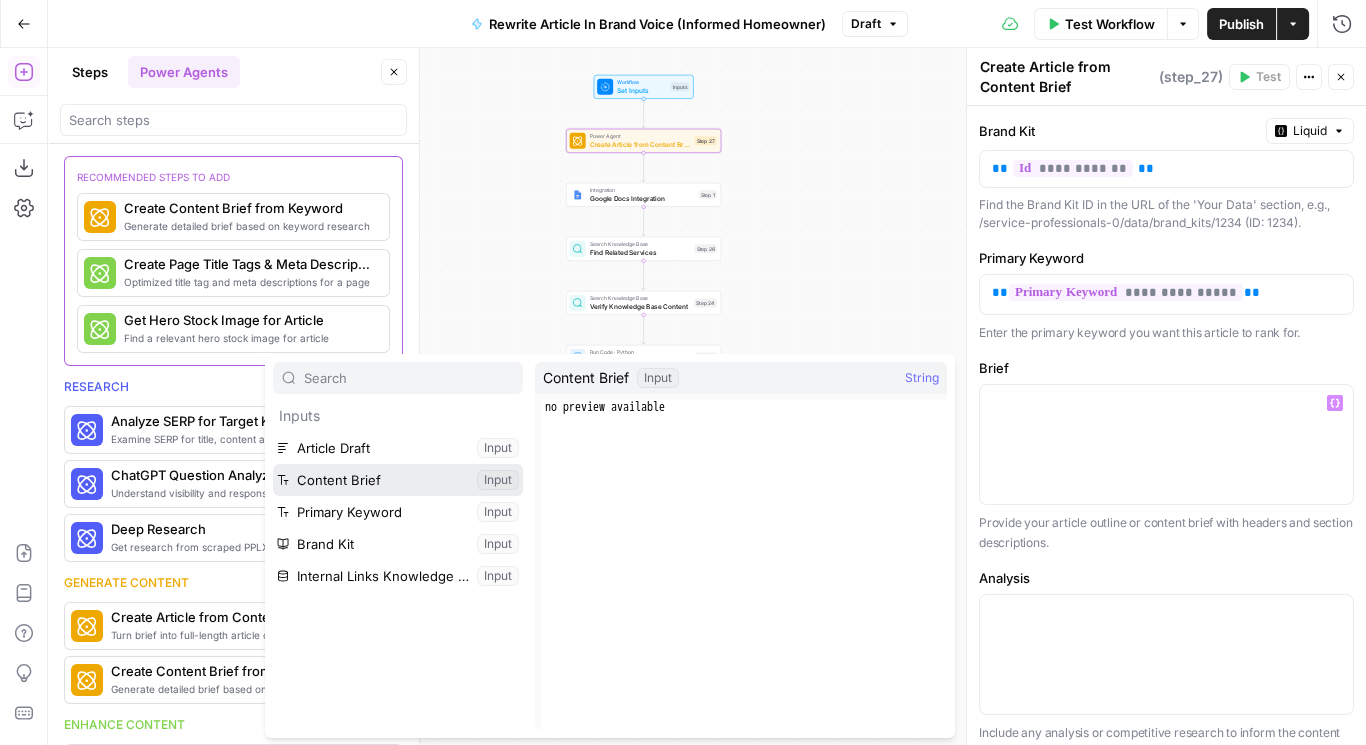 click at bounding box center [398, 480] 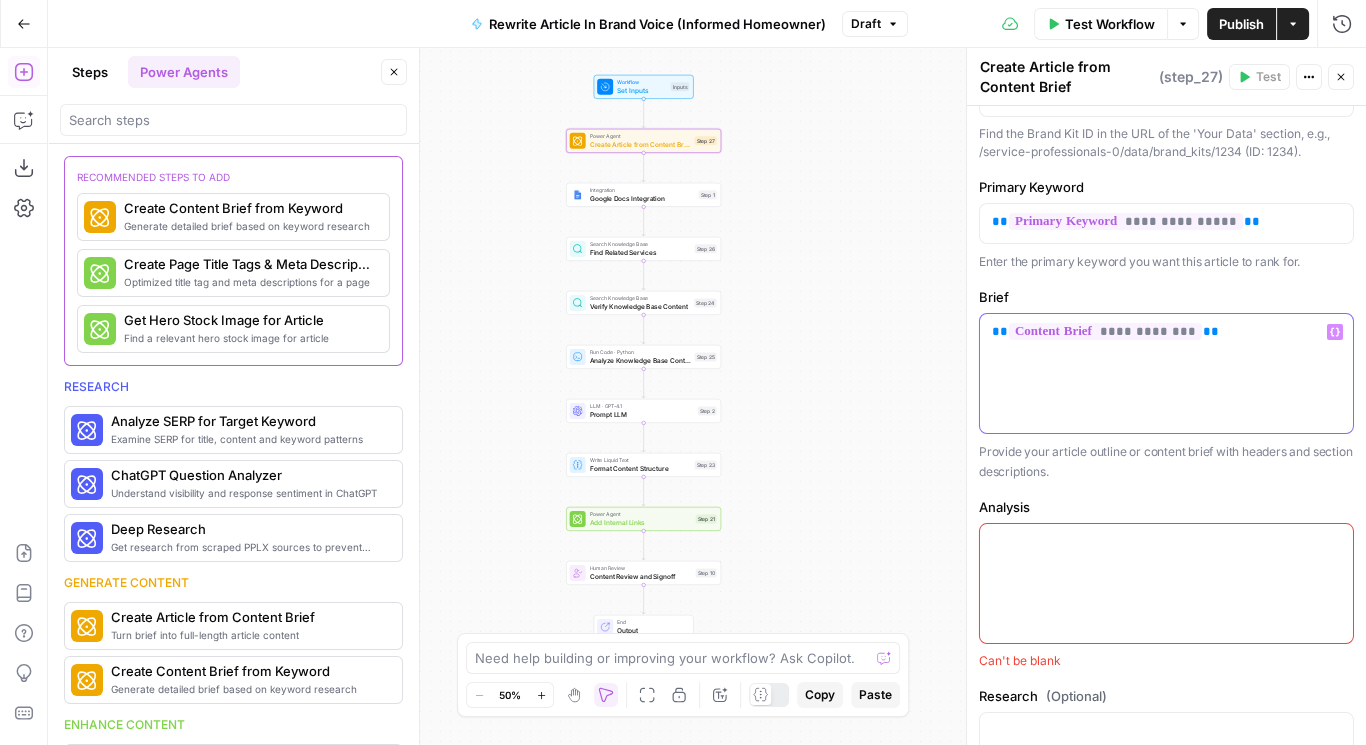 scroll, scrollTop: 0, scrollLeft: 0, axis: both 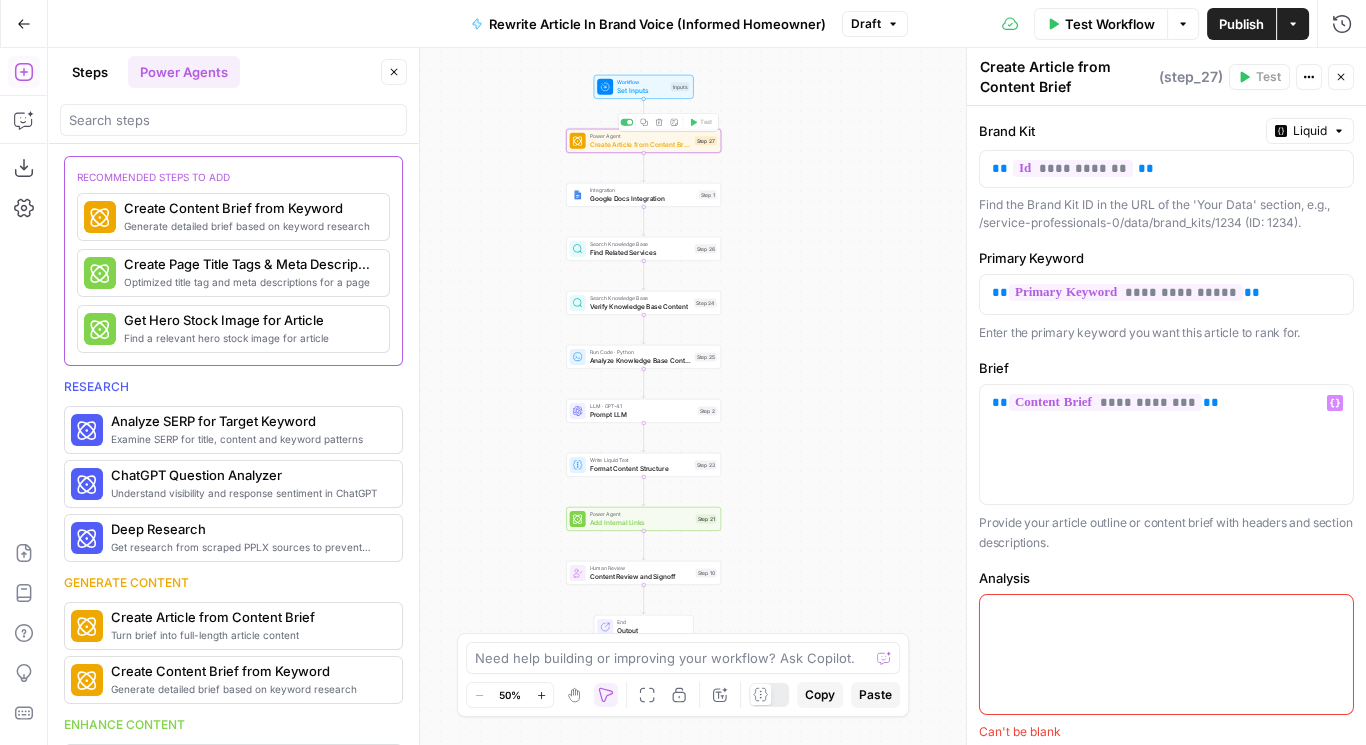 click on "Set Inputs" at bounding box center (642, 90) 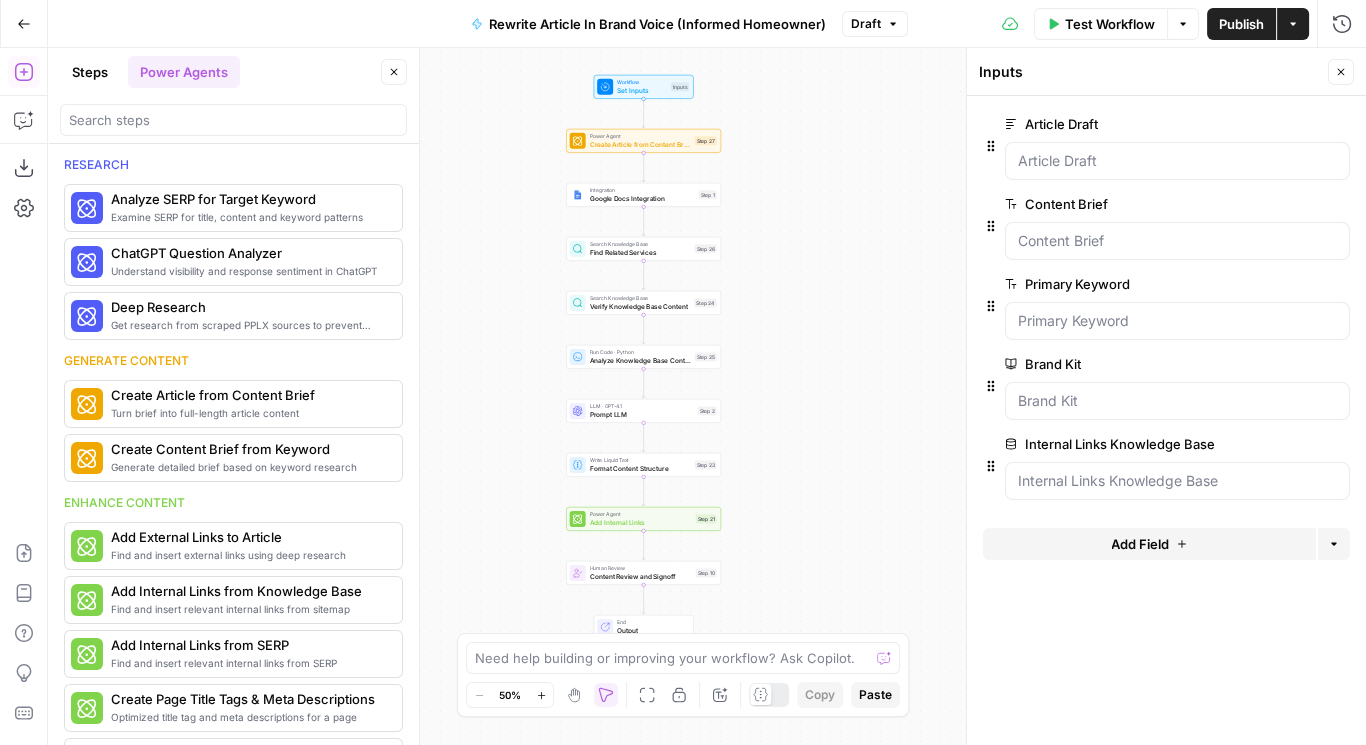 click on "Add Field" at bounding box center (1140, 544) 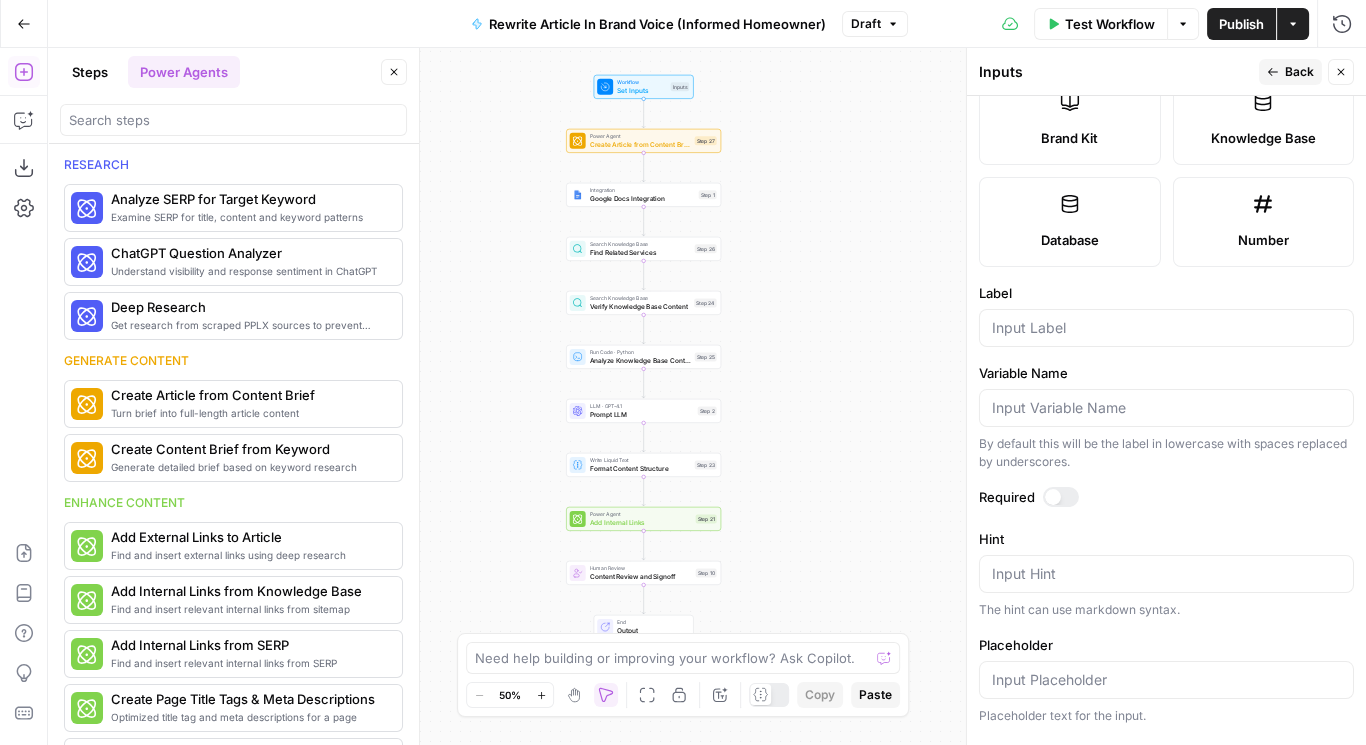 scroll, scrollTop: 556, scrollLeft: 0, axis: vertical 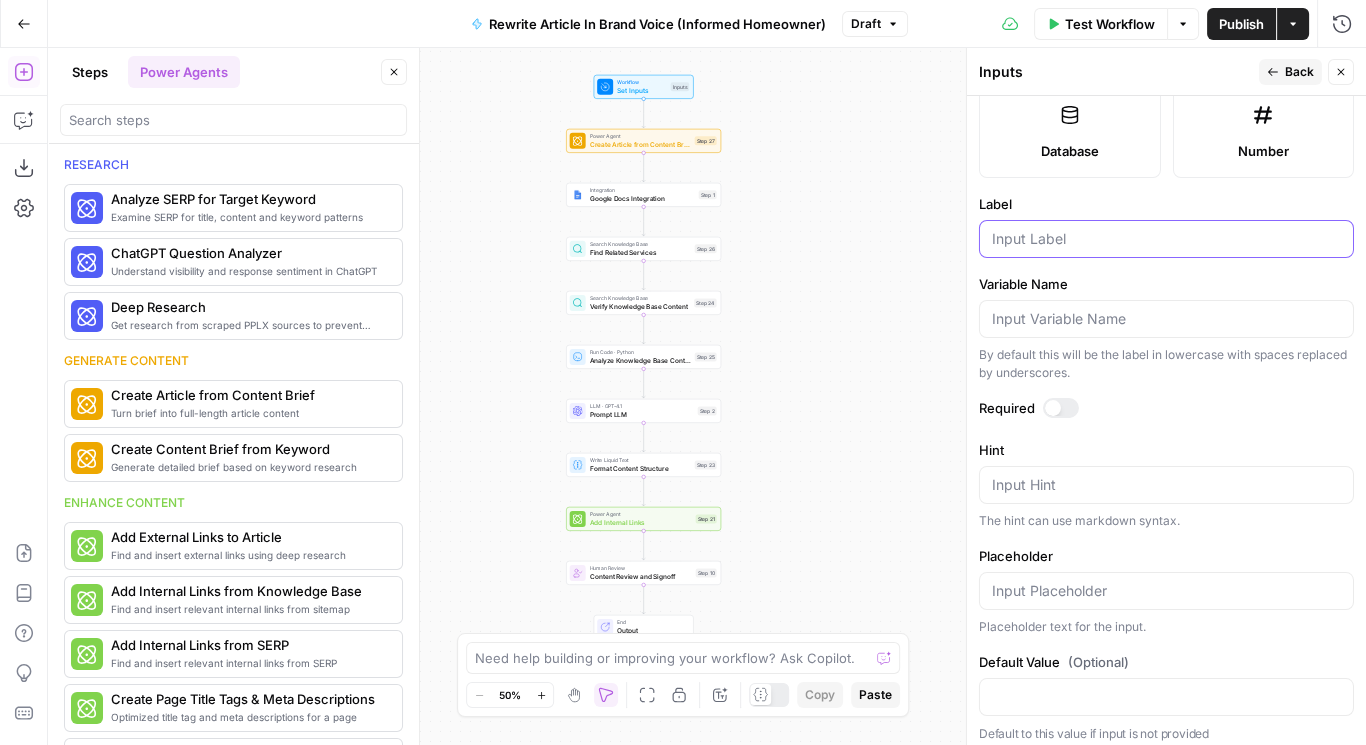click on "Label" at bounding box center (1166, 239) 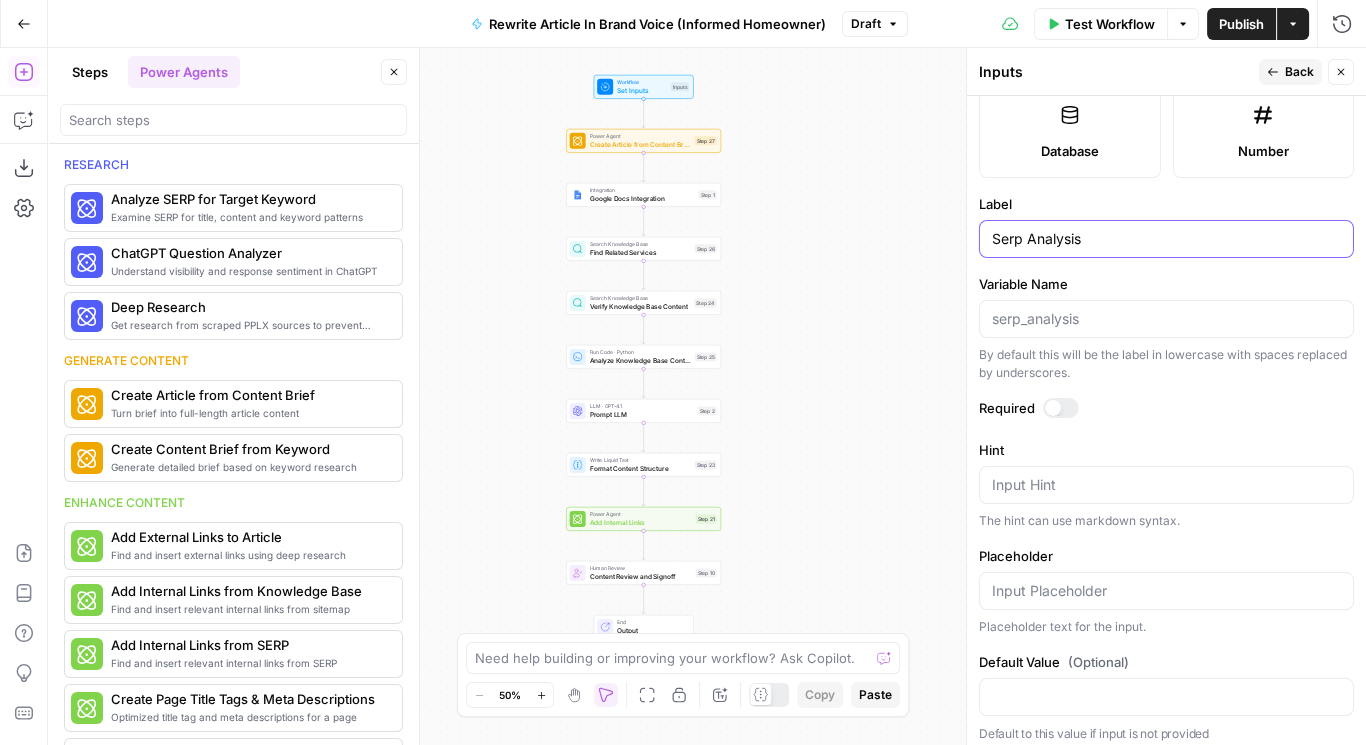 type on "Serp Analysis" 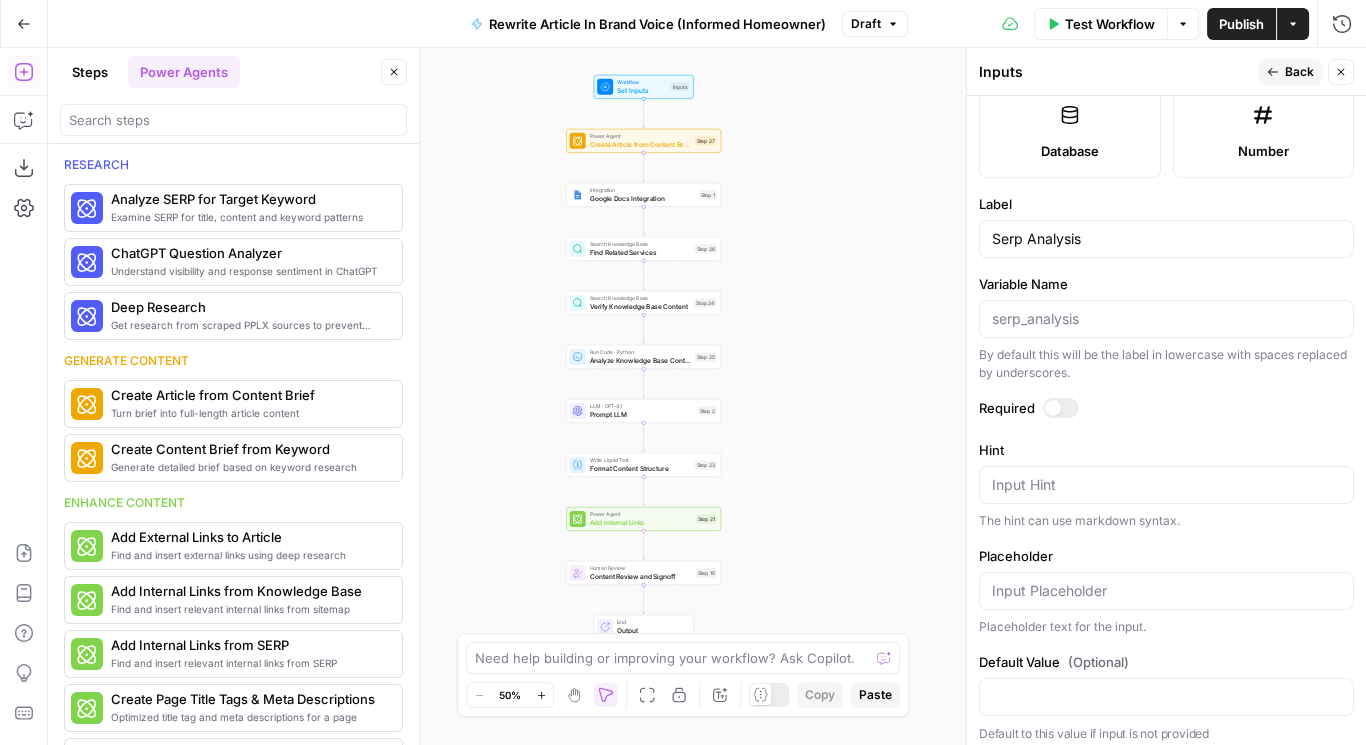 click at bounding box center [1061, 408] 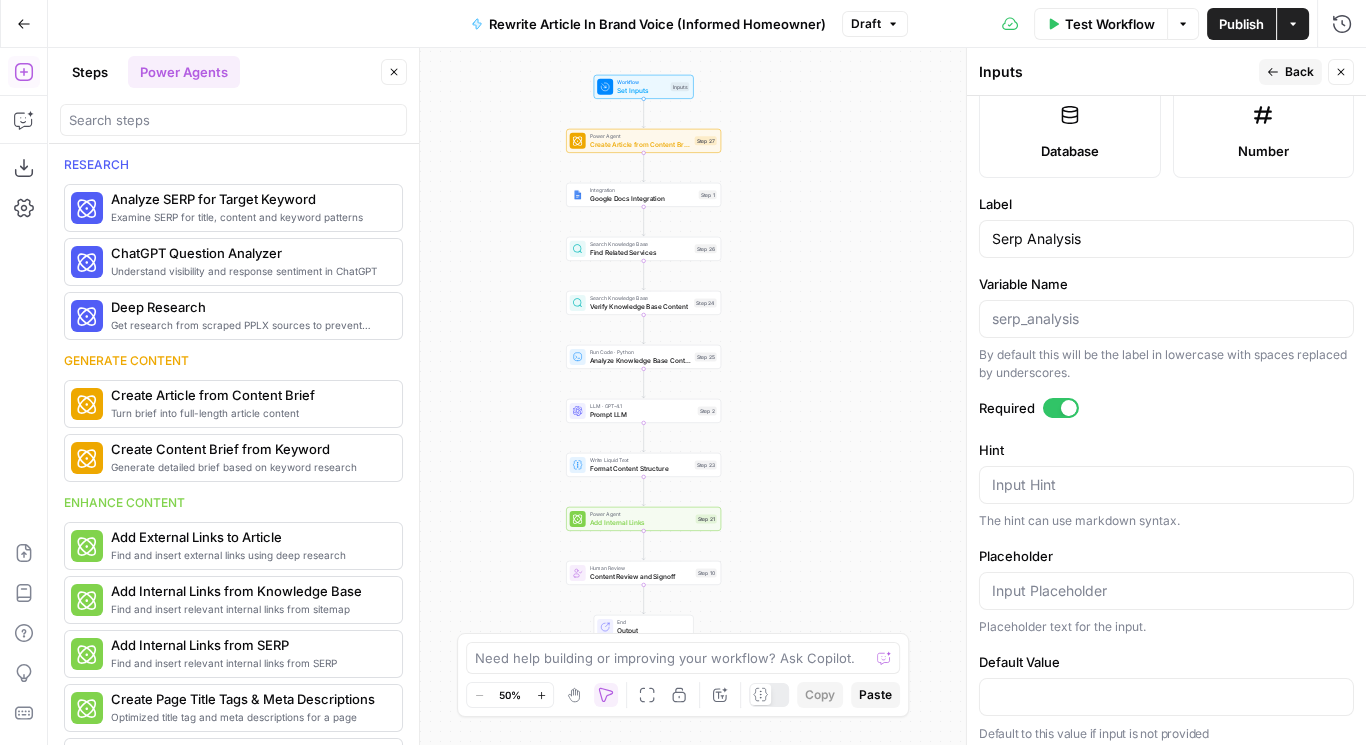 click at bounding box center (1069, 408) 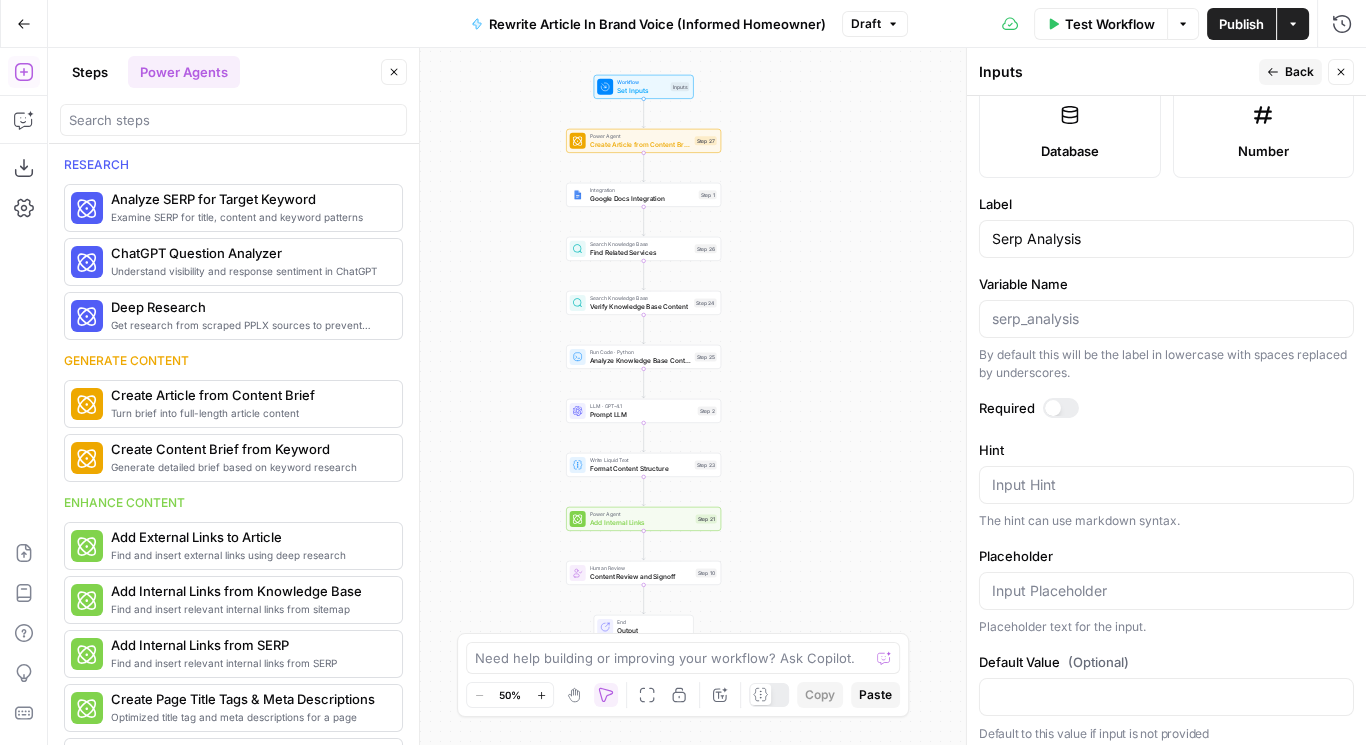 click on "Back" at bounding box center [1299, 72] 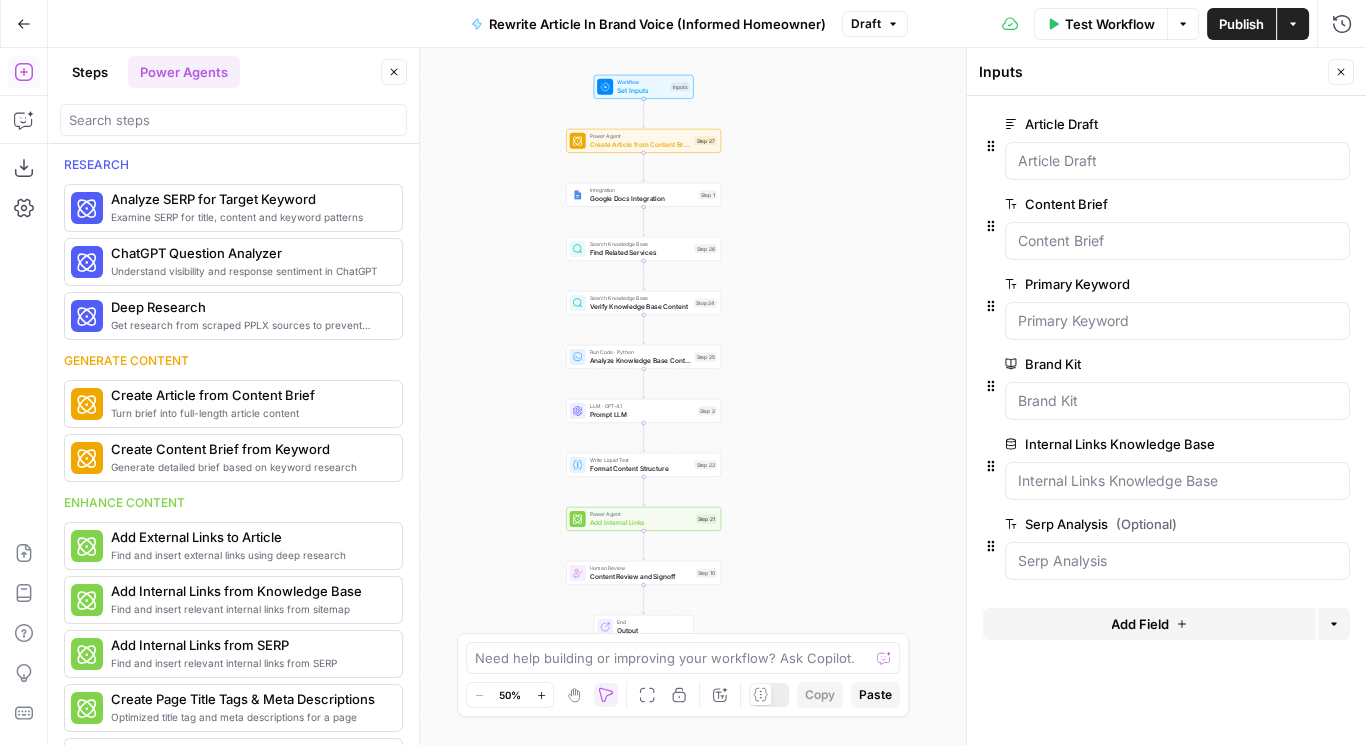 click on "Add Field" at bounding box center (1140, 624) 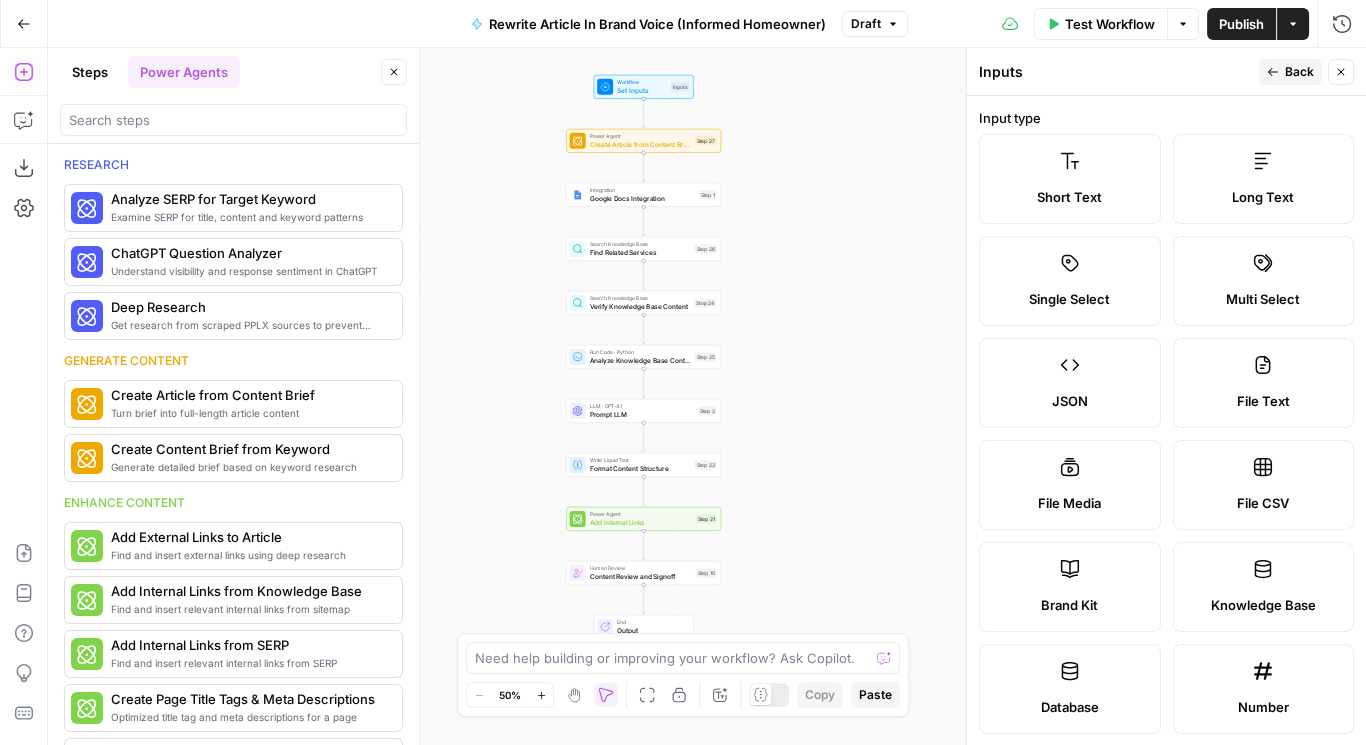 scroll, scrollTop: 556, scrollLeft: 0, axis: vertical 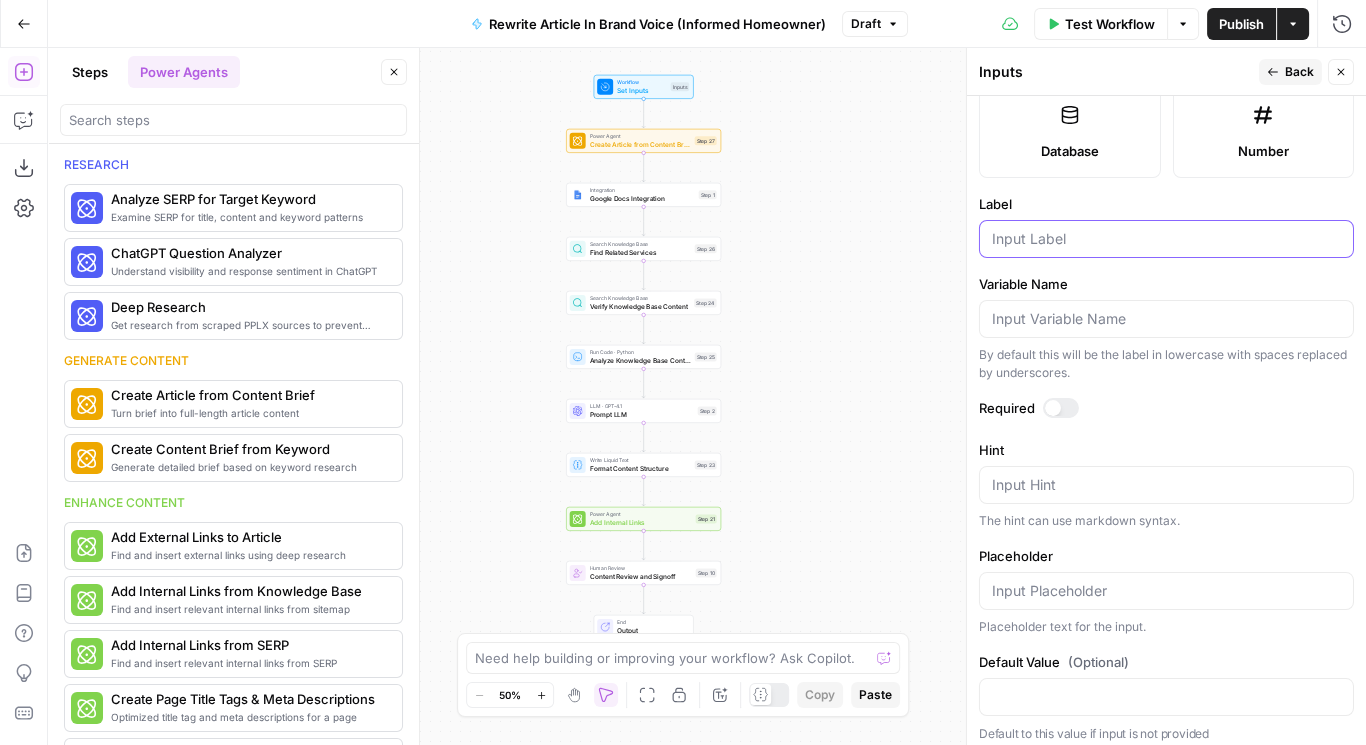 click on "Label" at bounding box center (1166, 239) 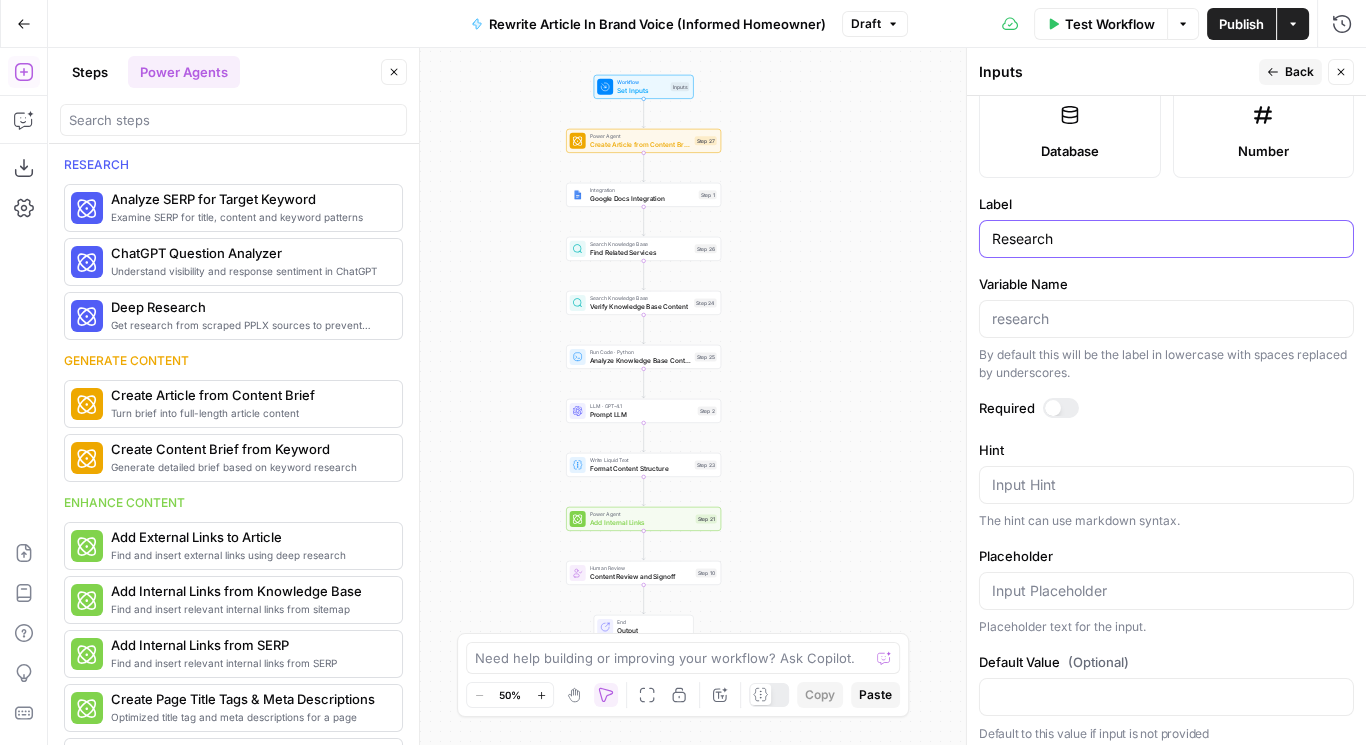 scroll, scrollTop: 0, scrollLeft: 0, axis: both 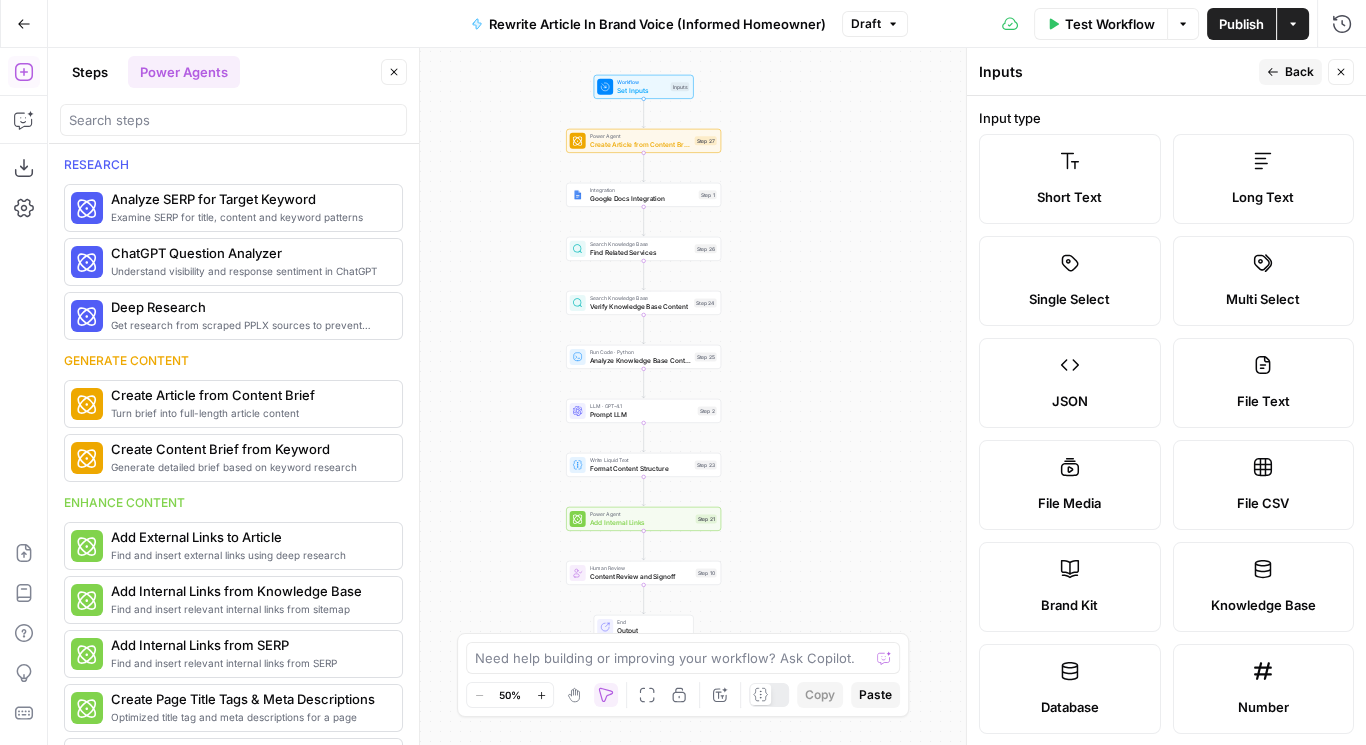 type on "Research" 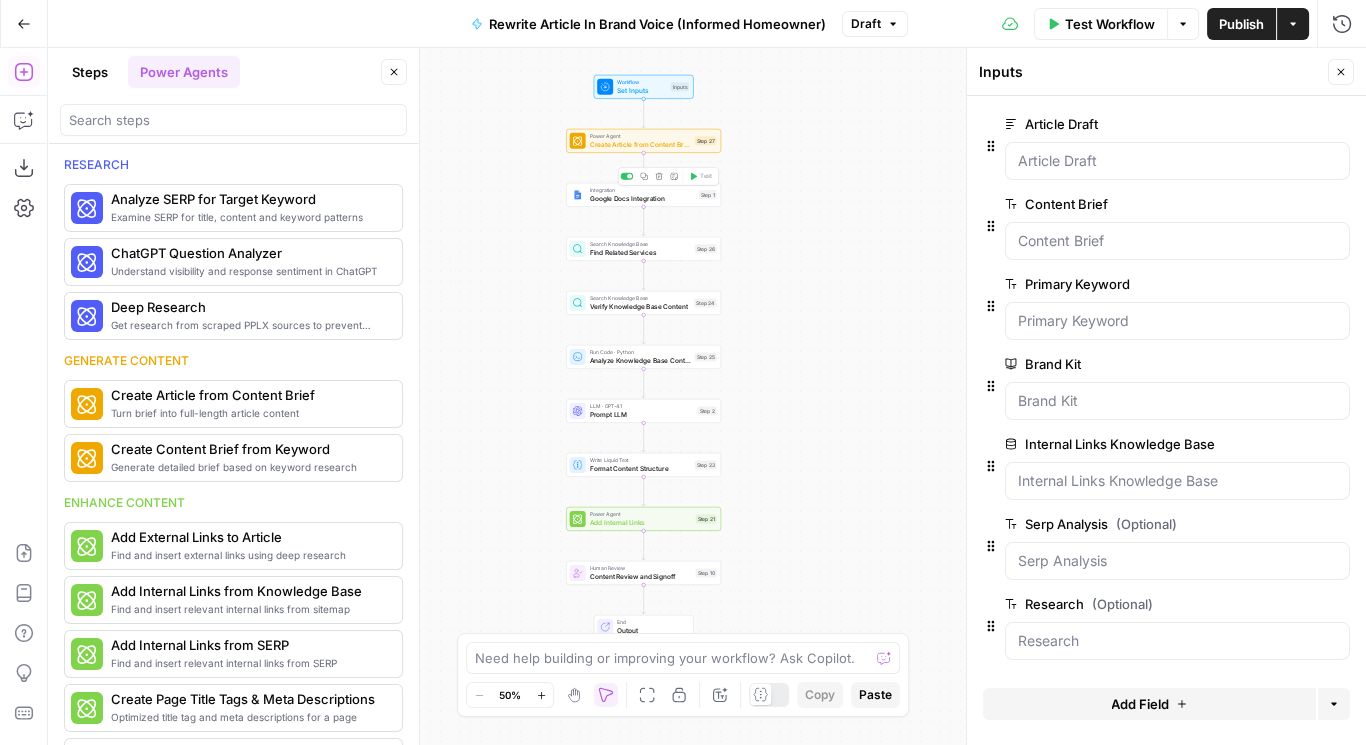 click on "Google Docs Integration" at bounding box center (642, 198) 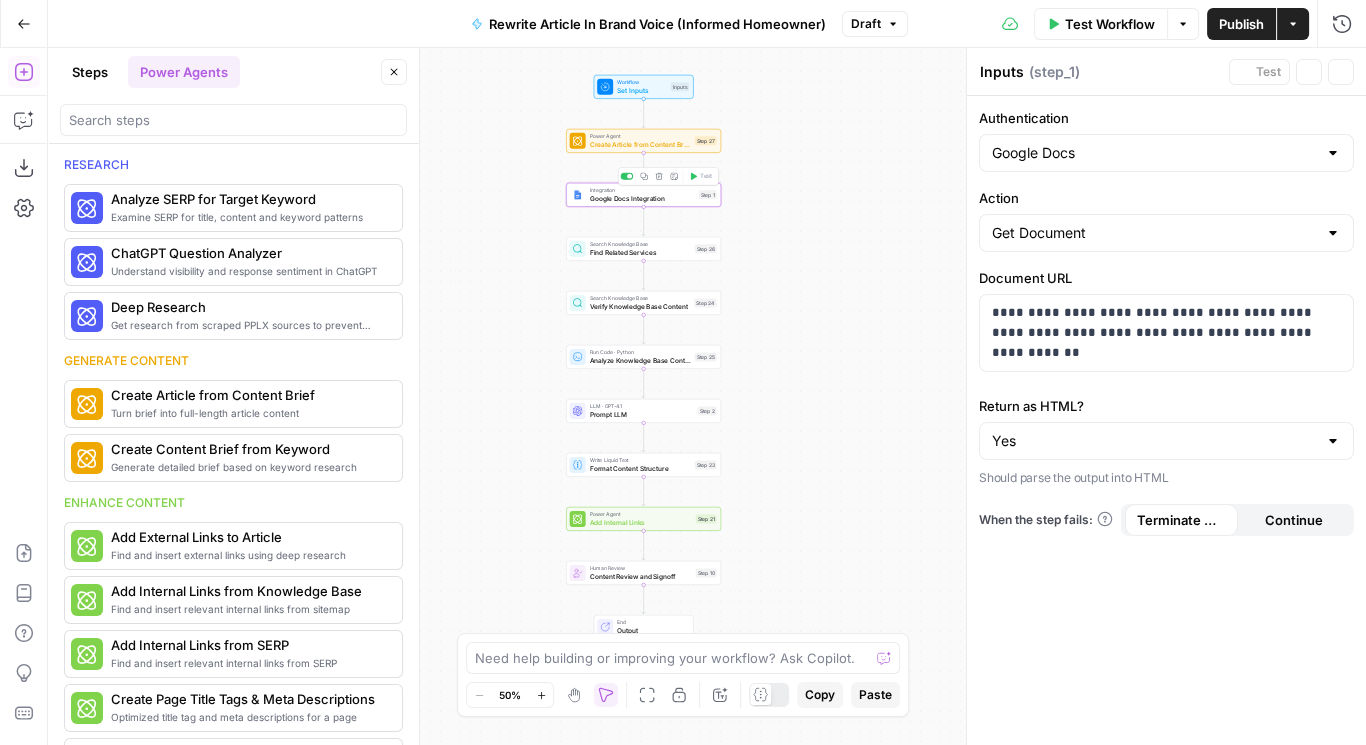type on "Google Docs Integration" 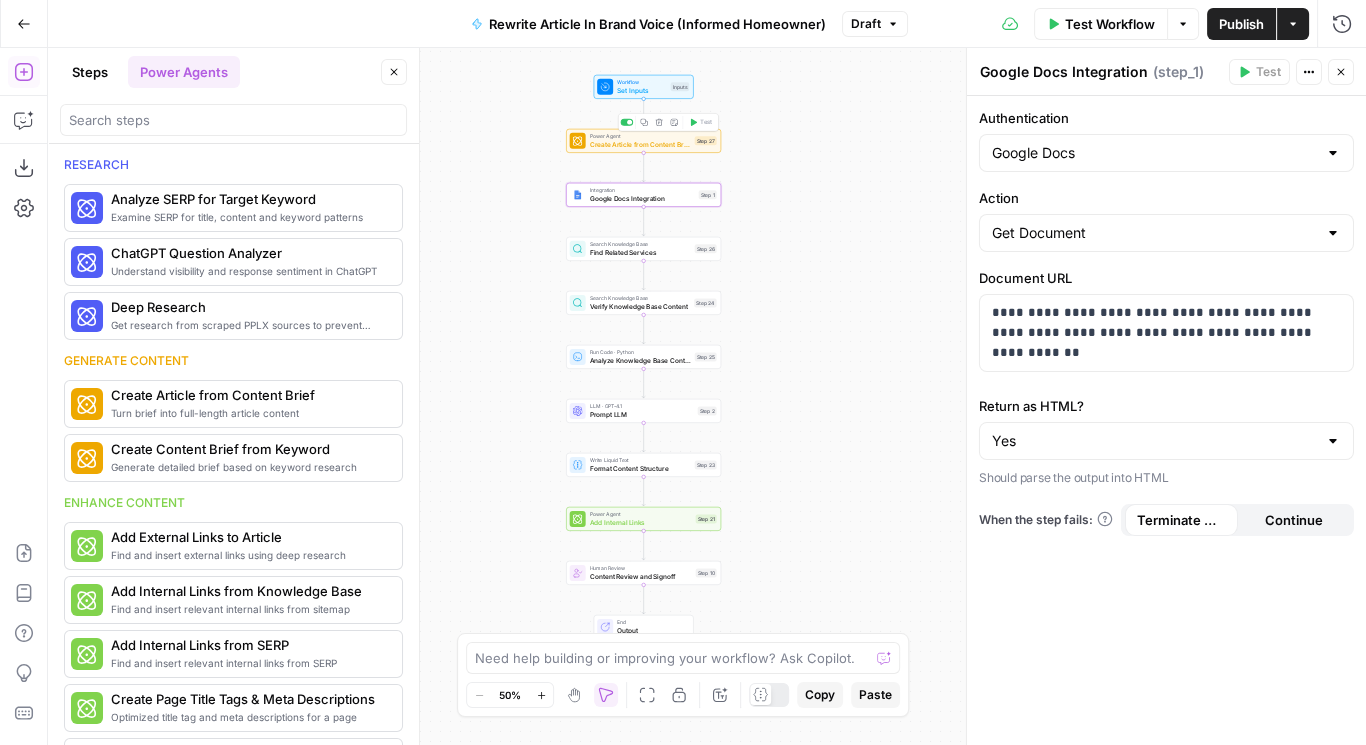 click on "Create Article from Content Brief" at bounding box center (640, 144) 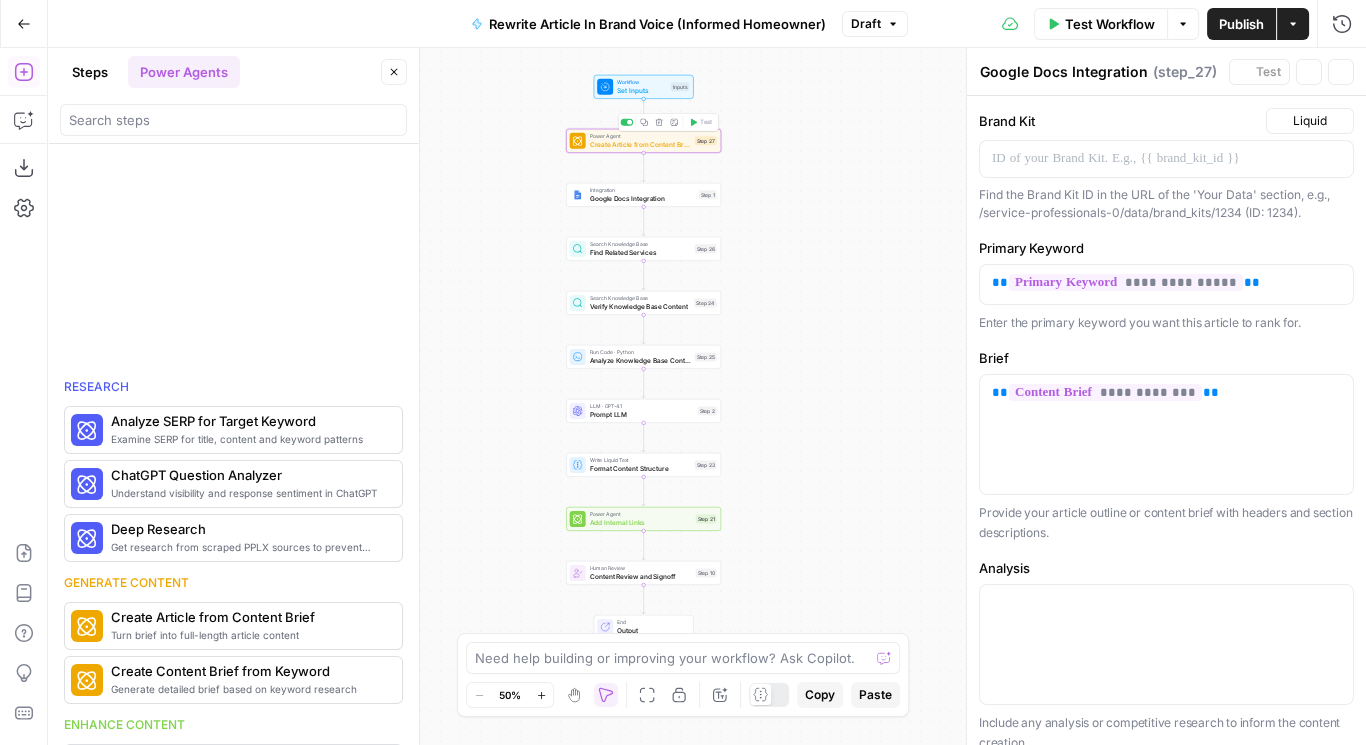 type on "Create Article from Content Brief" 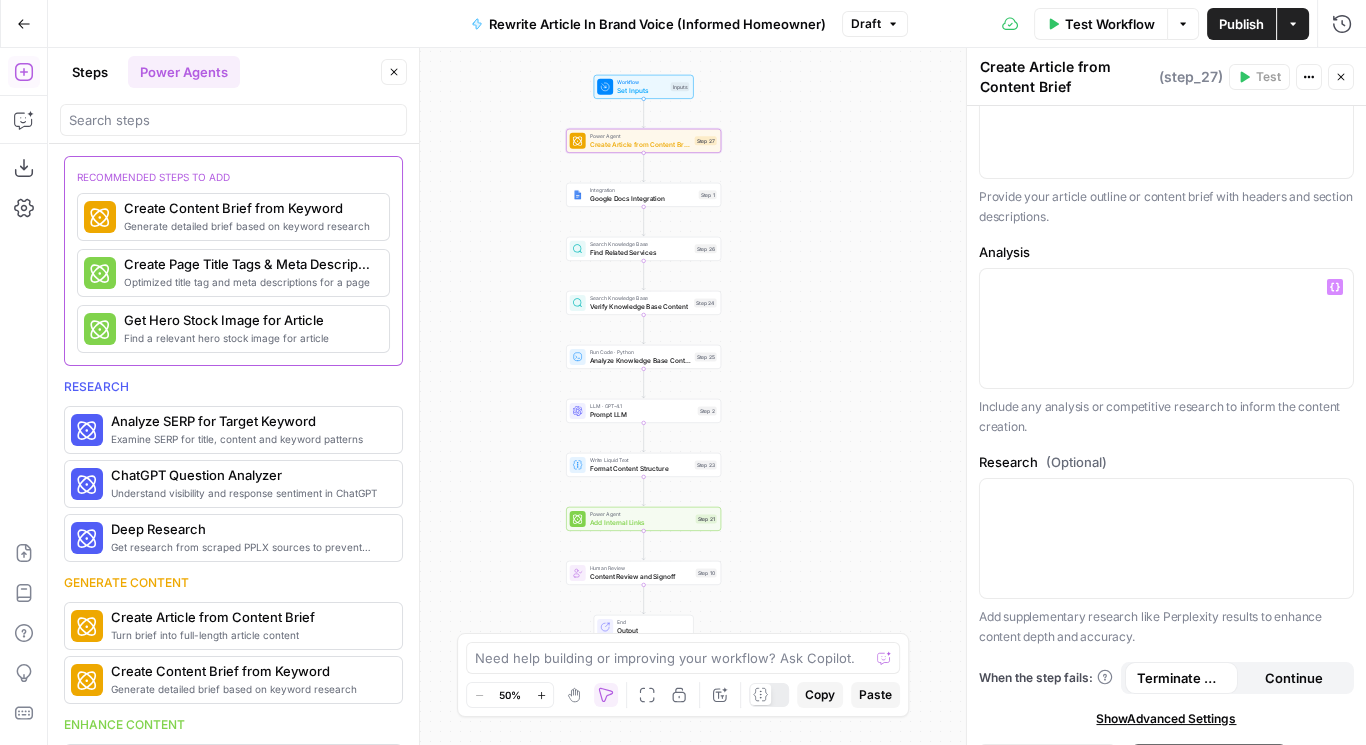 scroll, scrollTop: 326, scrollLeft: 0, axis: vertical 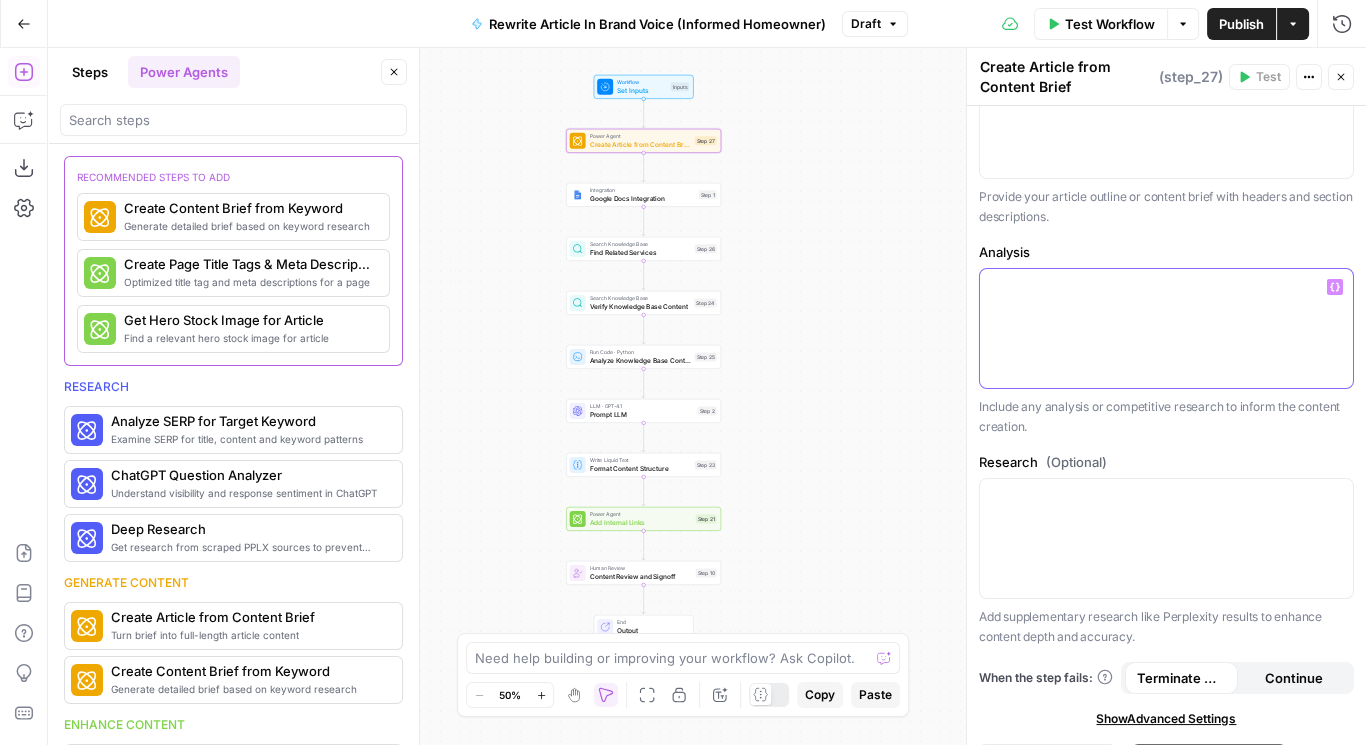 click 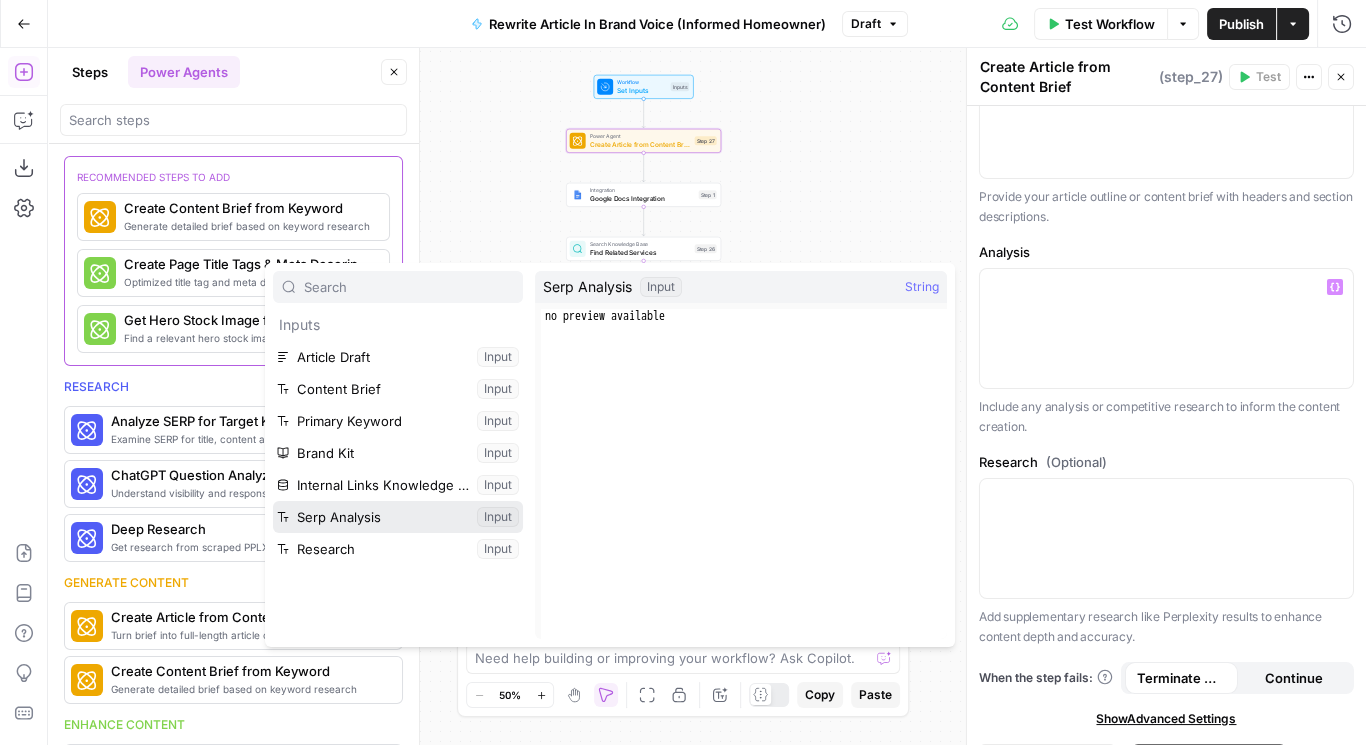 click at bounding box center [398, 517] 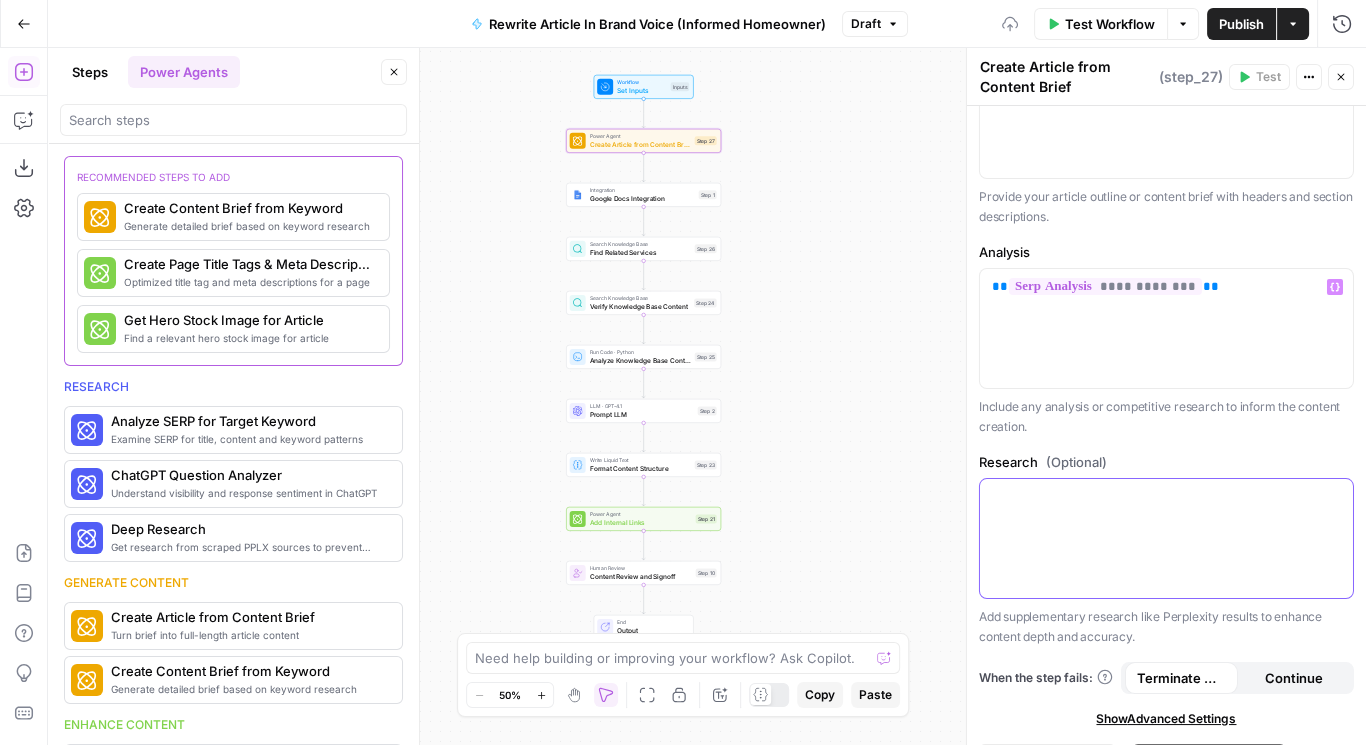 click at bounding box center [1166, 497] 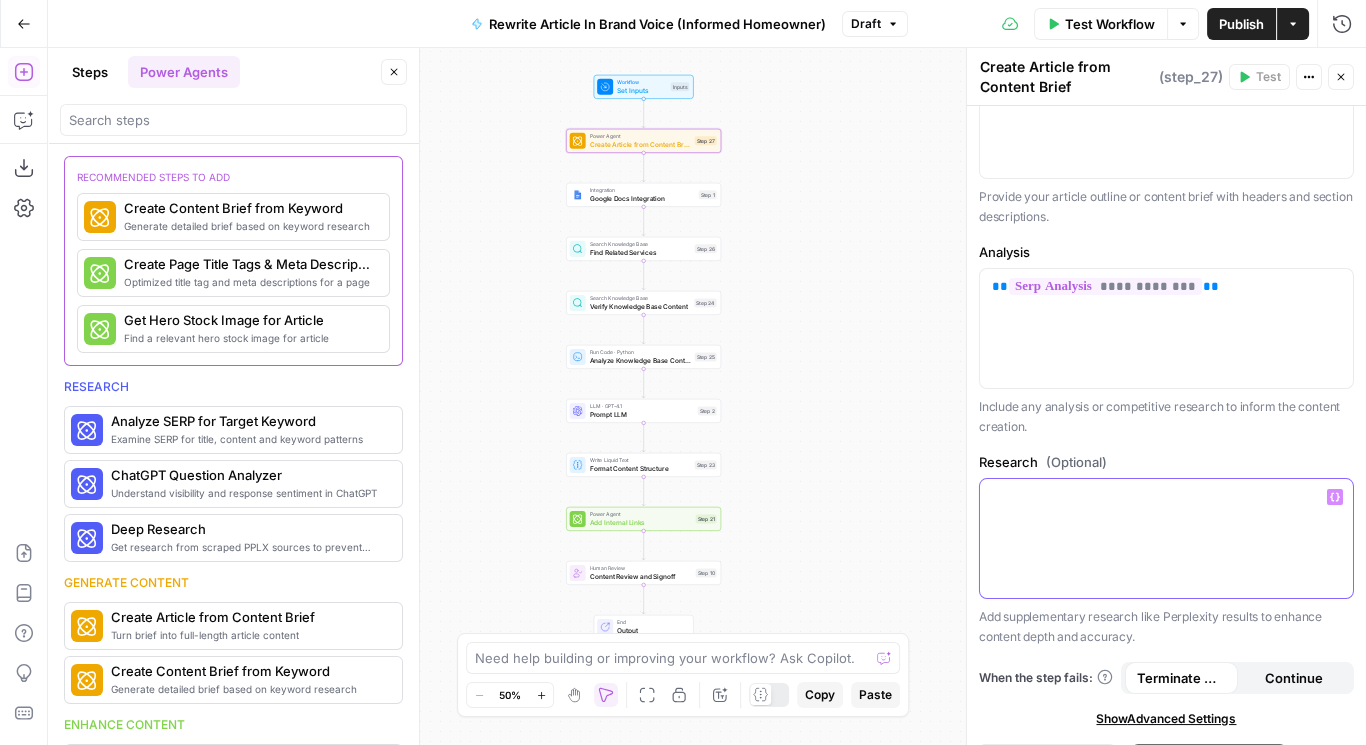 click 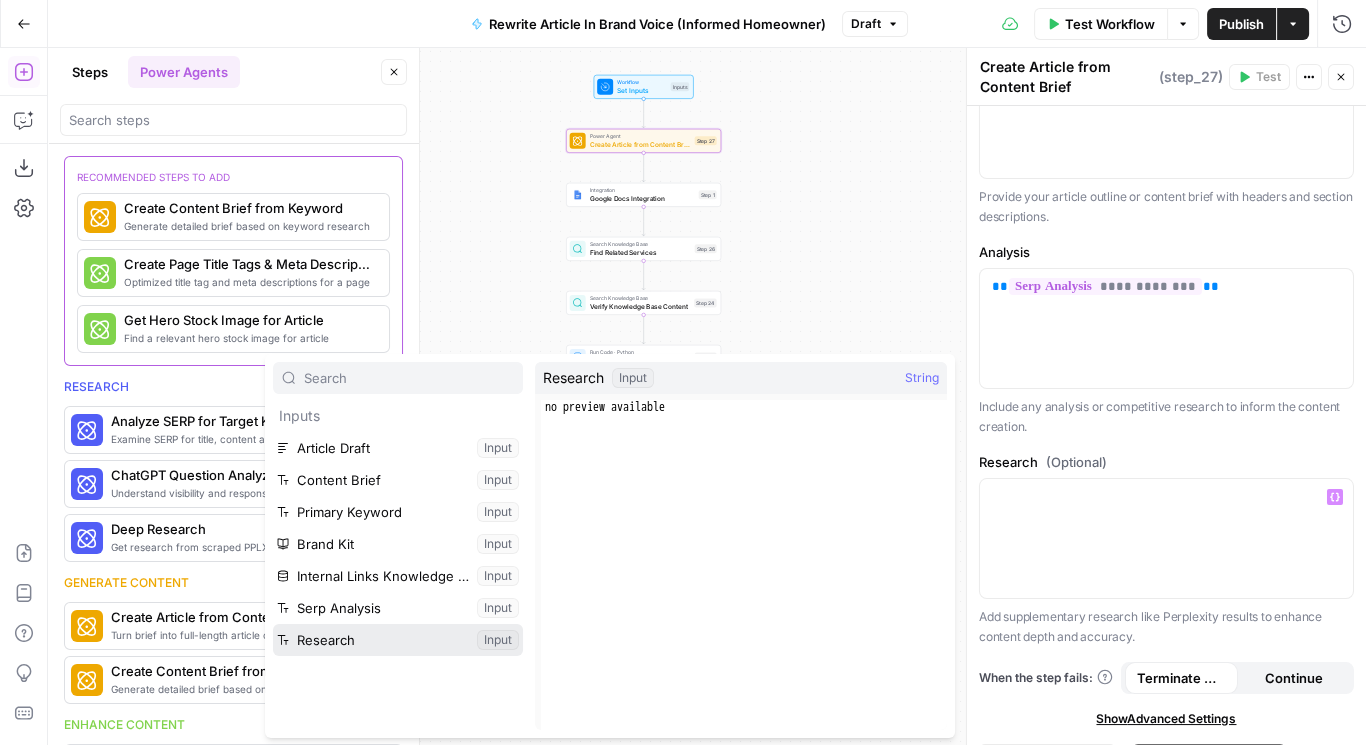 click at bounding box center [398, 640] 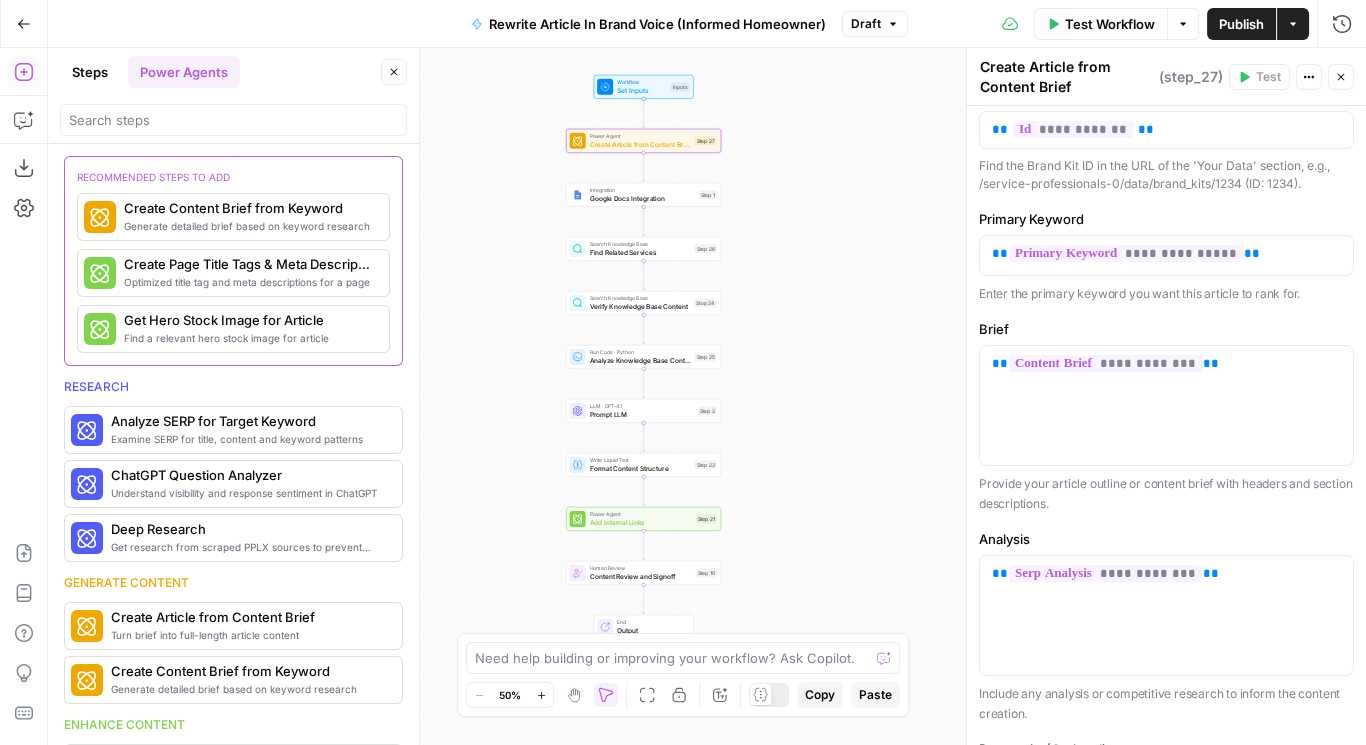 scroll, scrollTop: 0, scrollLeft: 0, axis: both 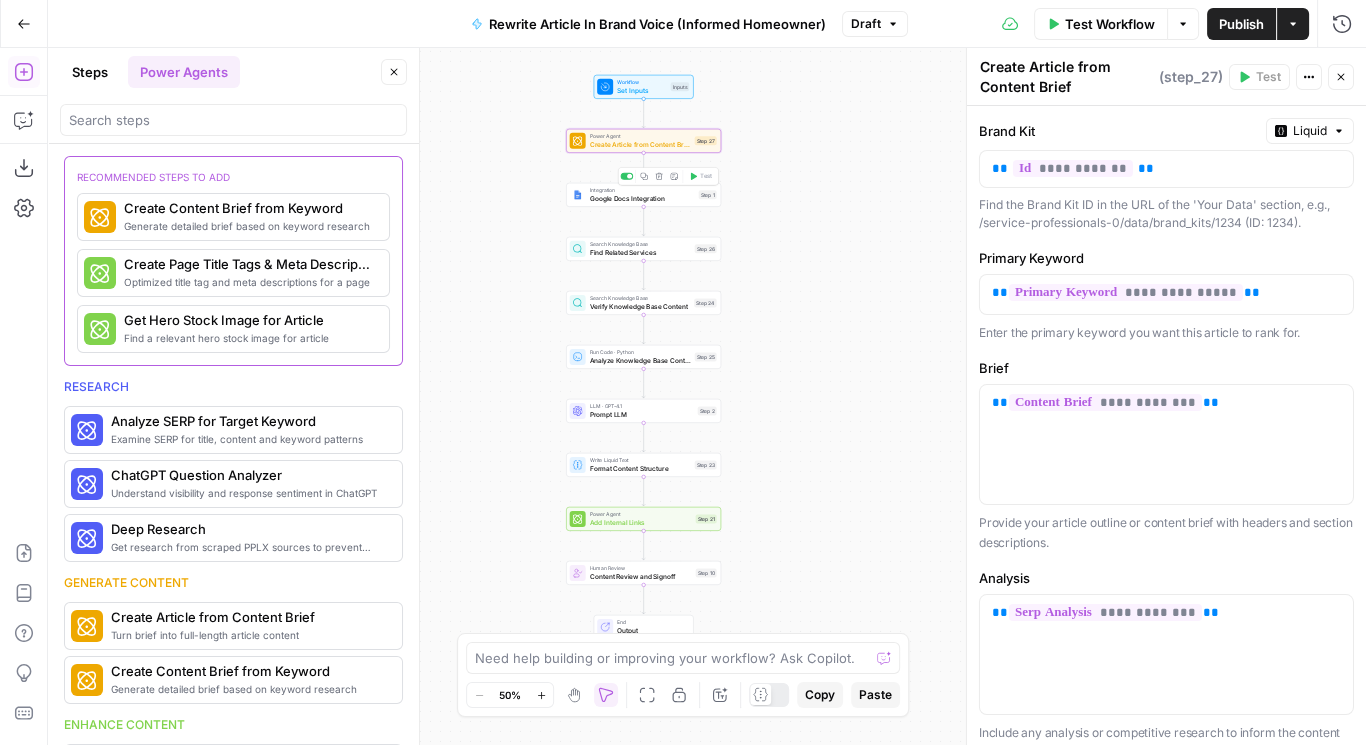 click on "Integration Google Docs Integration Step 1 Copy step Delete step Add Note Test" at bounding box center [643, 195] 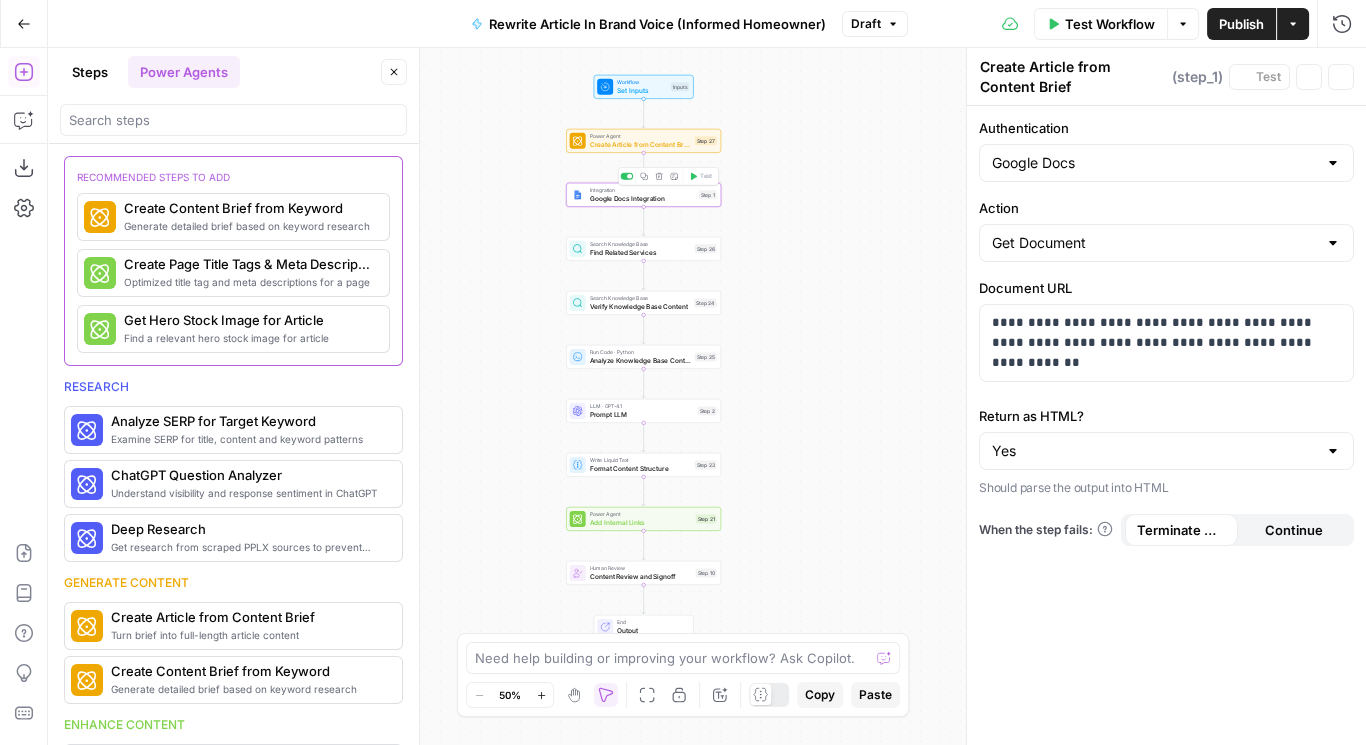 type on "Google Docs Integration" 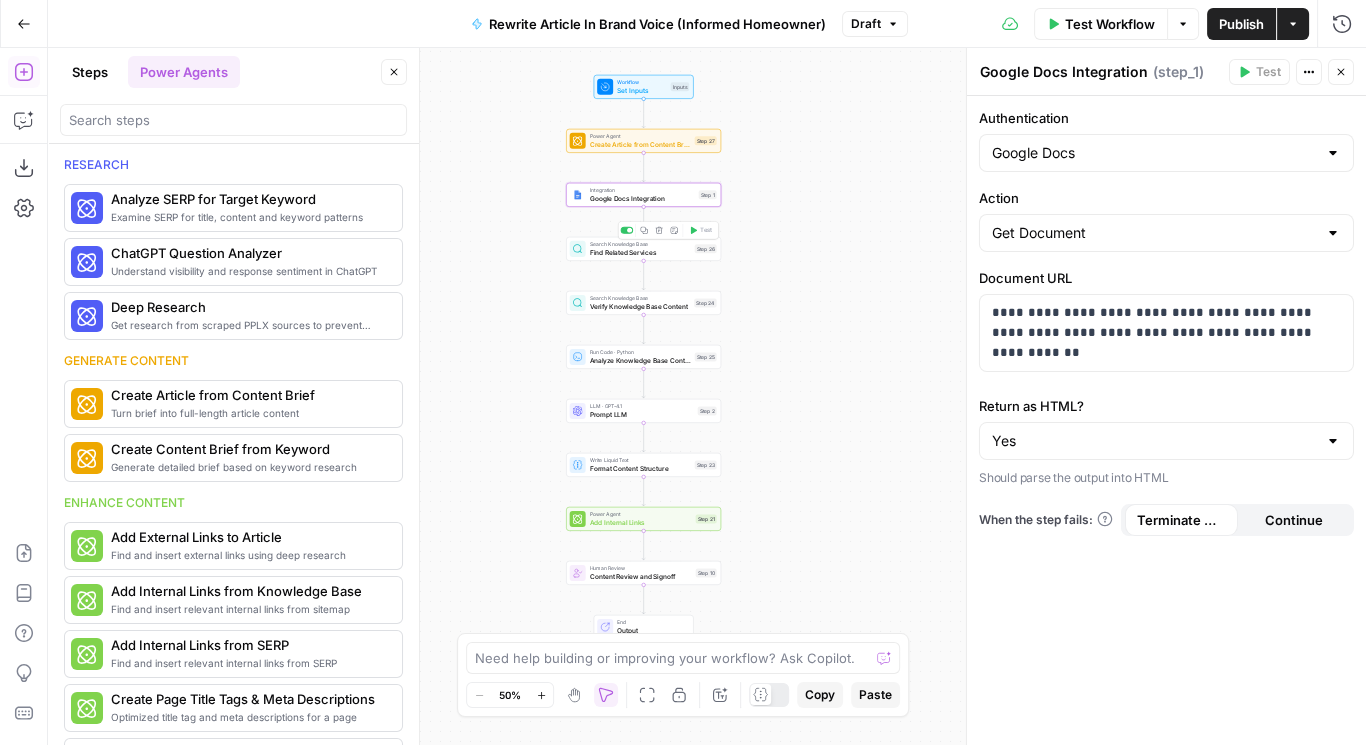 click on "Find Related Services" at bounding box center [640, 252] 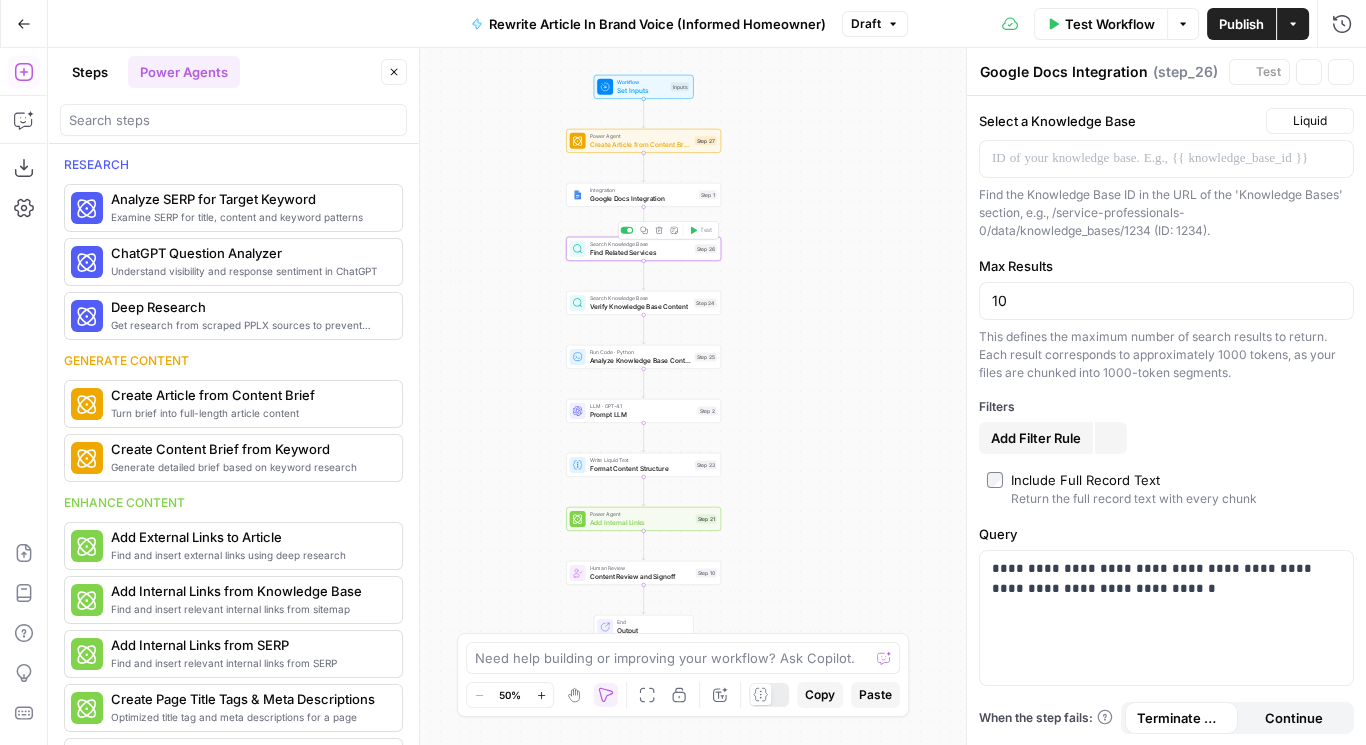 type on "Find Related Services" 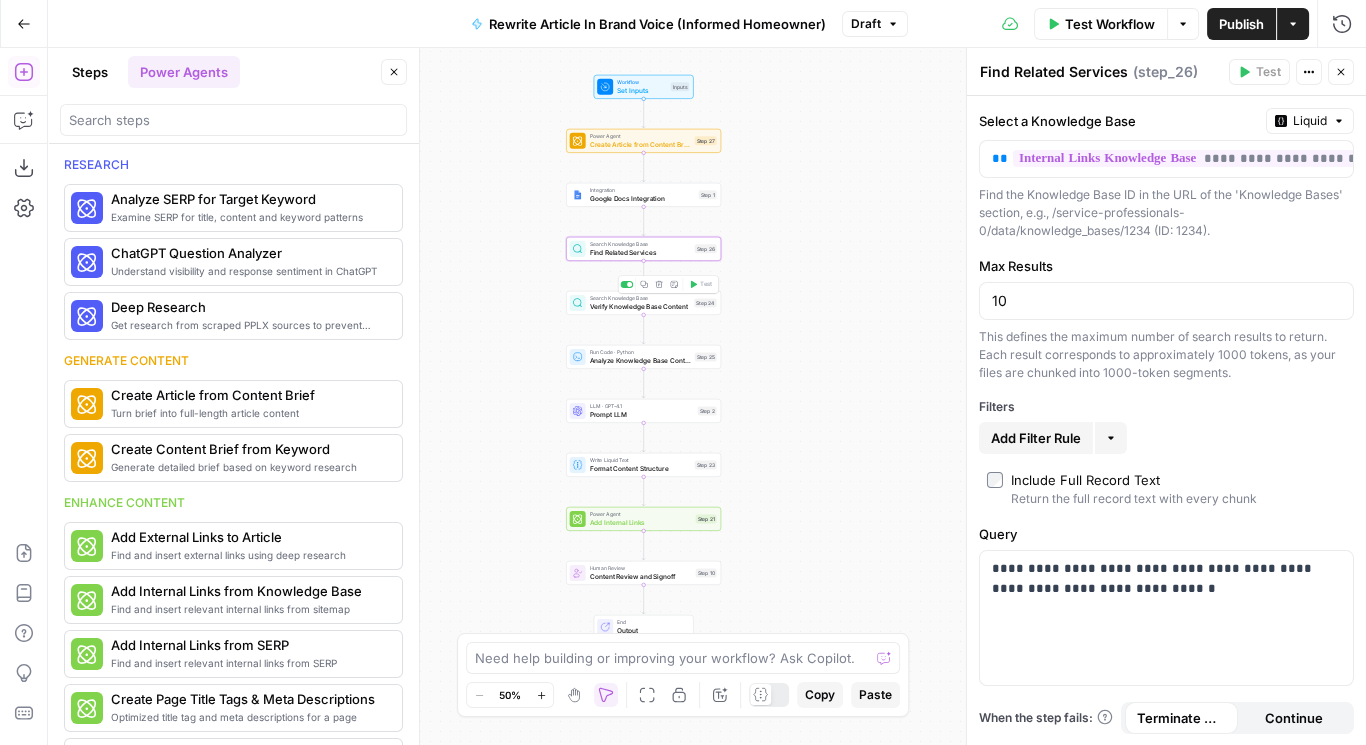 click on "Verify Knowledge Base Content" at bounding box center (640, 306) 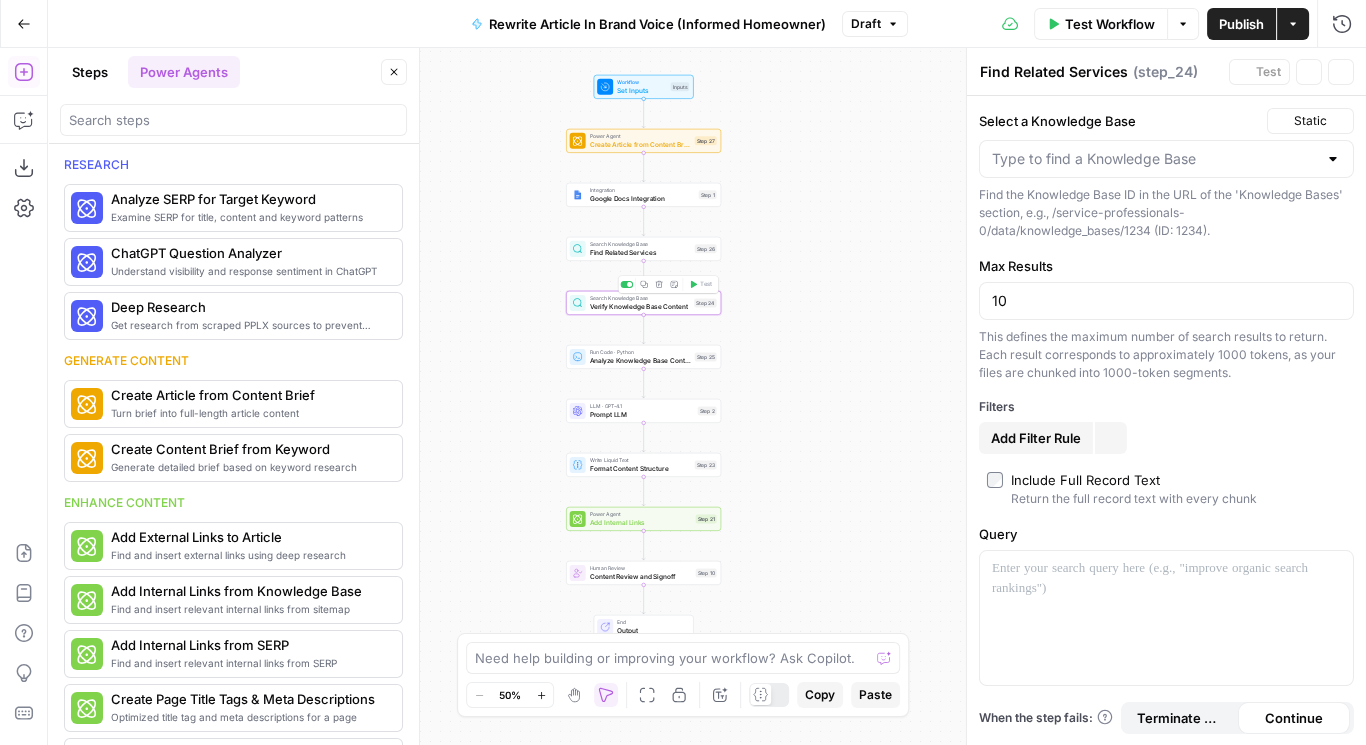 type on "Verify Knowledge Base Content" 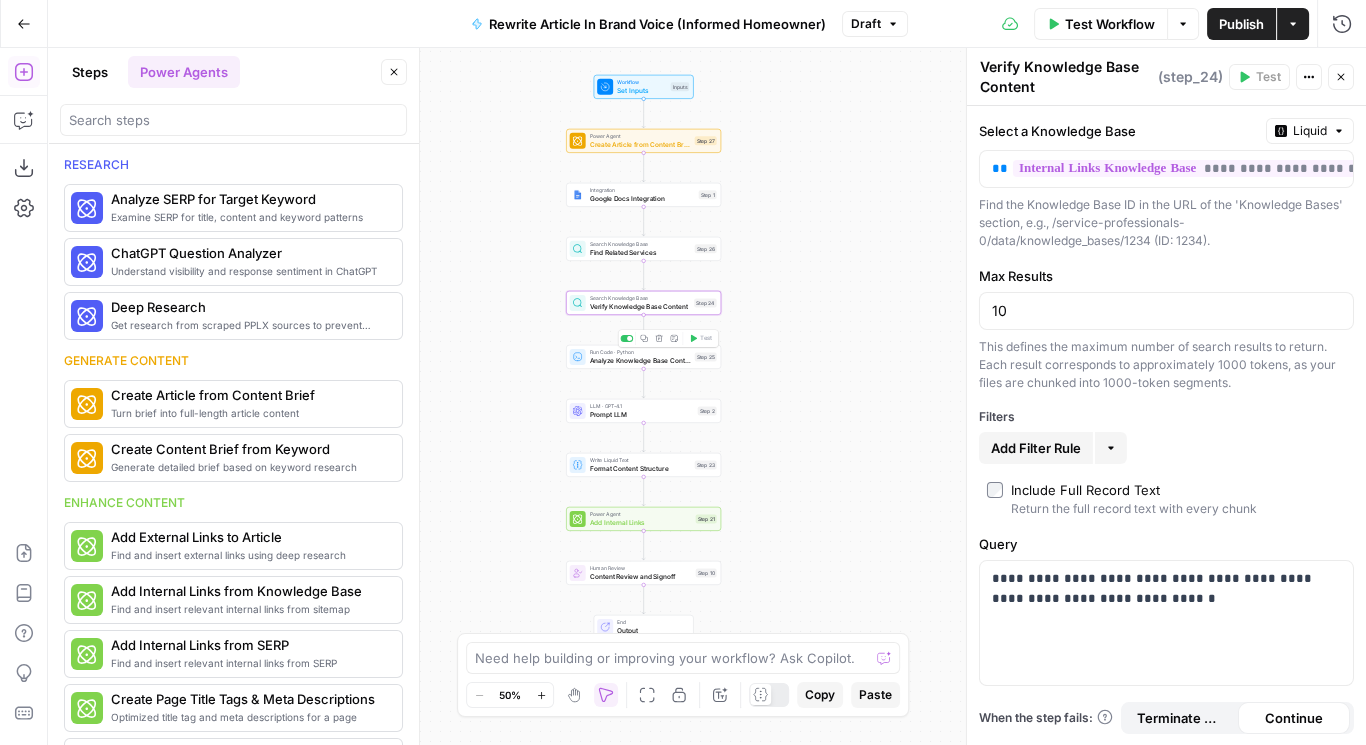 click on "Analyze Knowledge Base Content" at bounding box center (640, 360) 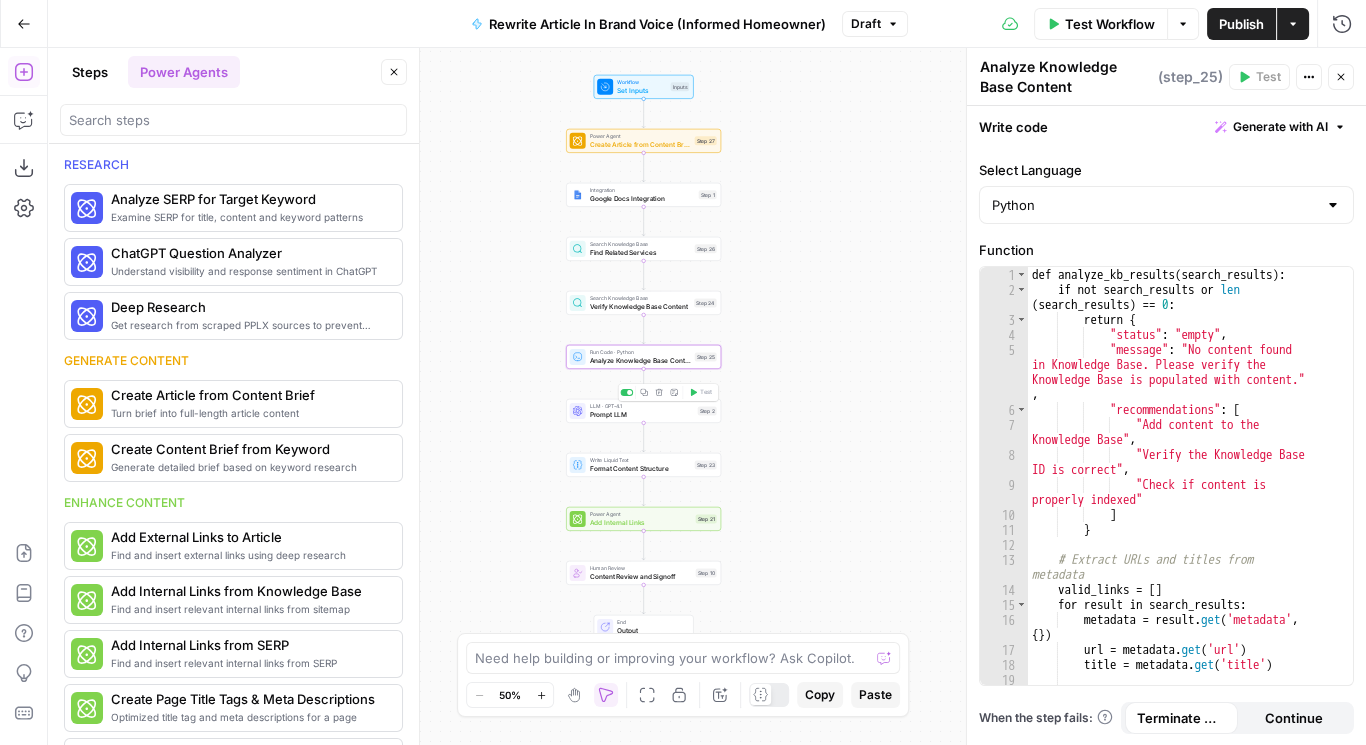 click on "Prompt LLM" at bounding box center (642, 414) 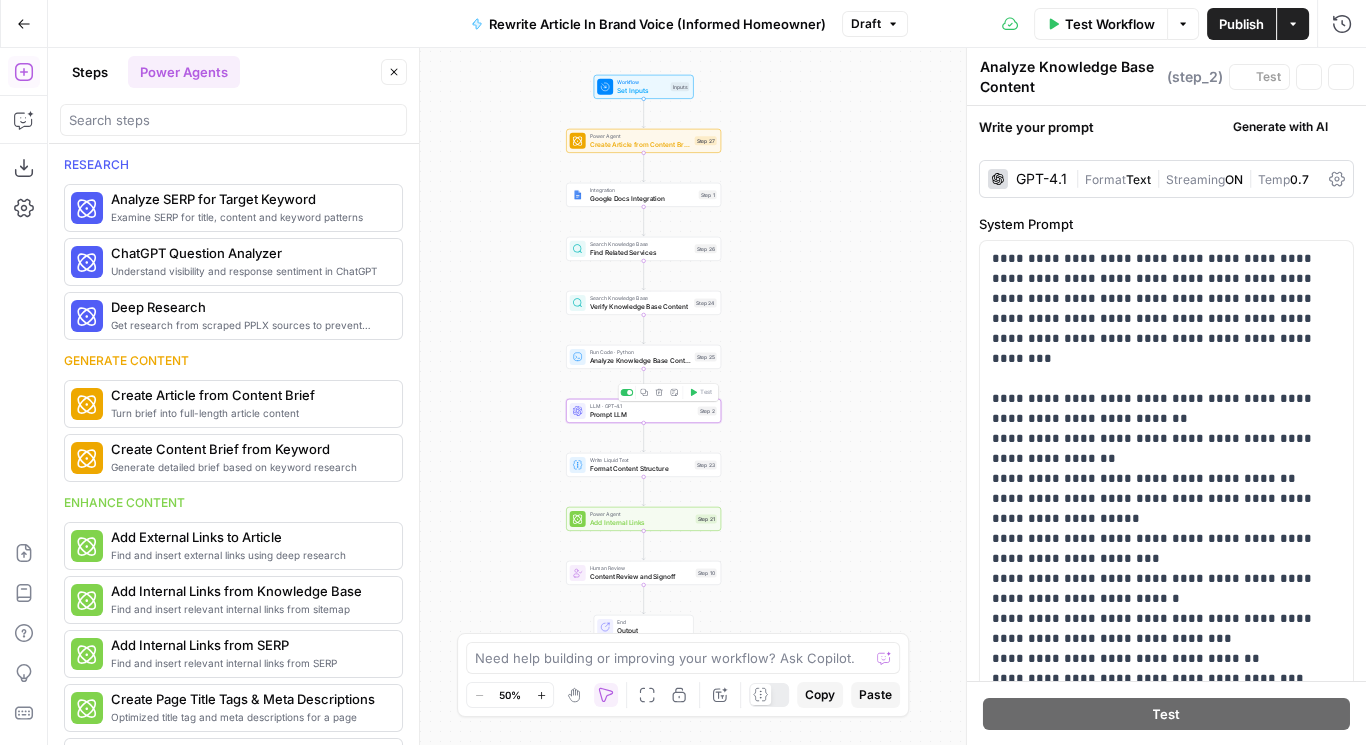 type on "Prompt LLM" 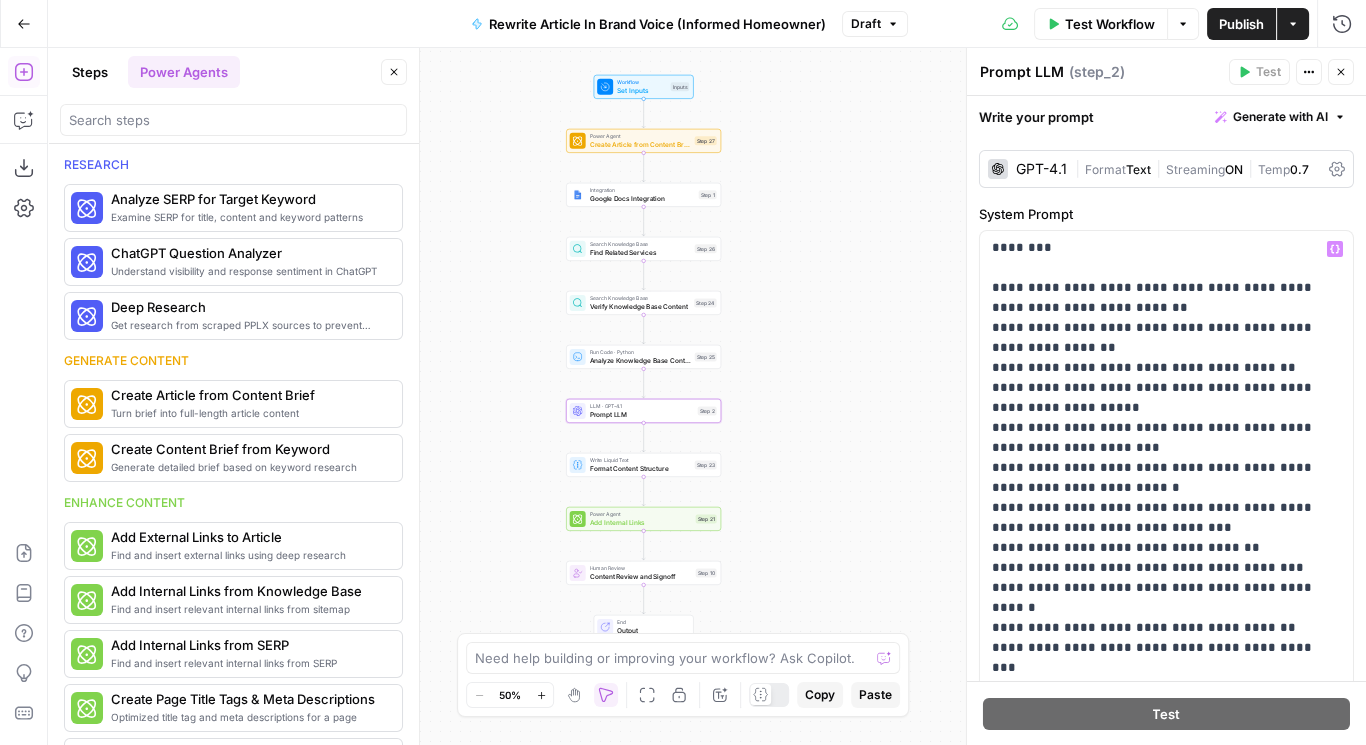 scroll, scrollTop: 201, scrollLeft: 0, axis: vertical 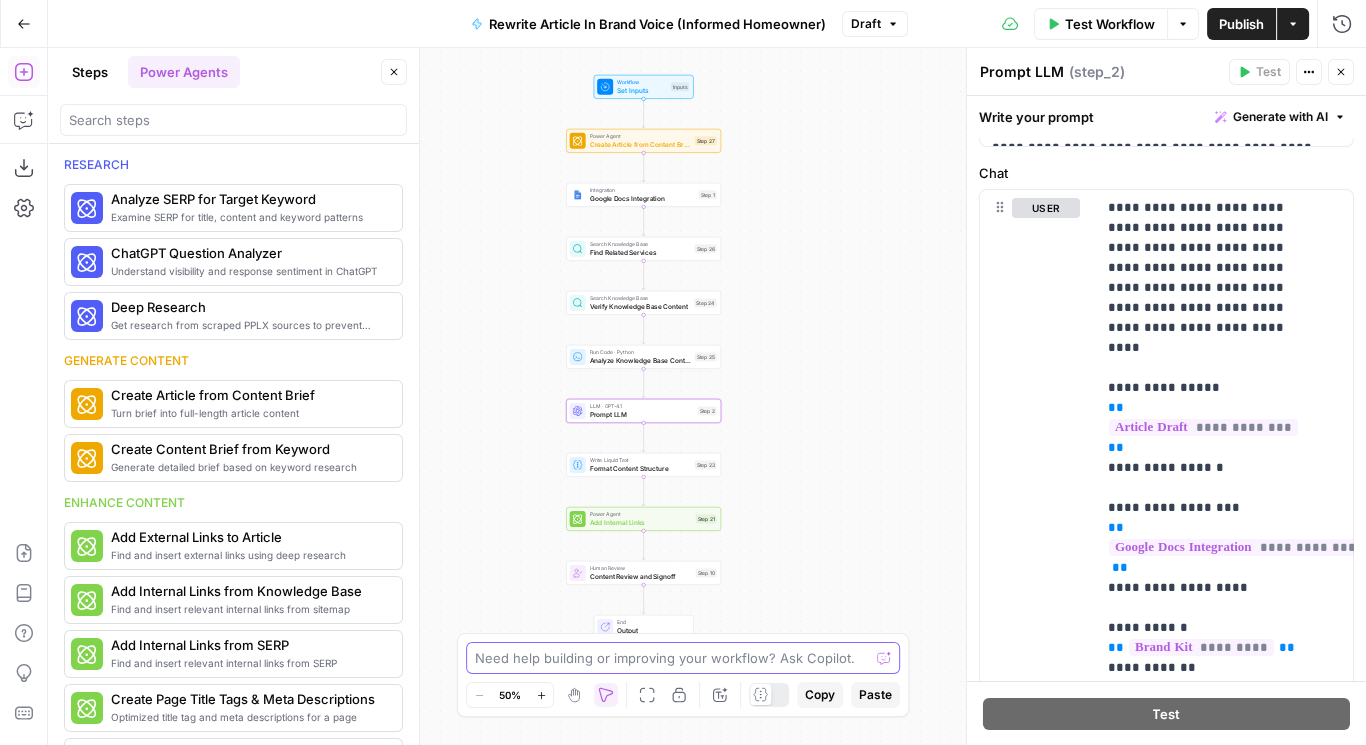 click at bounding box center [672, 658] 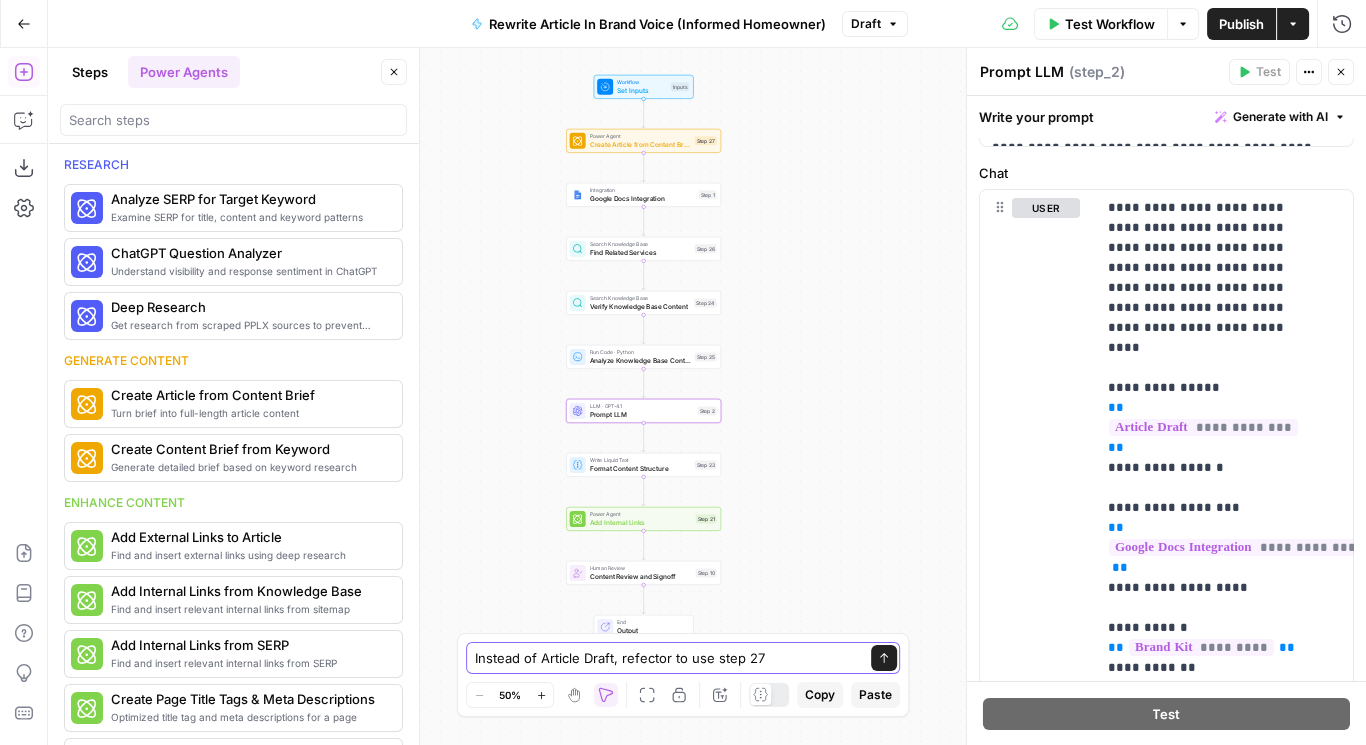 click on "Instead of Article Draft, refector to use step 27" at bounding box center (663, 658) 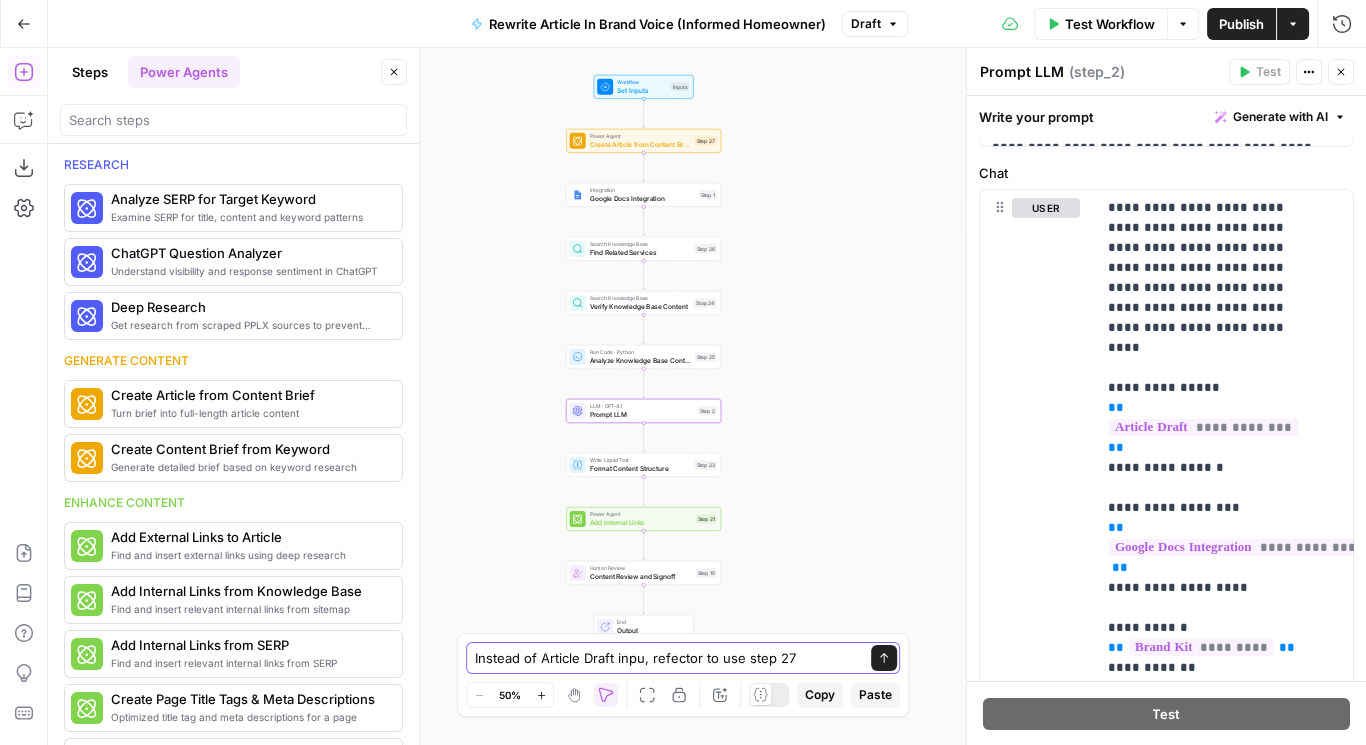 type on "Instead of Article Draft input, refector to use step 27" 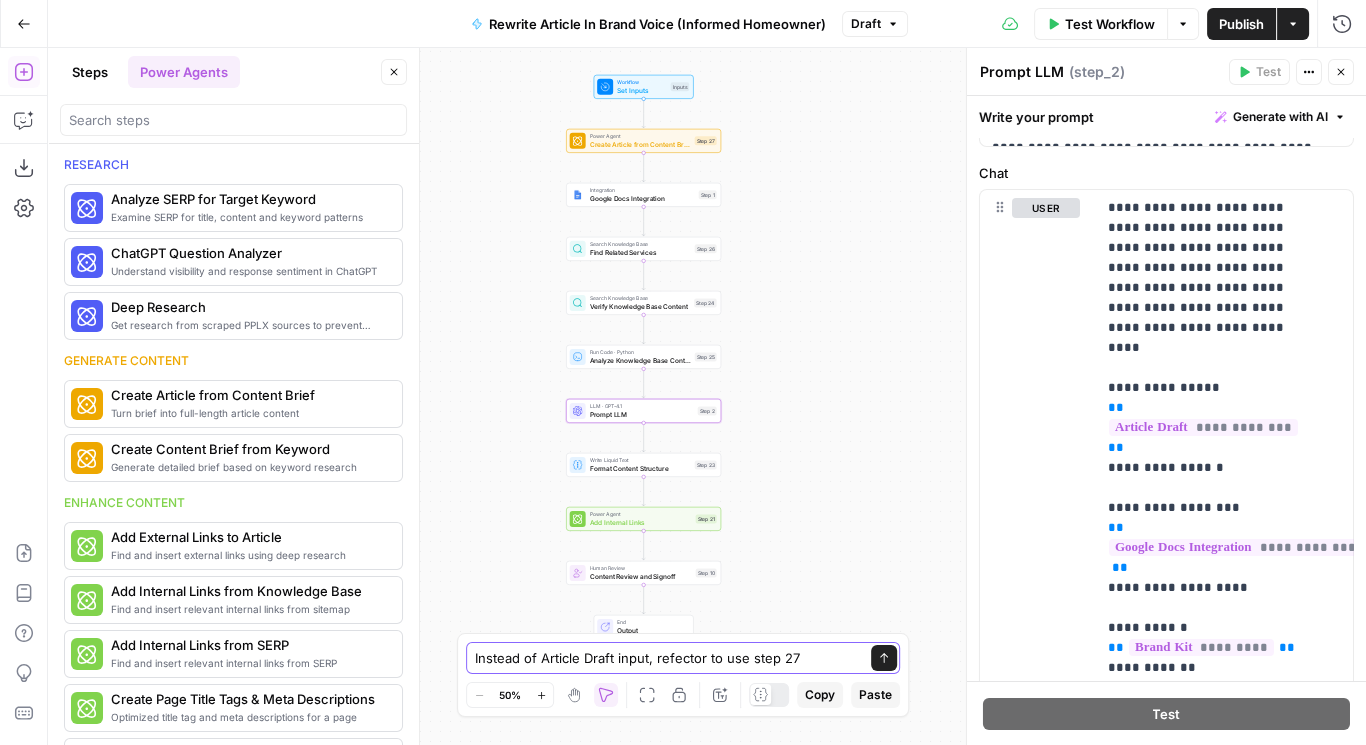 click on "Instead of Article Draft input, refector to use step 27" at bounding box center (663, 658) 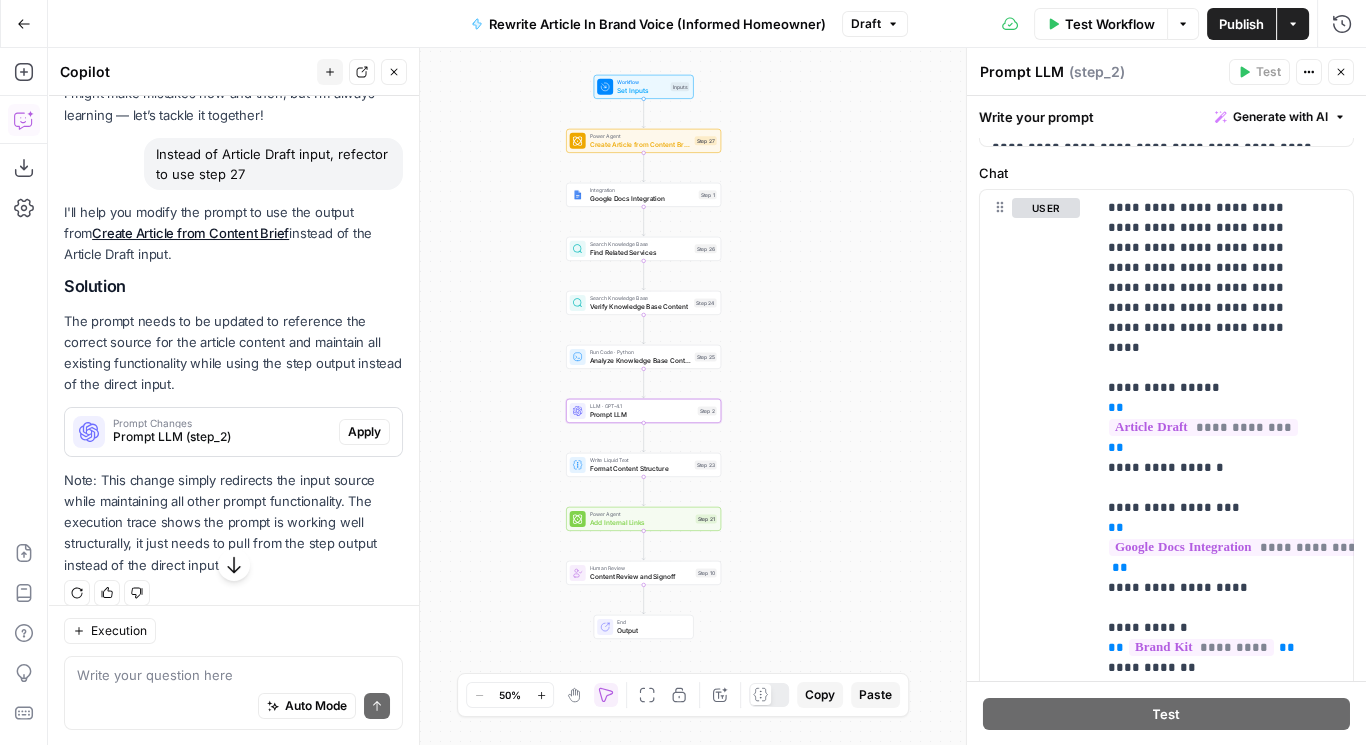 scroll, scrollTop: 133, scrollLeft: 0, axis: vertical 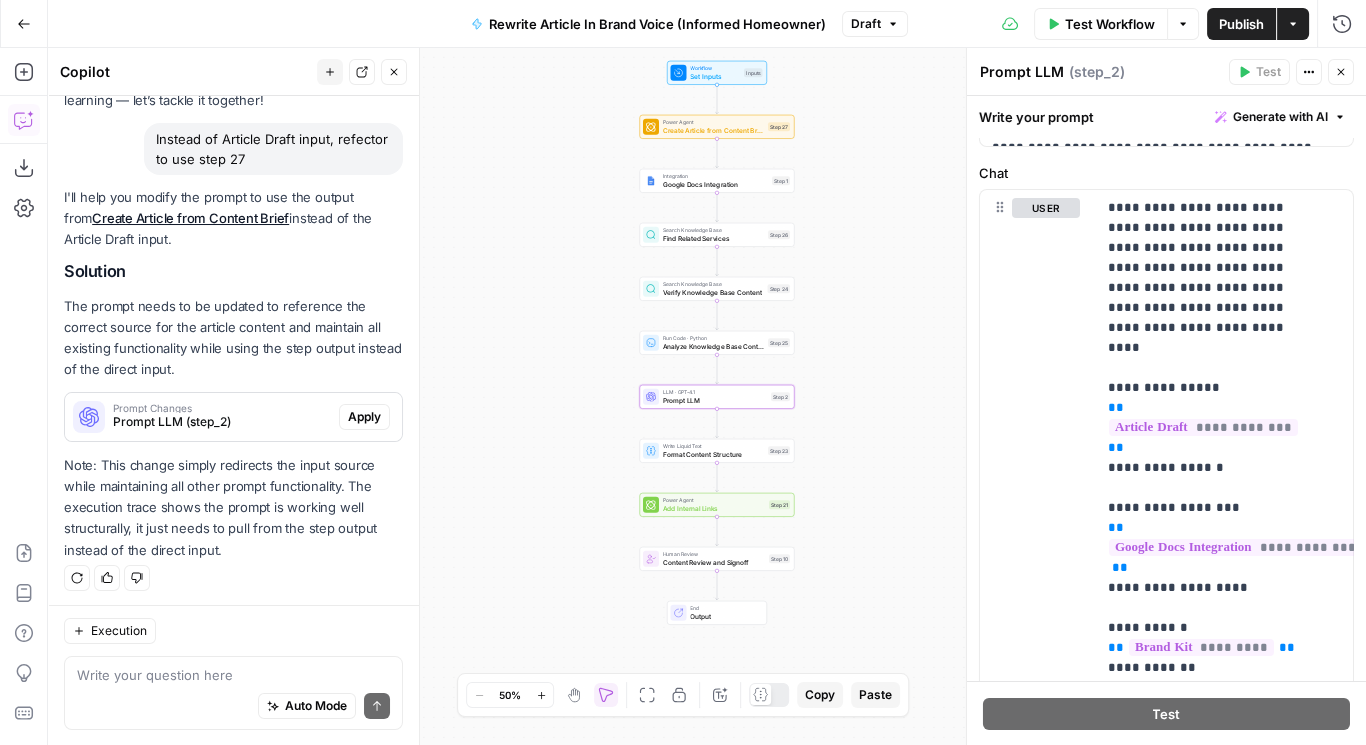 click on "Apply" at bounding box center (364, 417) 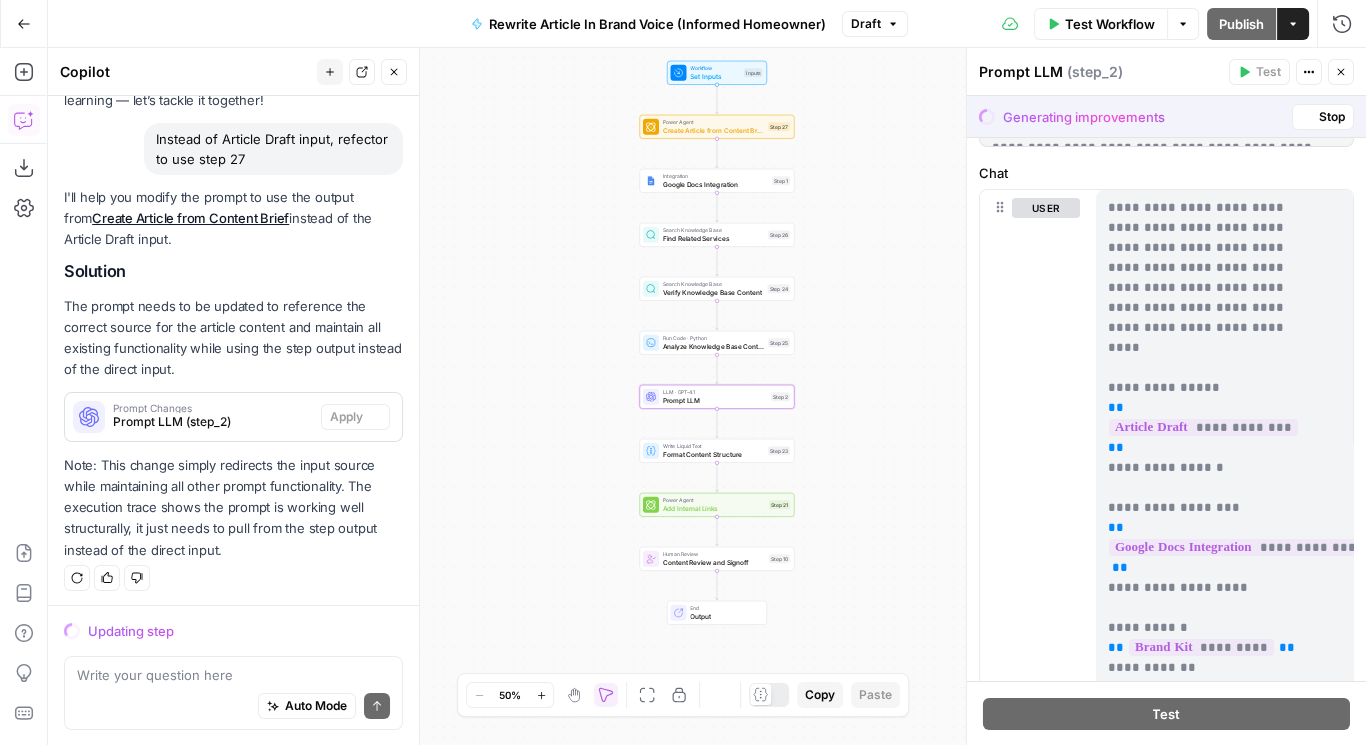 scroll, scrollTop: 134, scrollLeft: 0, axis: vertical 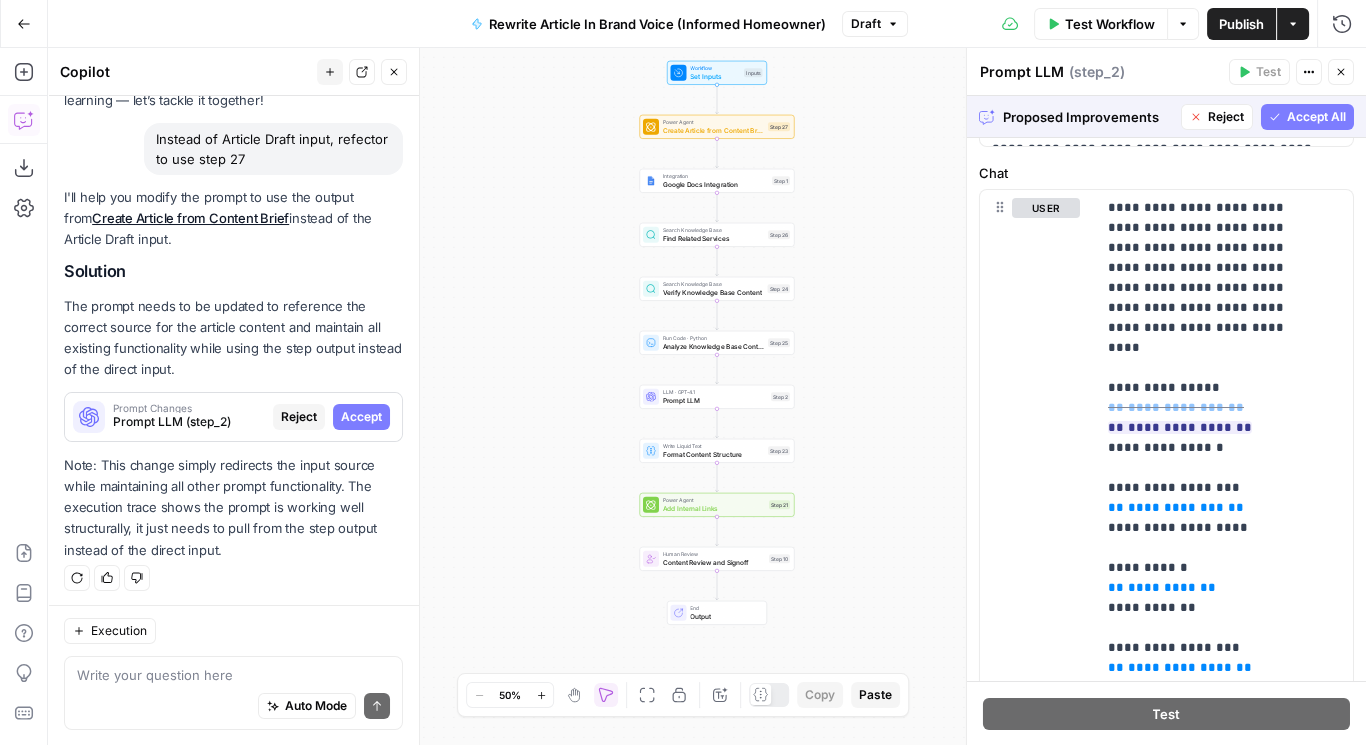 click on "Accept All" at bounding box center [1316, 117] 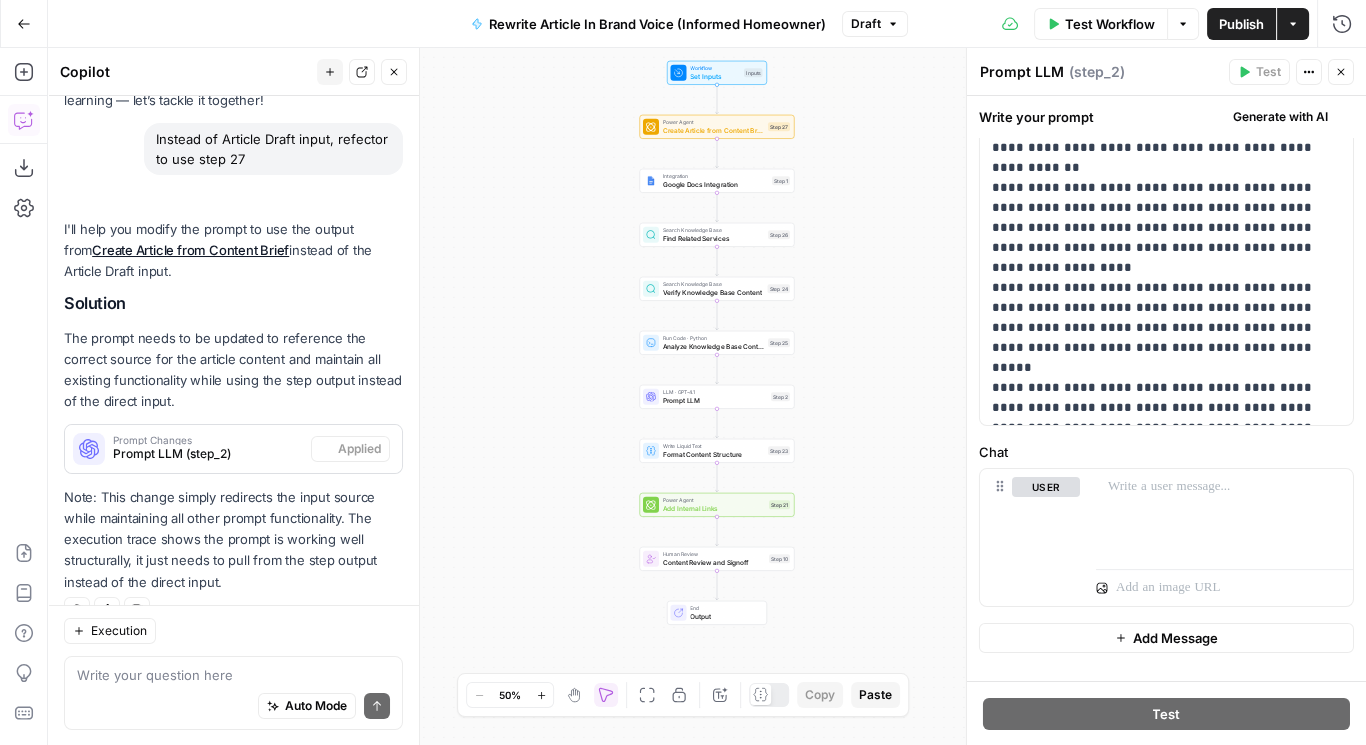 scroll, scrollTop: 165, scrollLeft: 0, axis: vertical 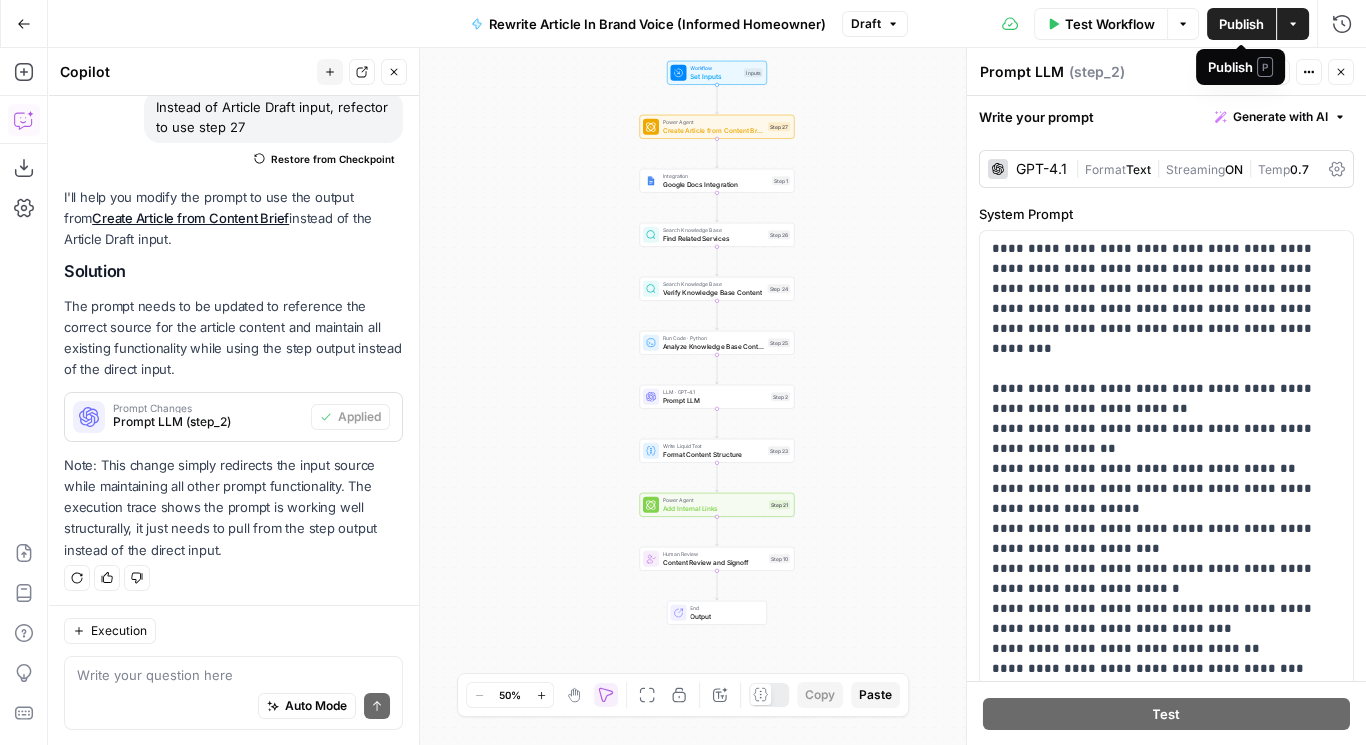 click on "Publish" at bounding box center [1241, 24] 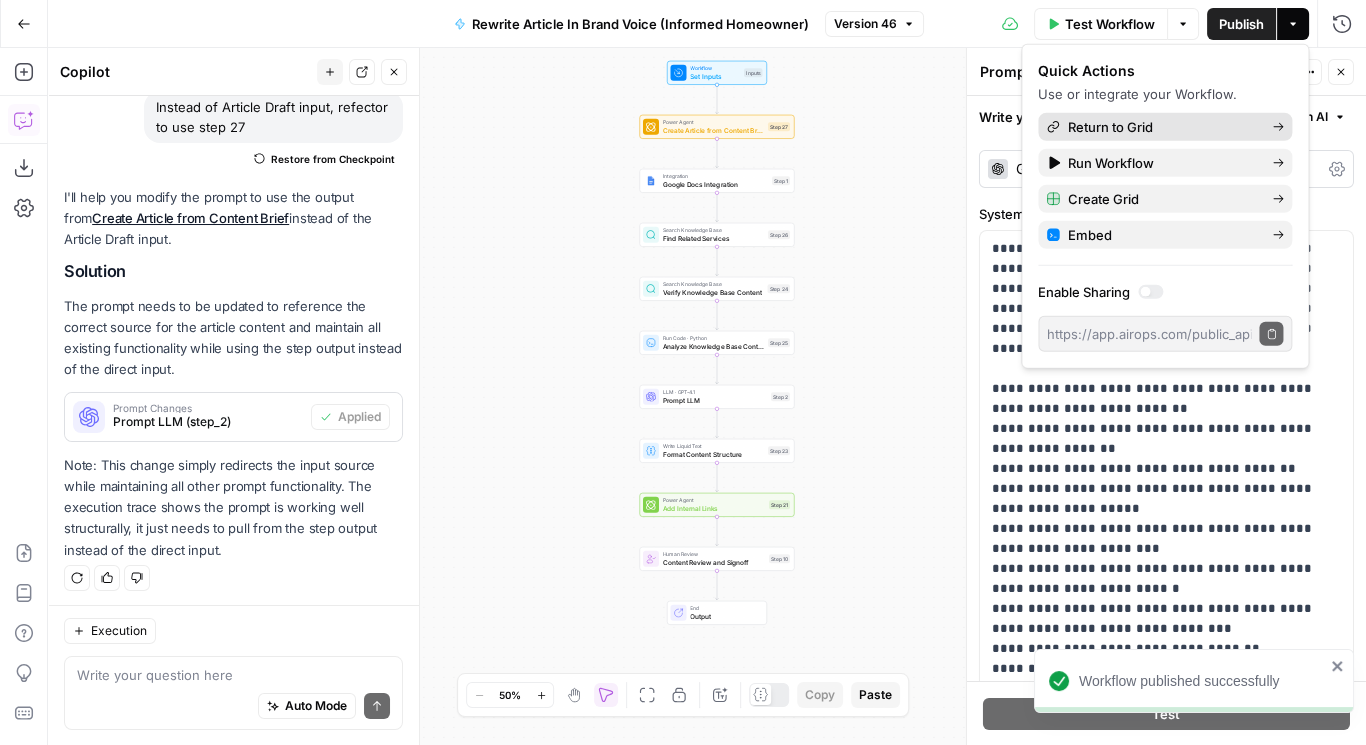 click on "Return to Grid" at bounding box center (1162, 127) 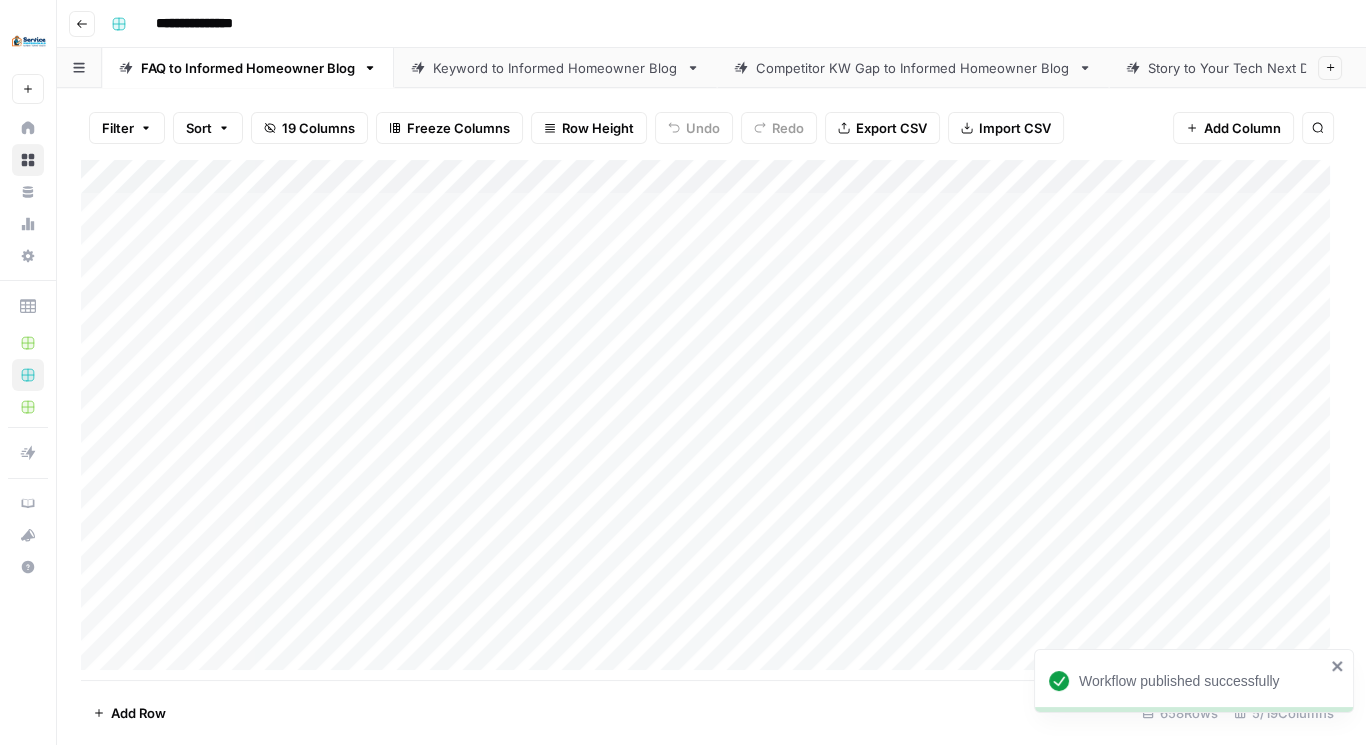 click on "Add Column" at bounding box center (711, 421) 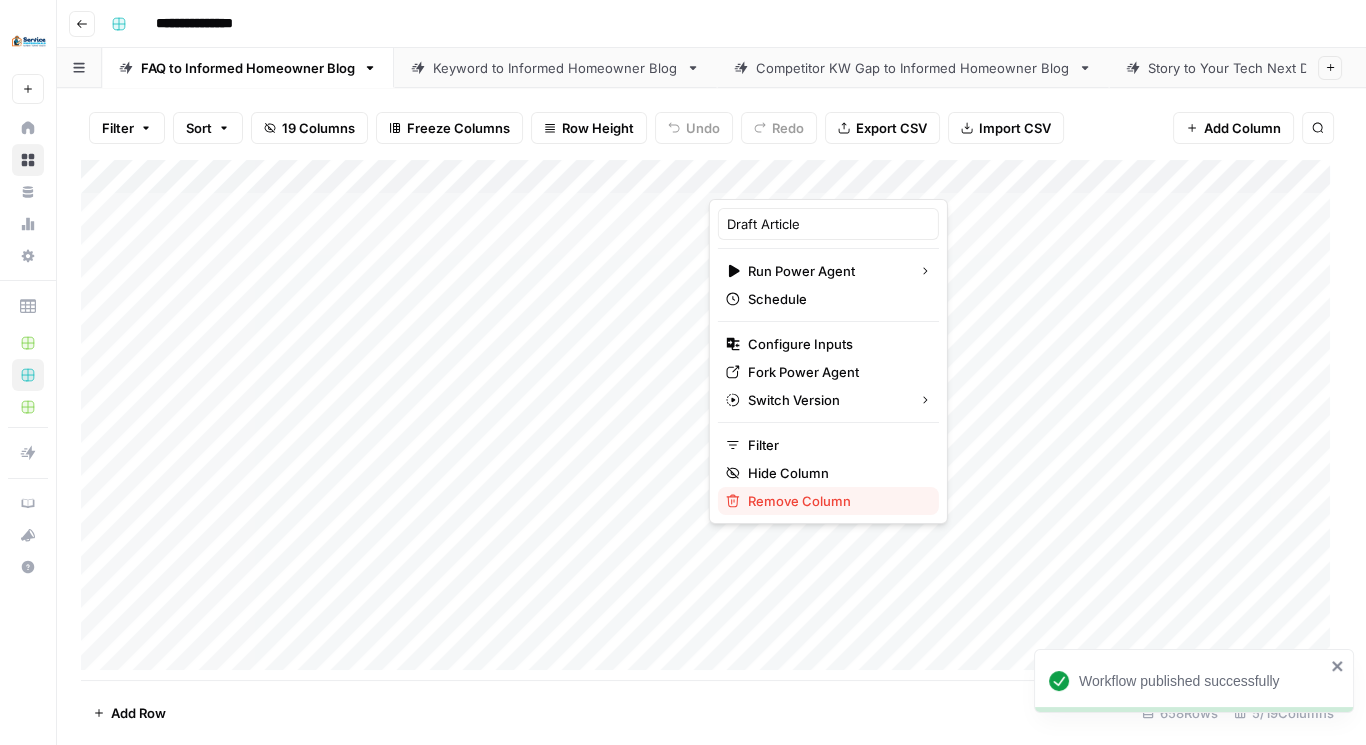 click on "Remove Column" at bounding box center [835, 501] 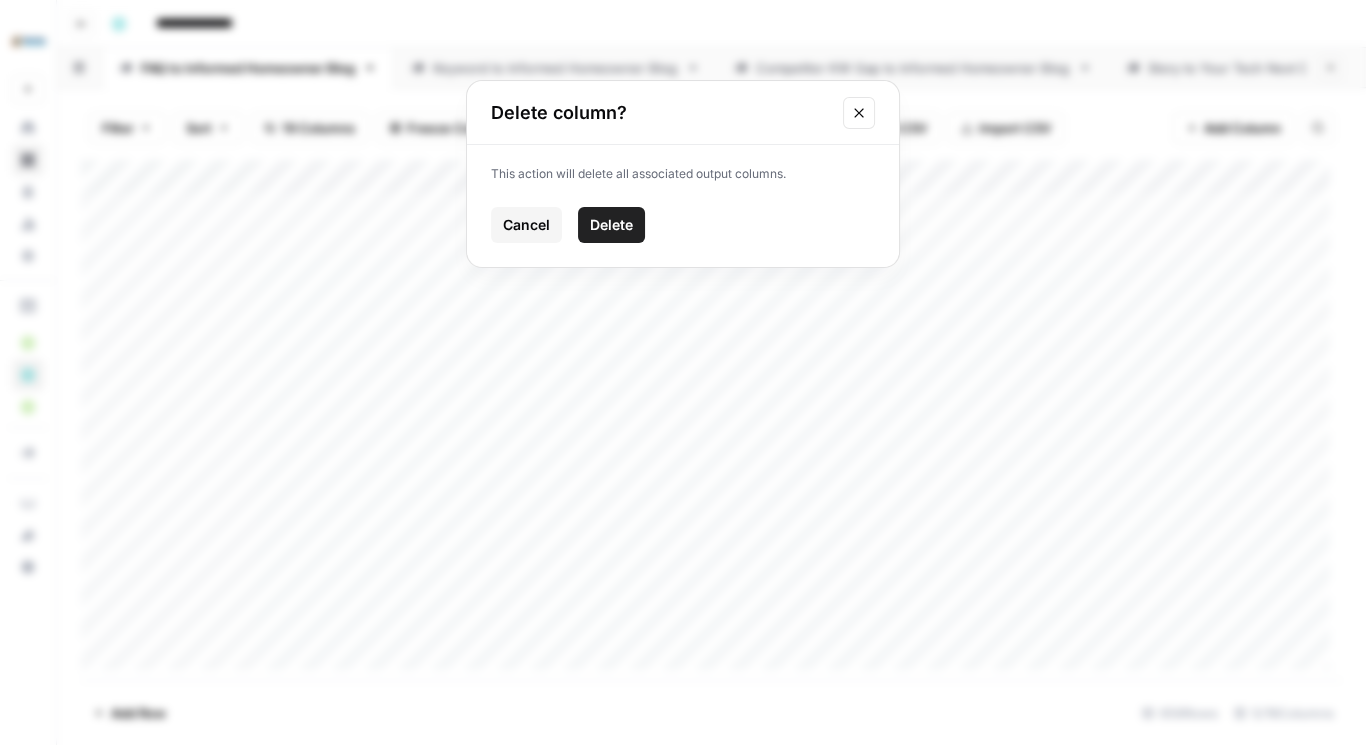 click on "Delete" at bounding box center (611, 225) 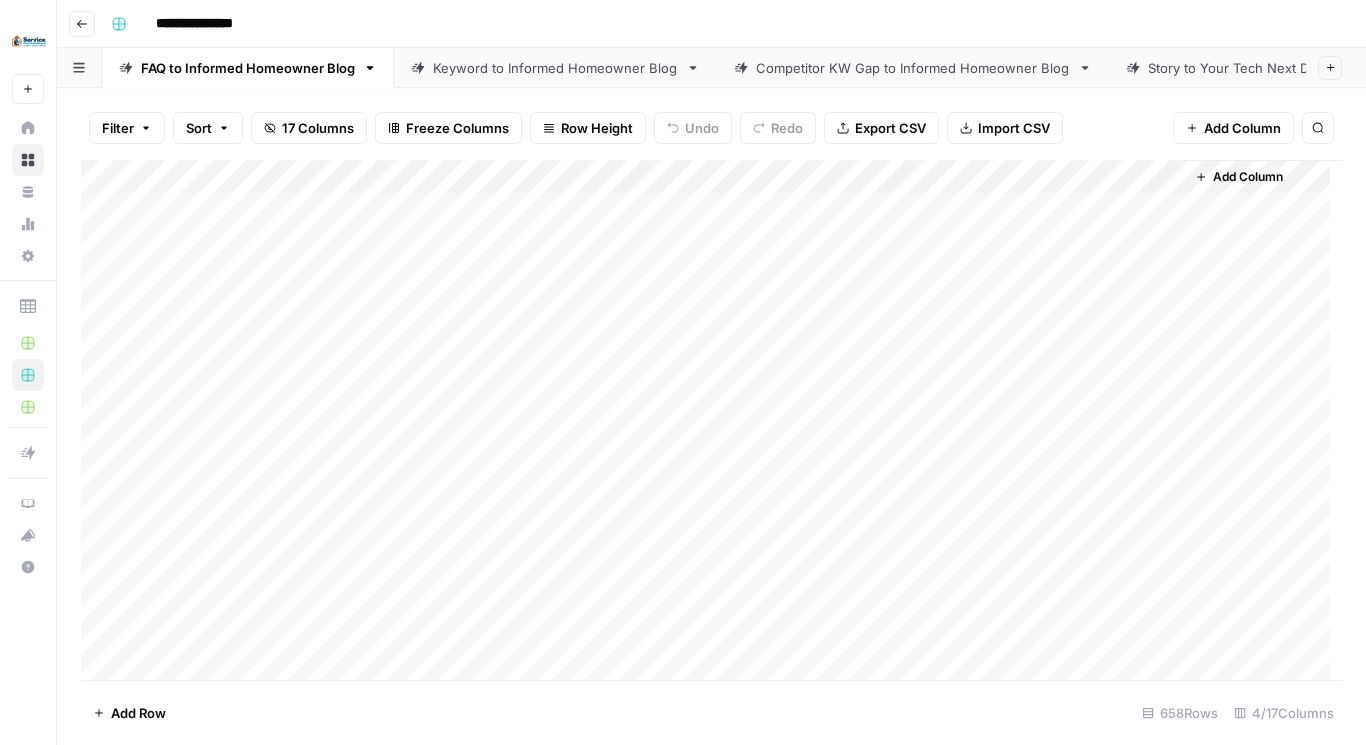 click on "Add Column" at bounding box center [711, 421] 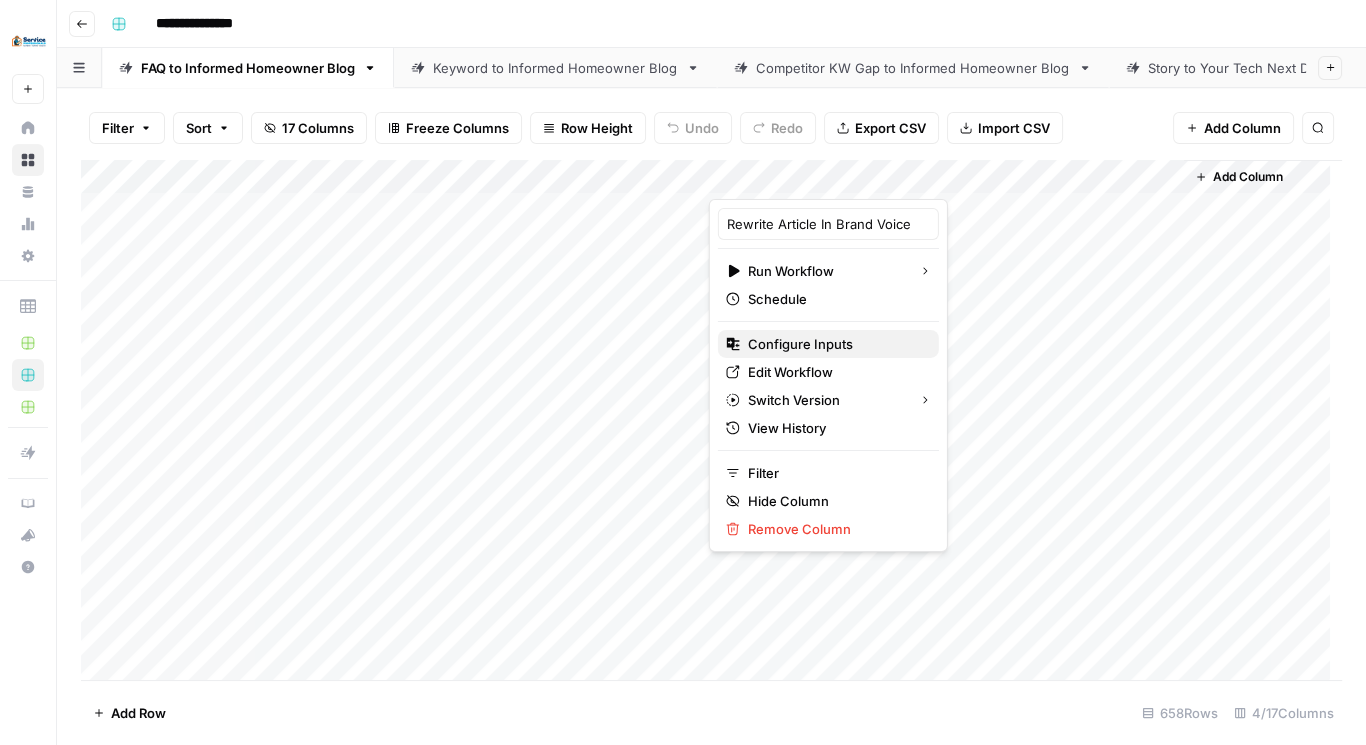 click on "Configure Inputs" at bounding box center [835, 344] 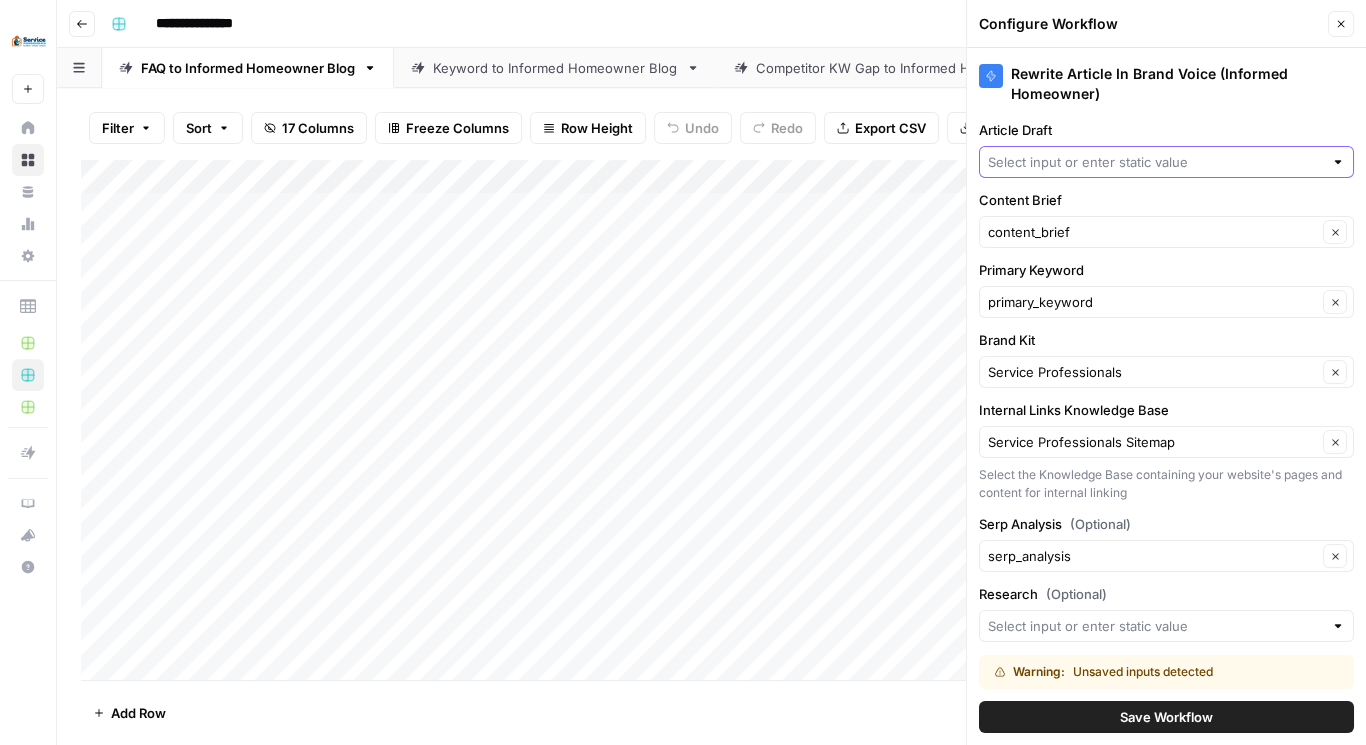 click on "Article Draft" at bounding box center (1155, 162) 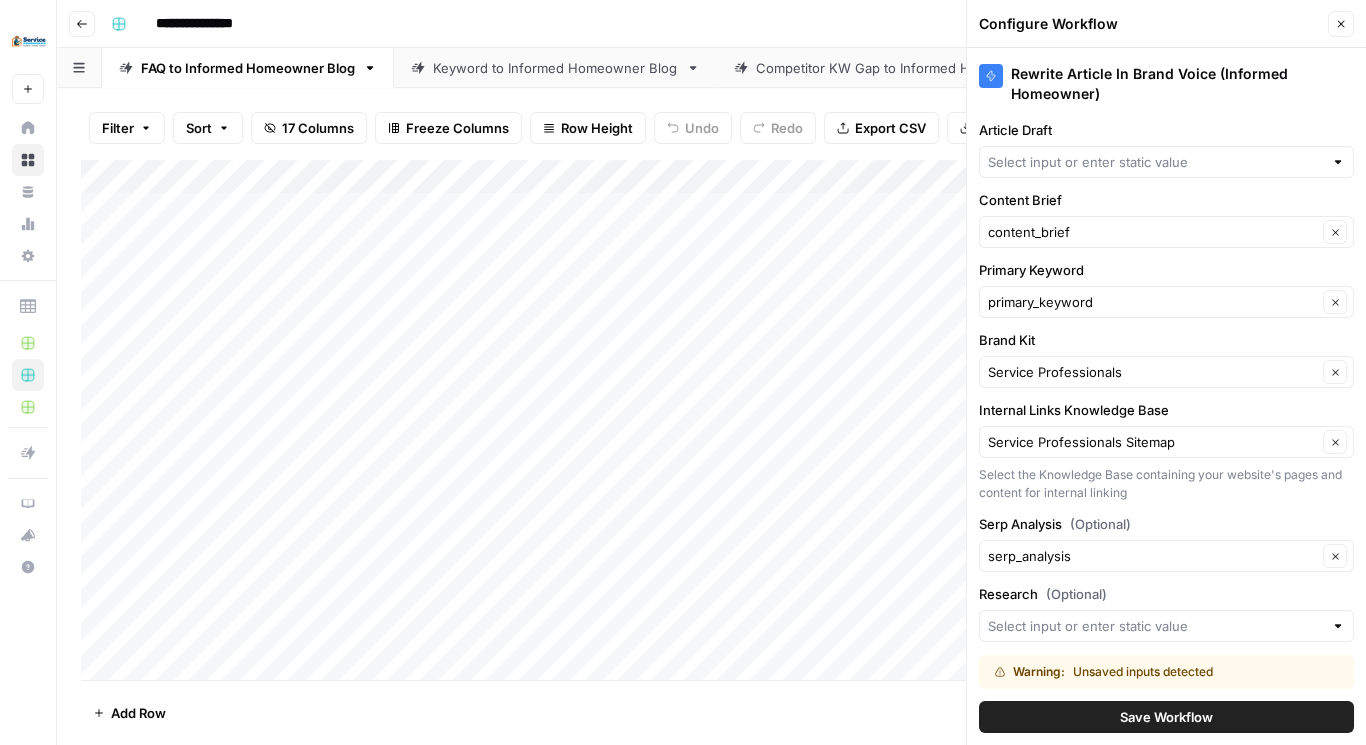 click on "Rewrite Article In Brand Voice (Informed Homeowner) Article Draft Content Brief content_brief Clear Primary Keyword primary_keyword Clear Brand Kit Service Professionals Clear Internal Links Knowledge Base Service Professionals Sitemap Clear Select the Knowledge Base containing your website's pages and content for internal linking Serp Analysis   (Optional) serp_analysis Clear Research   (Optional) Show  Advanced Settings Warning:  Unsaved inputs detected Save Workflow" at bounding box center (1166, 396) 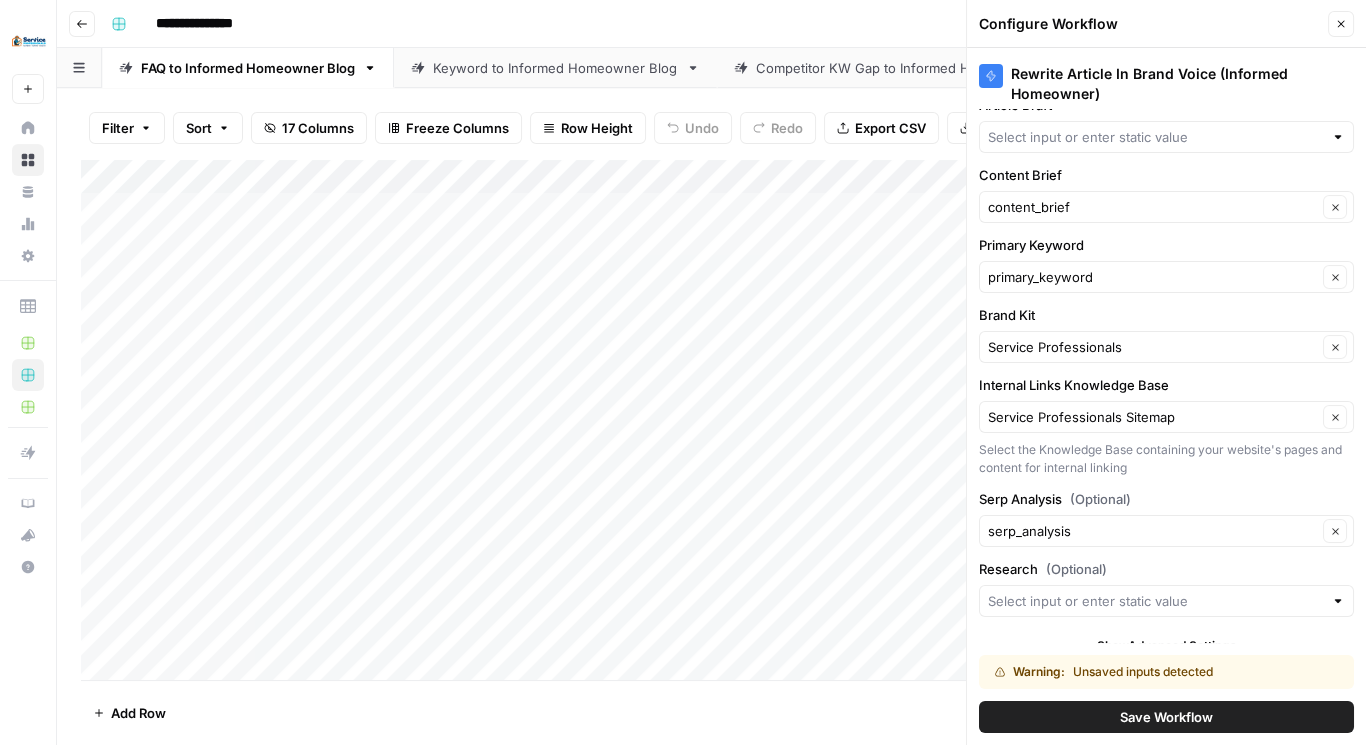 scroll, scrollTop: 37, scrollLeft: 0, axis: vertical 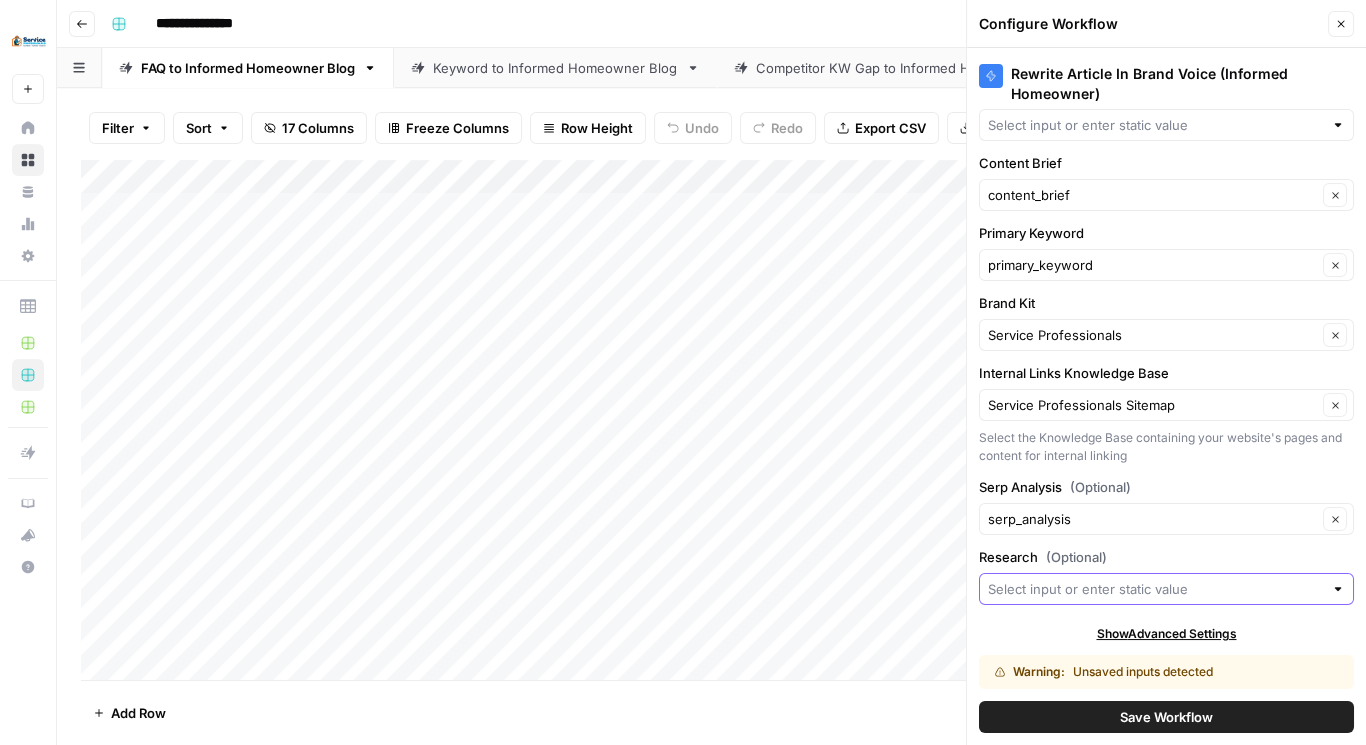 click on "Research   (Optional)" at bounding box center (1155, 589) 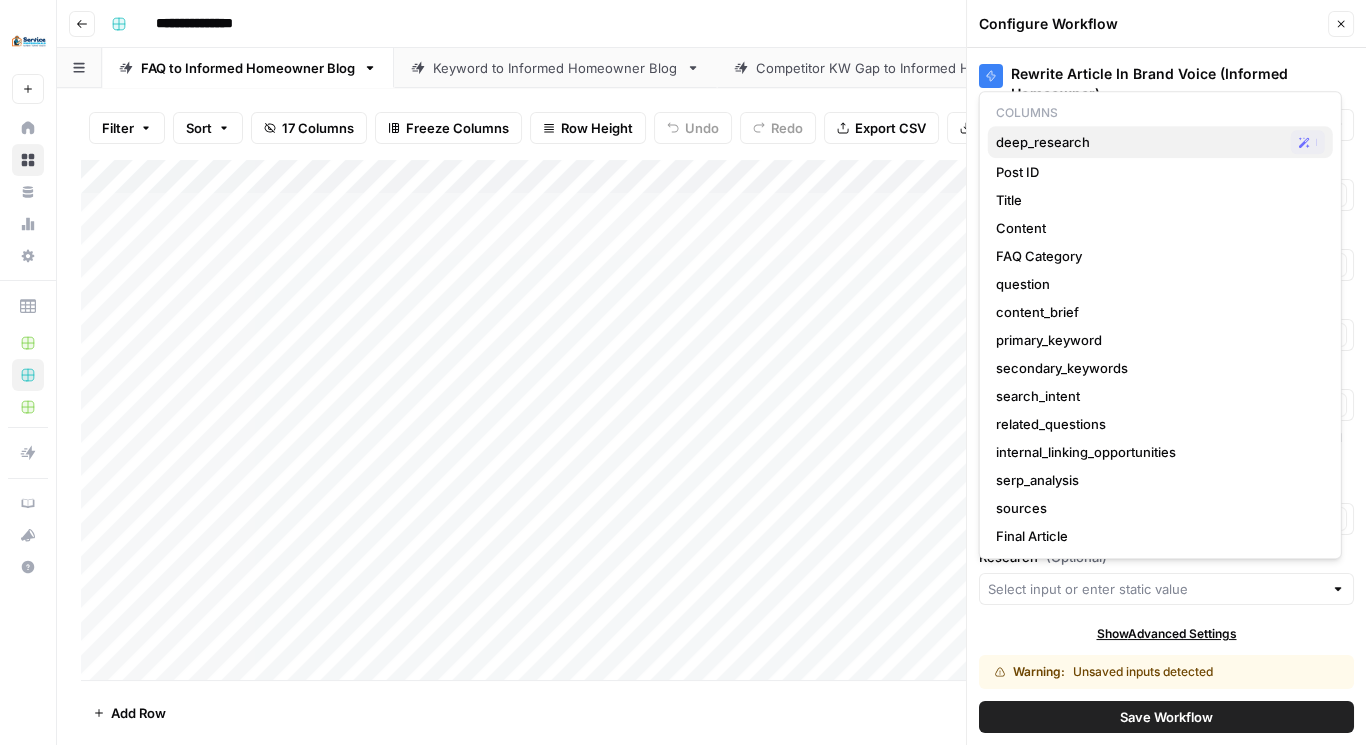 click on "deep_research" at bounding box center [1139, 142] 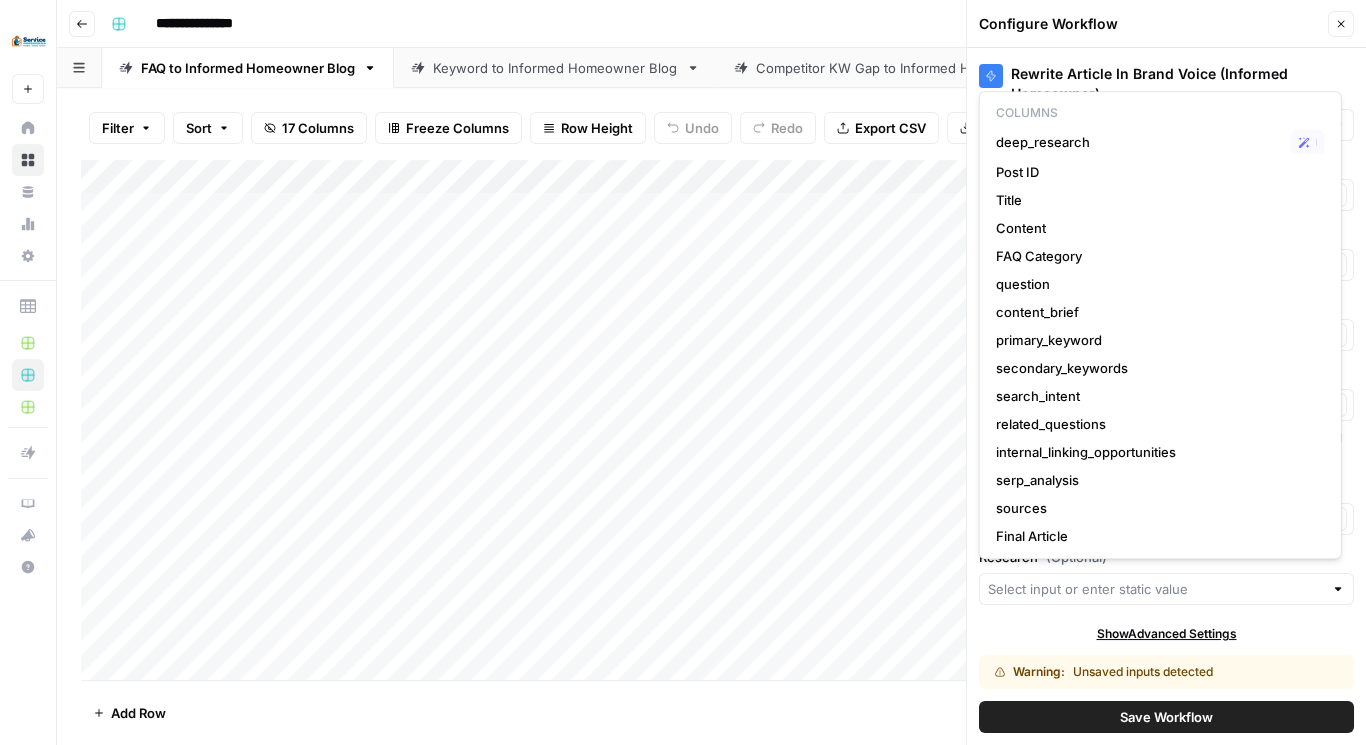 type on "deep_research" 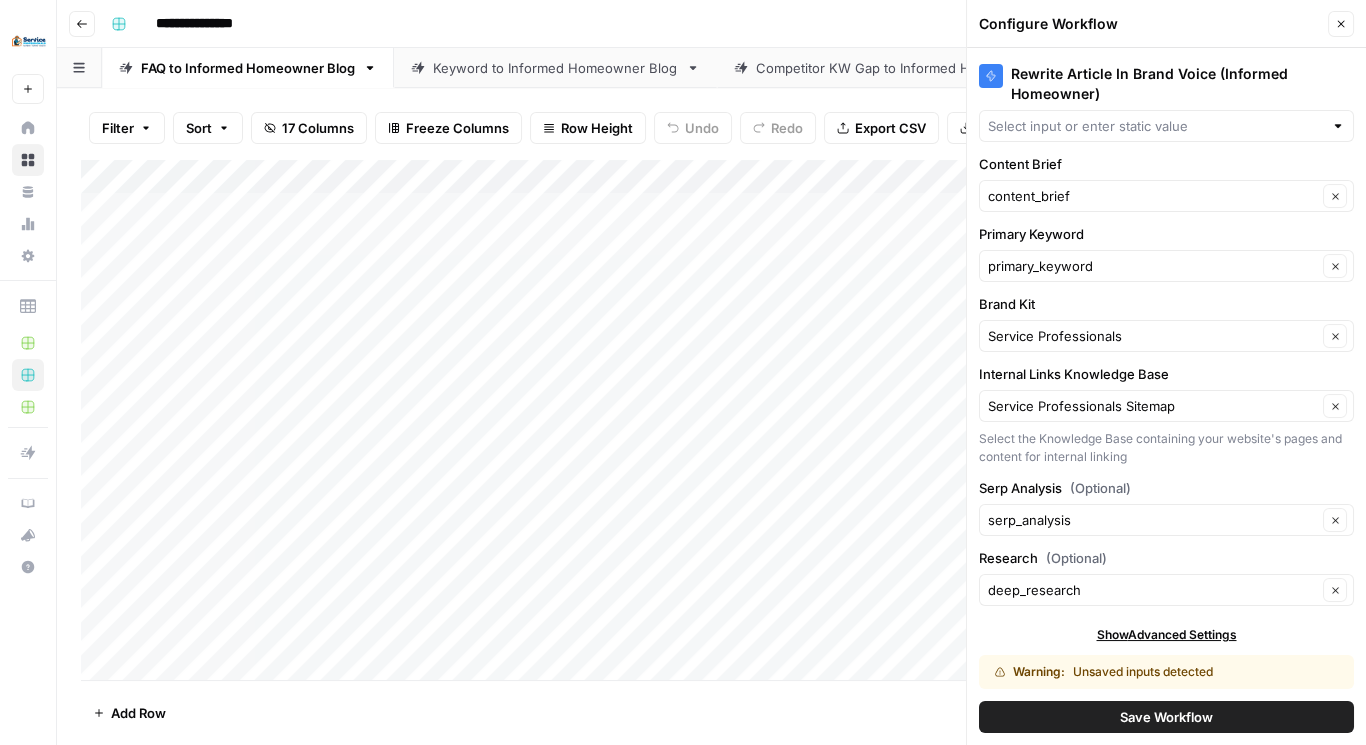 scroll, scrollTop: 37, scrollLeft: 0, axis: vertical 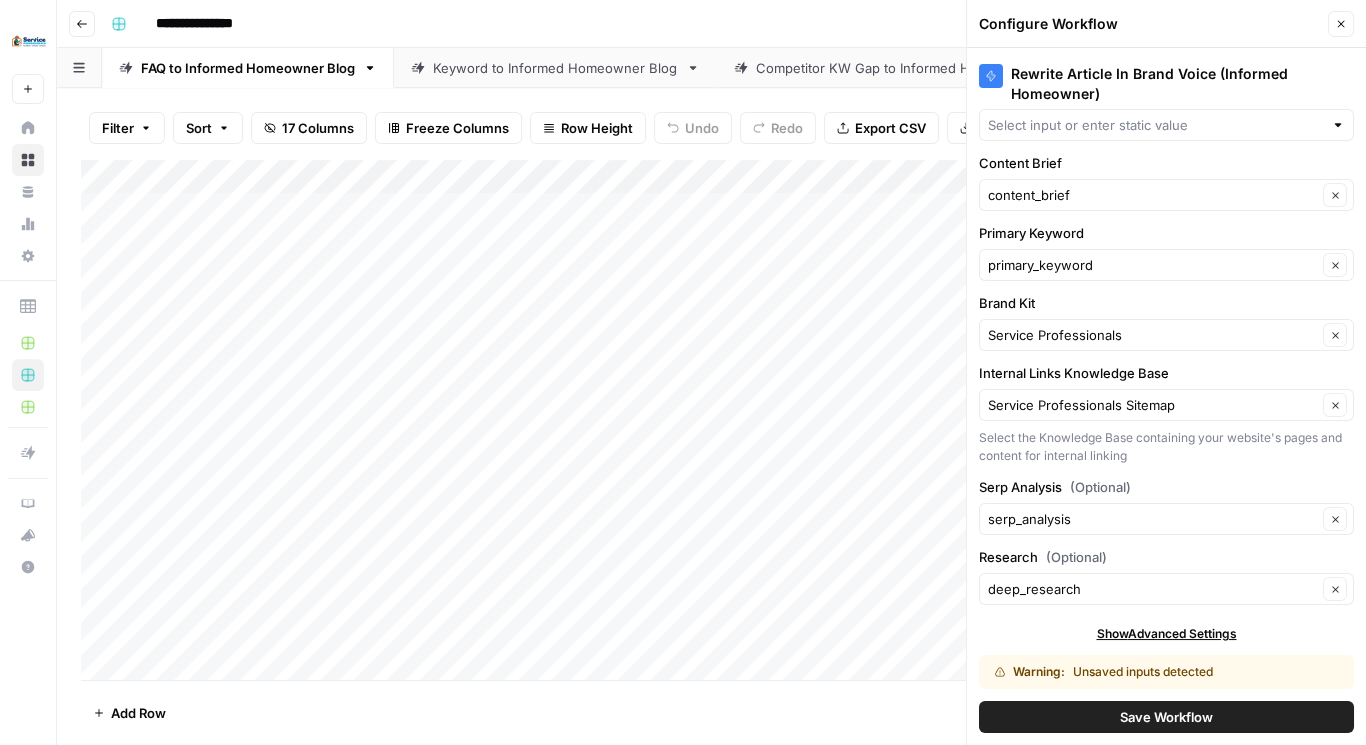 click on "Save Workflow" at bounding box center (1166, 717) 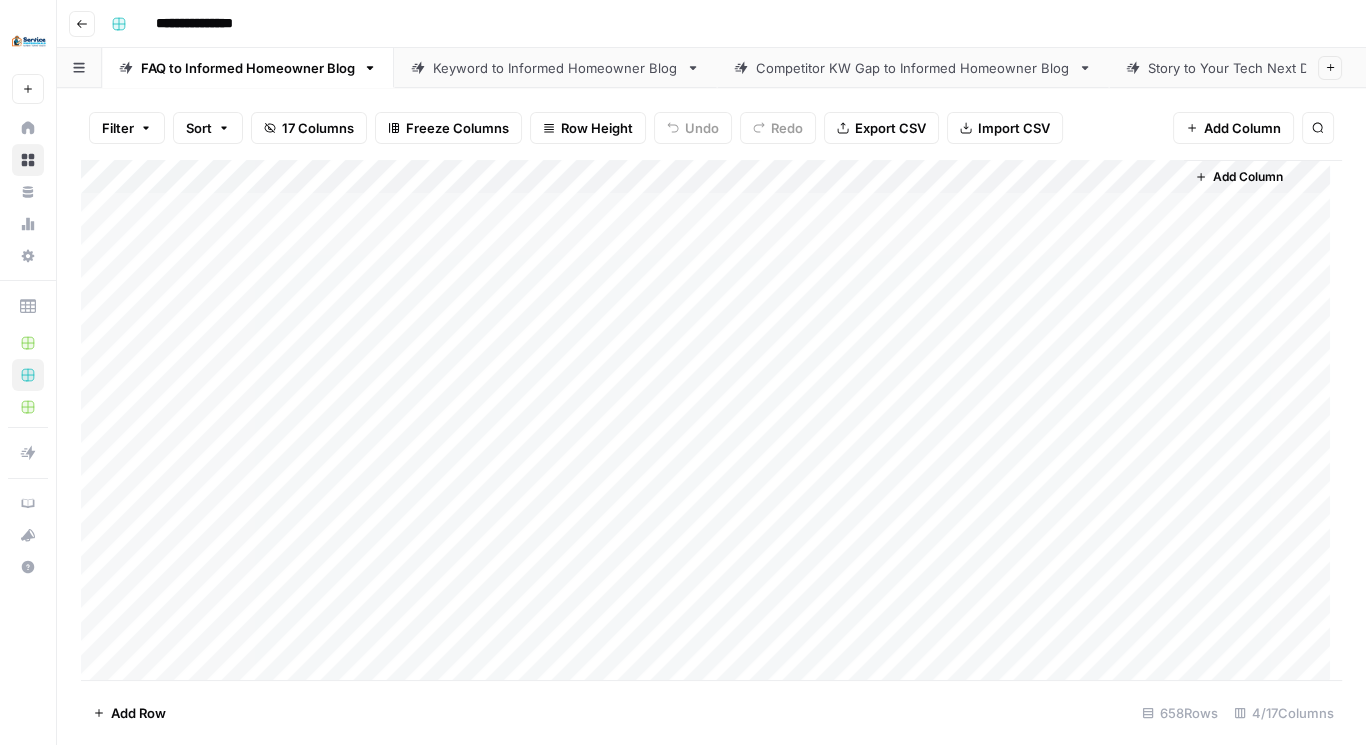 click on "Add Column" at bounding box center [711, 421] 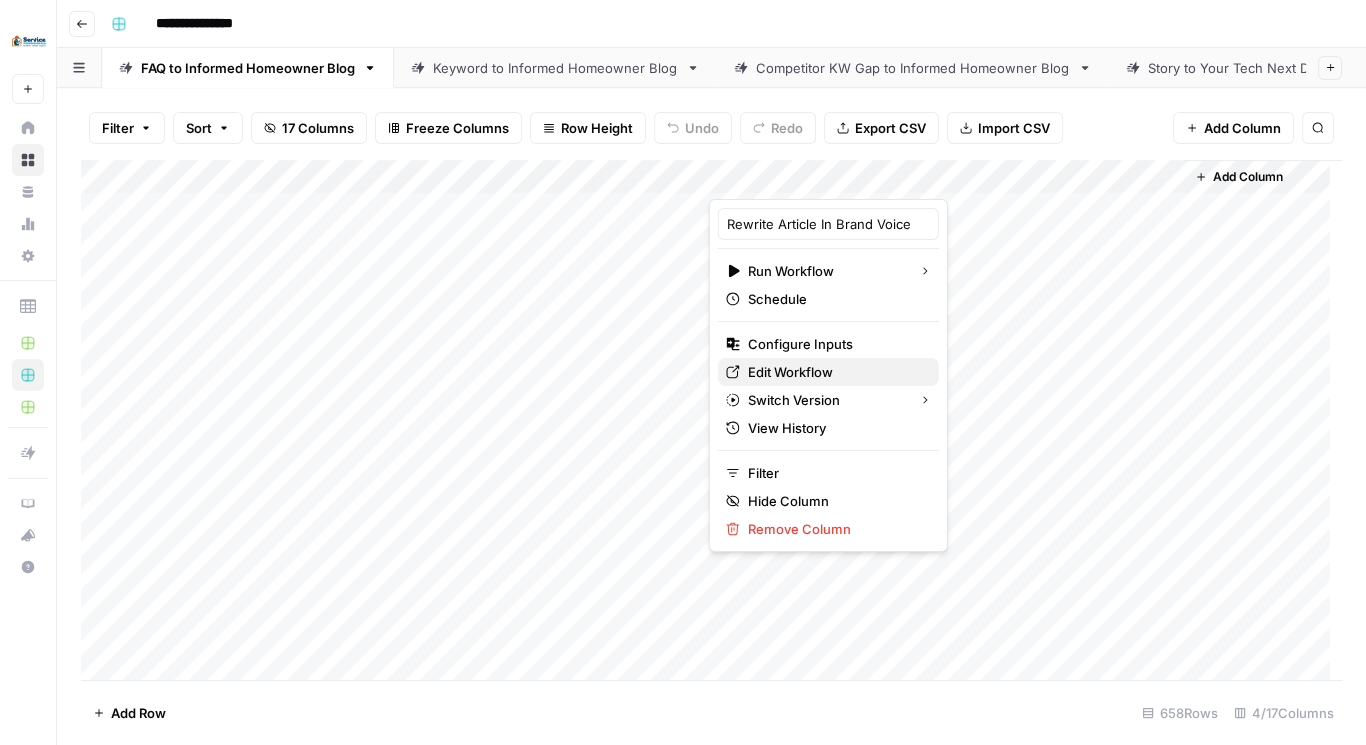 click on "Edit Workflow" at bounding box center (835, 372) 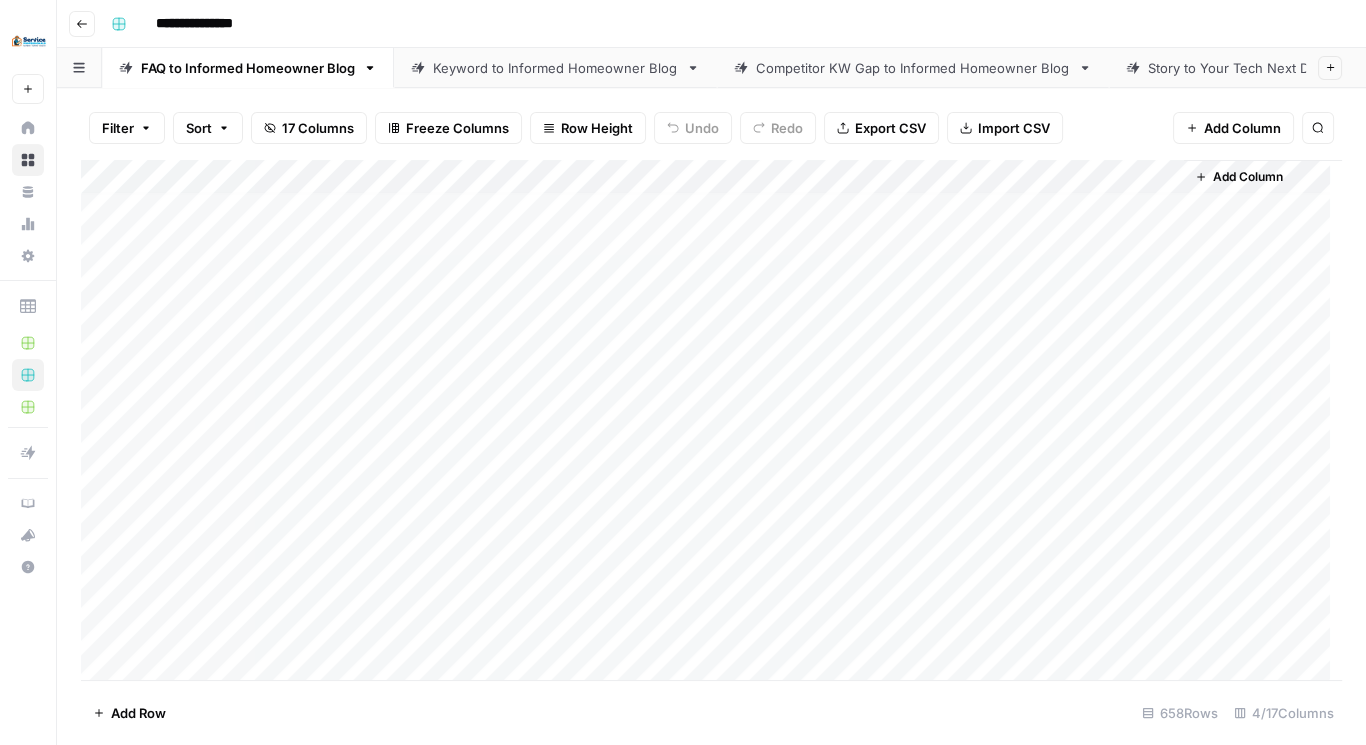 scroll, scrollTop: 0, scrollLeft: 0, axis: both 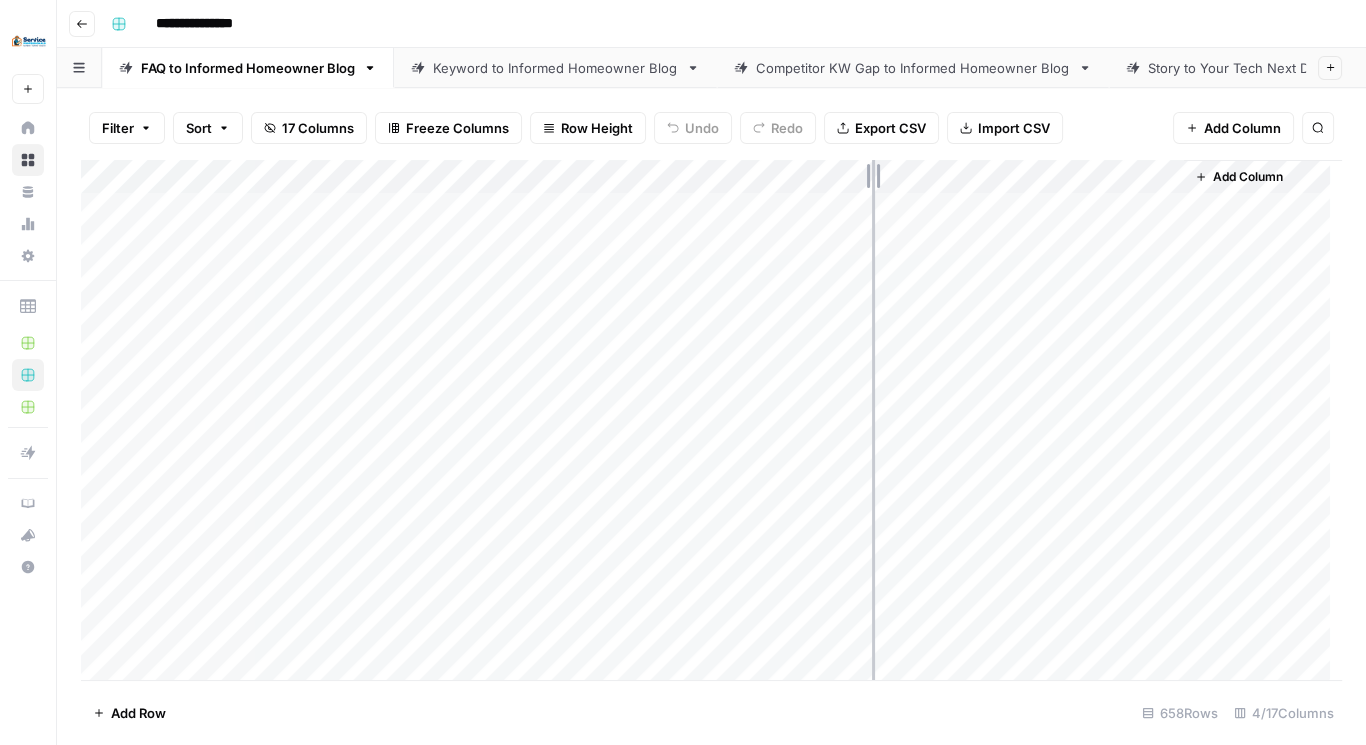 drag, startPoint x: 978, startPoint y: 181, endPoint x: 872, endPoint y: 185, distance: 106.07545 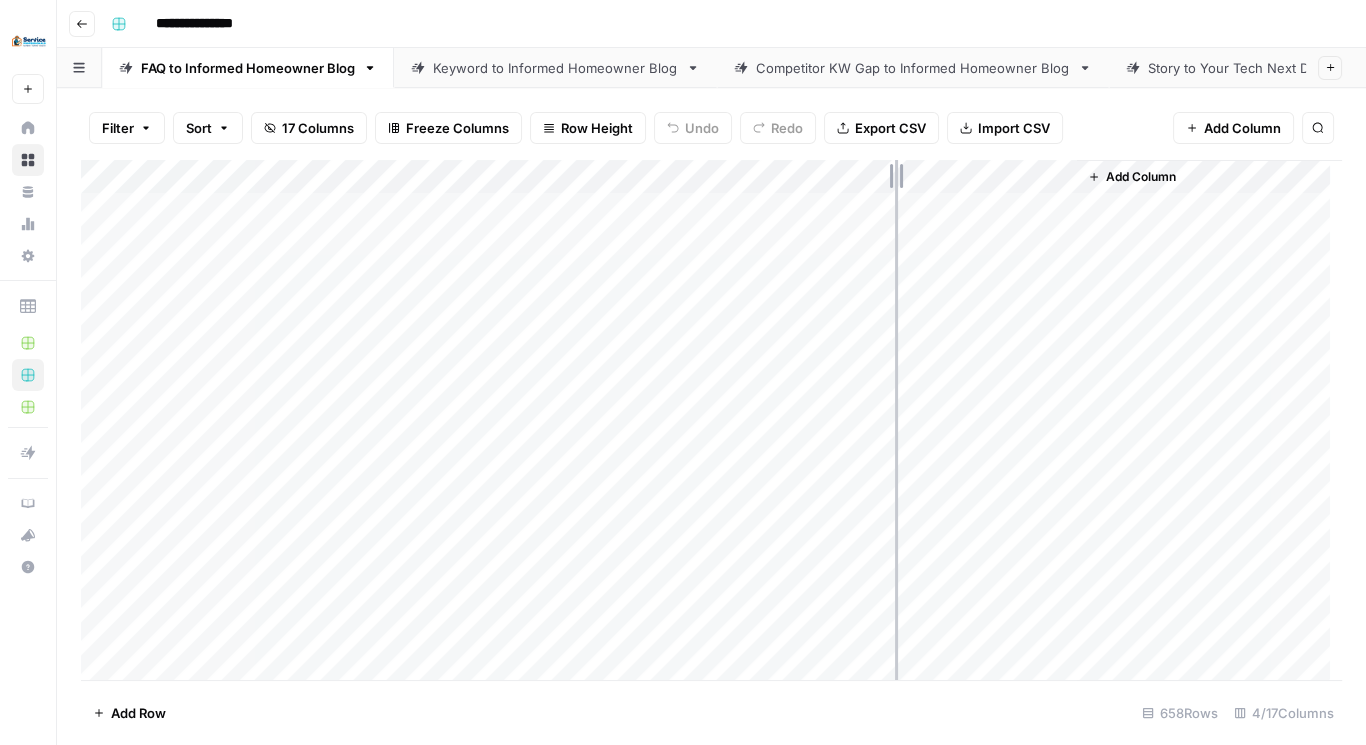drag, startPoint x: 874, startPoint y: 173, endPoint x: 895, endPoint y: 173, distance: 21 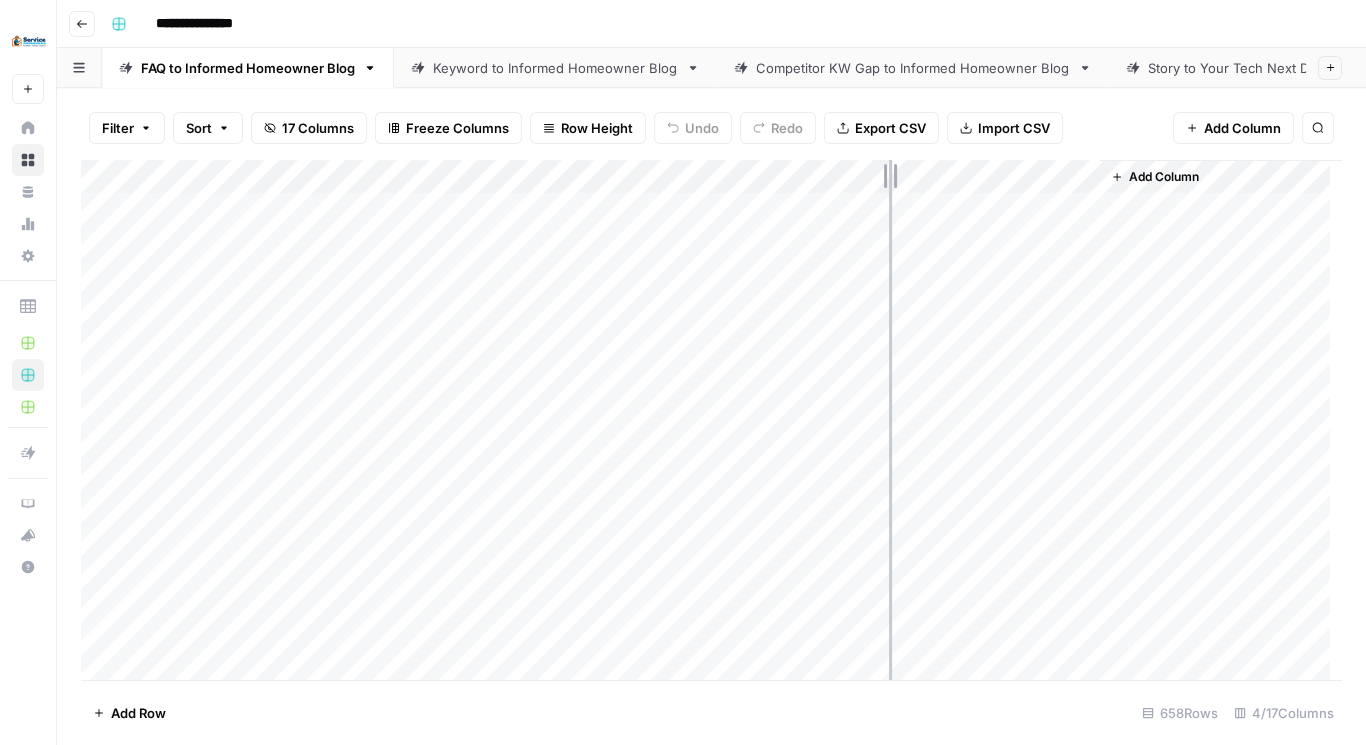 click on "Add Column" at bounding box center (711, 421) 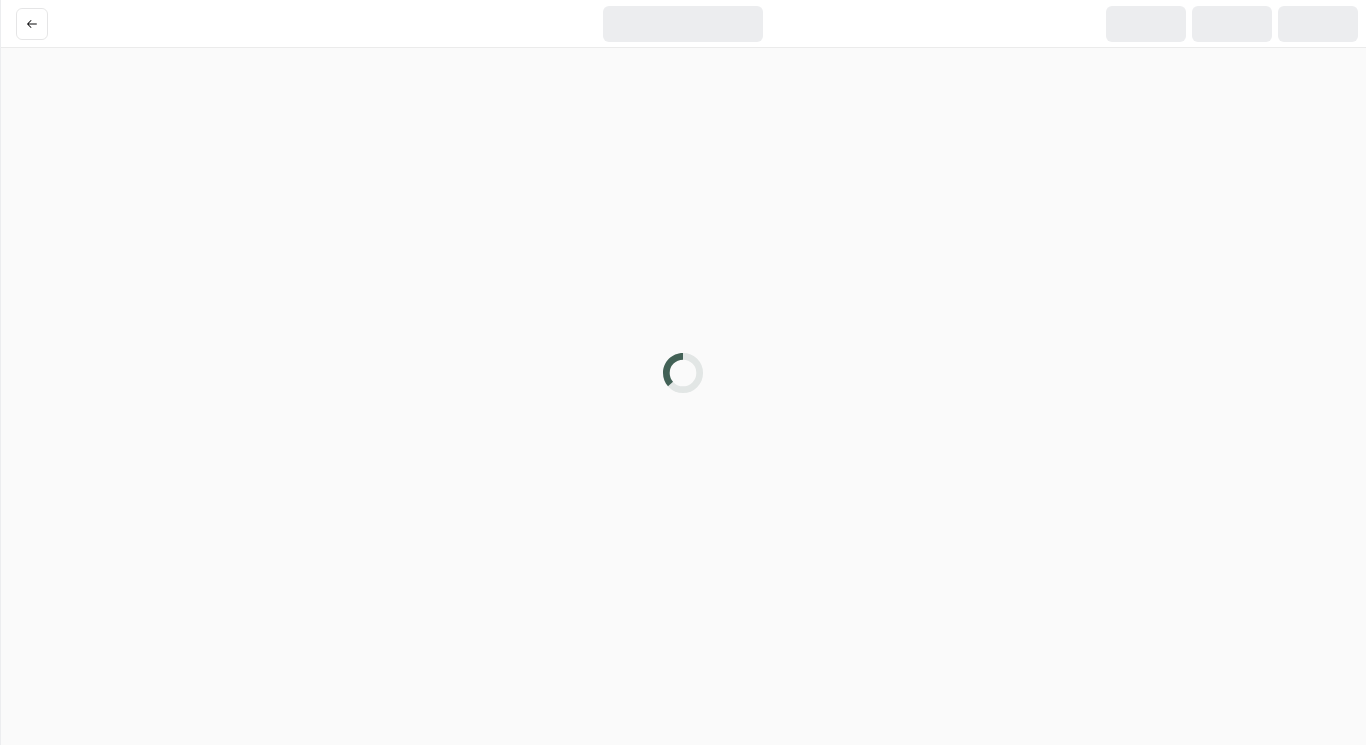 scroll, scrollTop: 0, scrollLeft: 0, axis: both 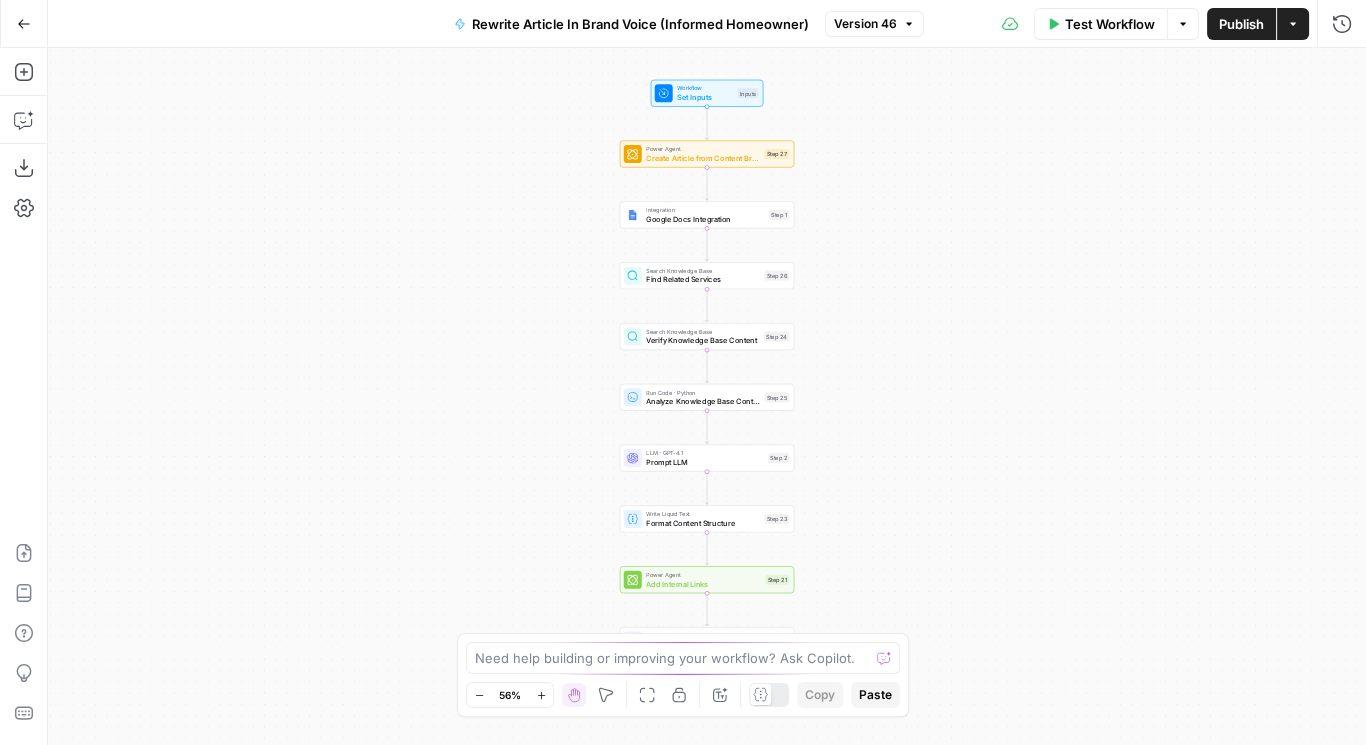 click on "Set Inputs" at bounding box center [705, 97] 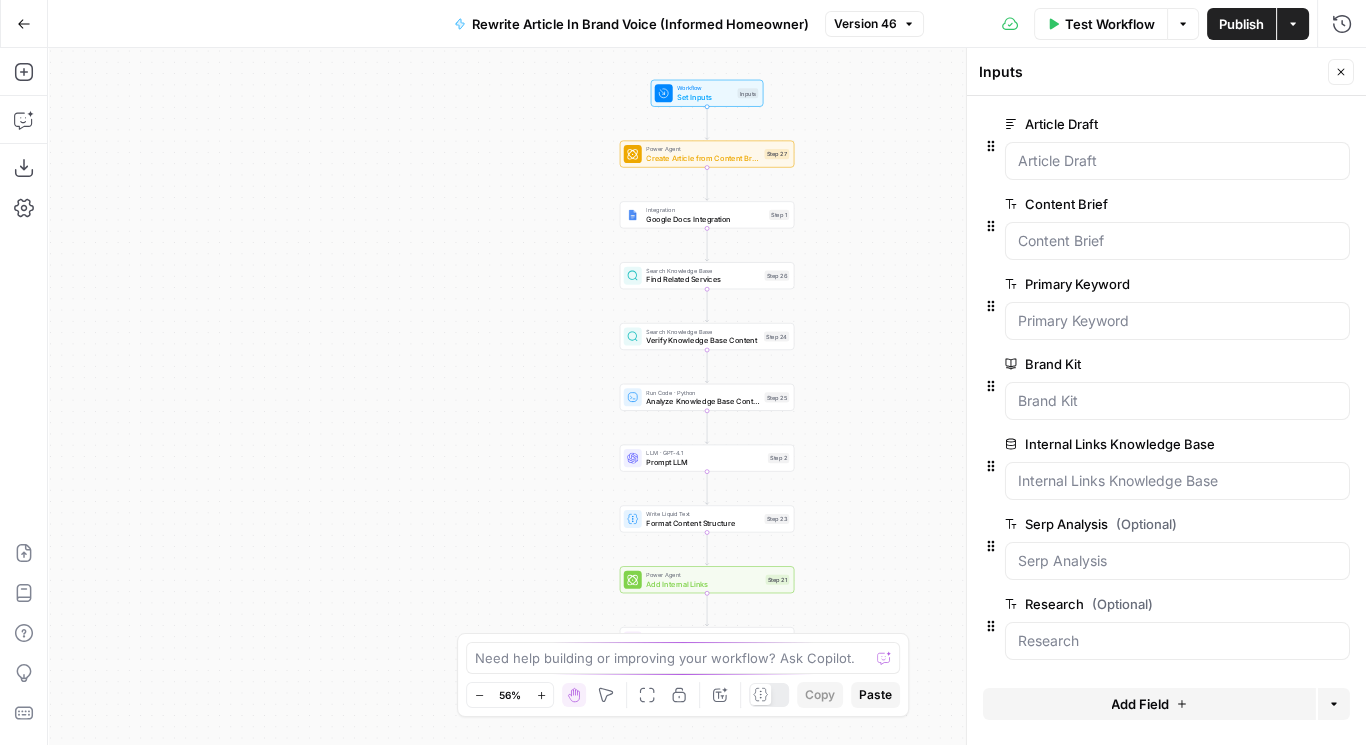 click 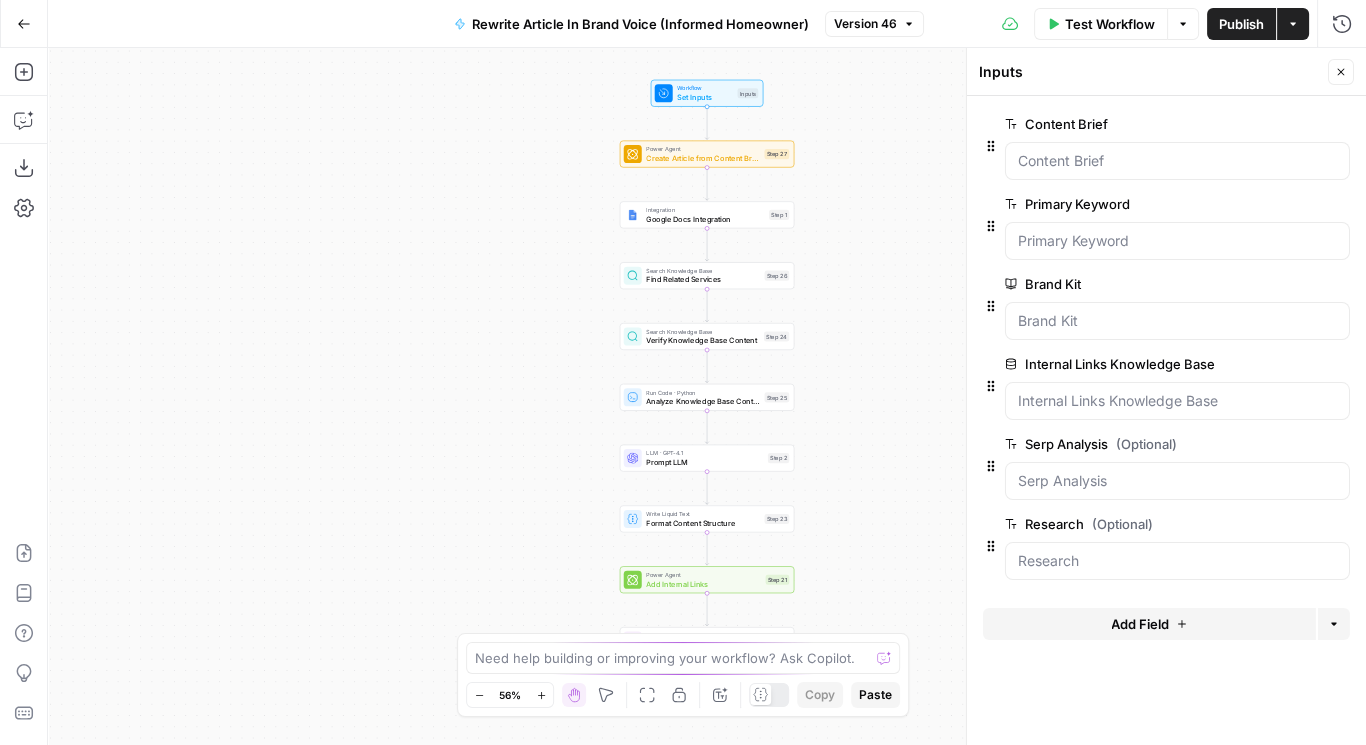 click on "Publish" at bounding box center (1241, 24) 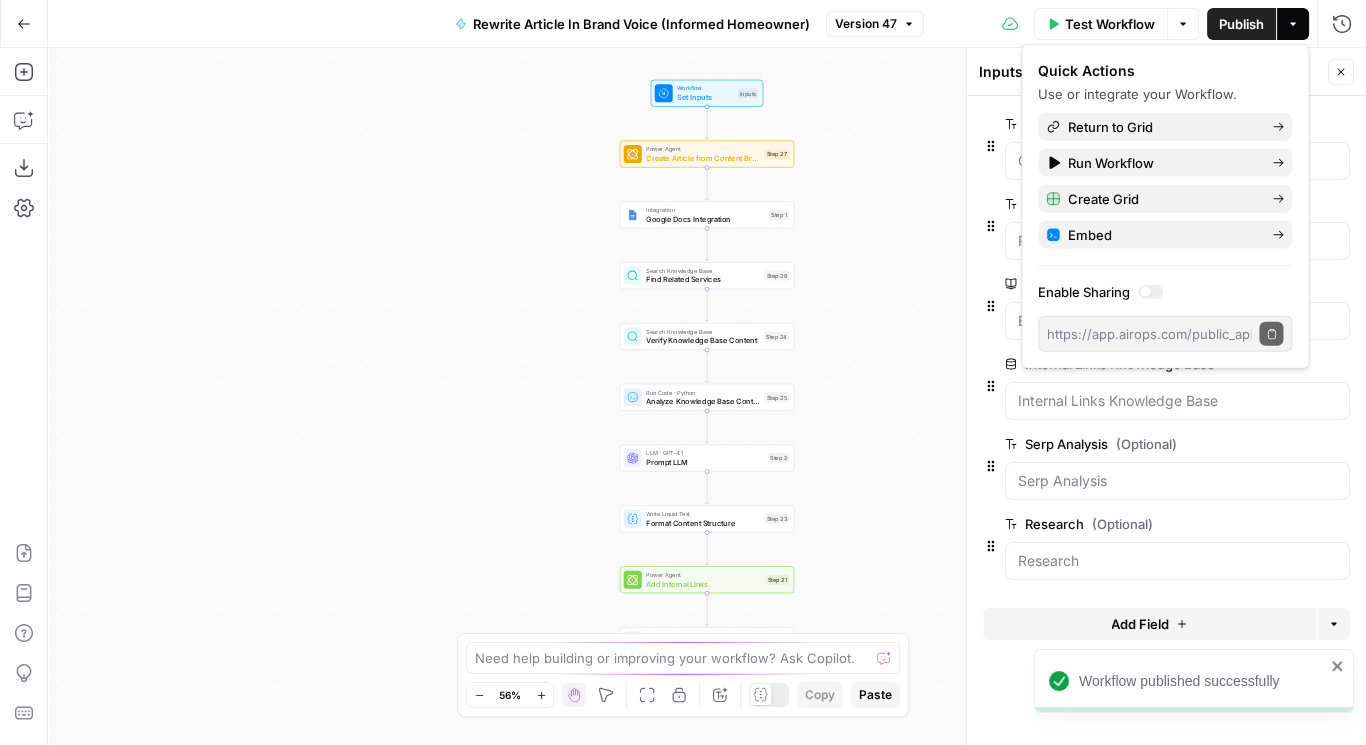 click on "Workflow Set Inputs Inputs Power Agent Create Article from Content Brief Step 27 Integration Google Docs Integration Step 1 Search Knowledge Base Find Related Services Step 26 Search Knowledge Base Verify Knowledge Base Content Step 24 Run Code · Python Analyze Knowledge Base Content Step 25 LLM · GPT-4.1 Prompt LLM Step 2 Write Liquid Text Format Content Structure Step 23 Power Agent Add Internal Links Step 21 Human Review Content Review and Signoff Step 10 End Output" at bounding box center (707, 396) 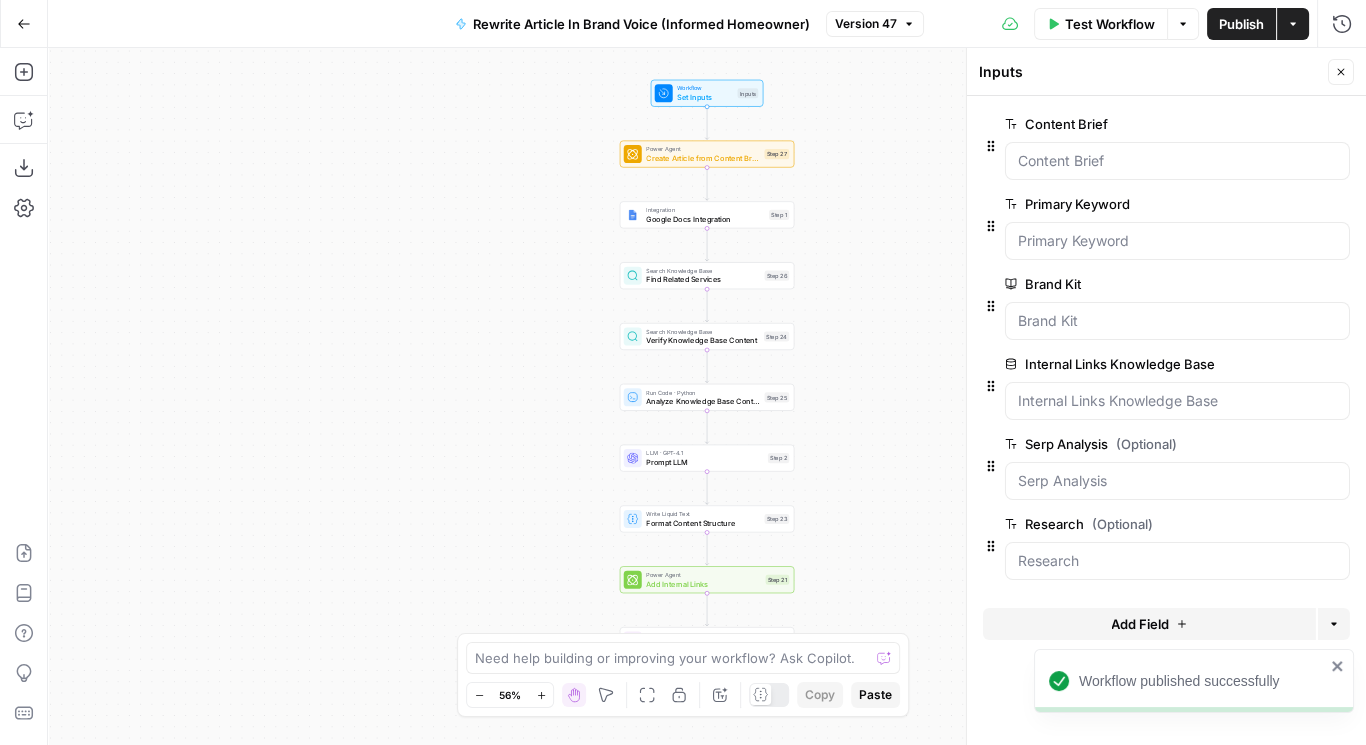 click on "Close" at bounding box center [1346, 72] 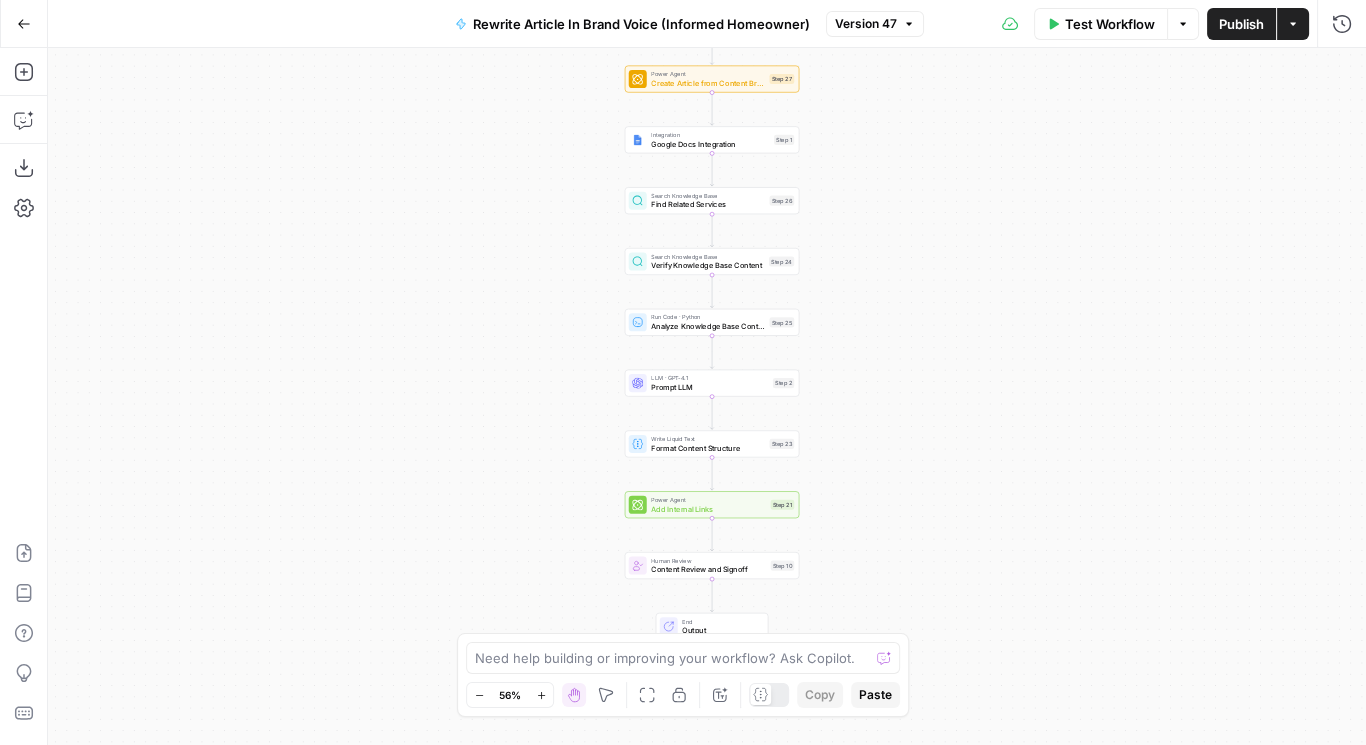 drag, startPoint x: 919, startPoint y: 367, endPoint x: 924, endPoint y: 290, distance: 77.16217 